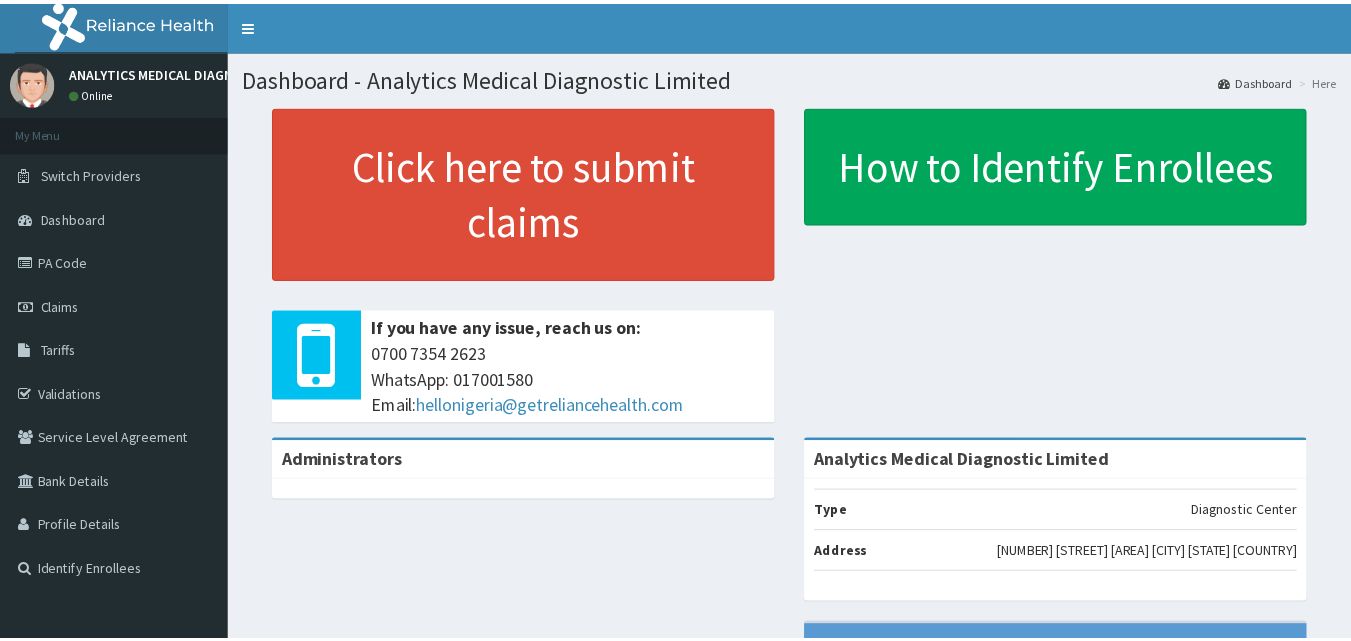 scroll, scrollTop: 0, scrollLeft: 0, axis: both 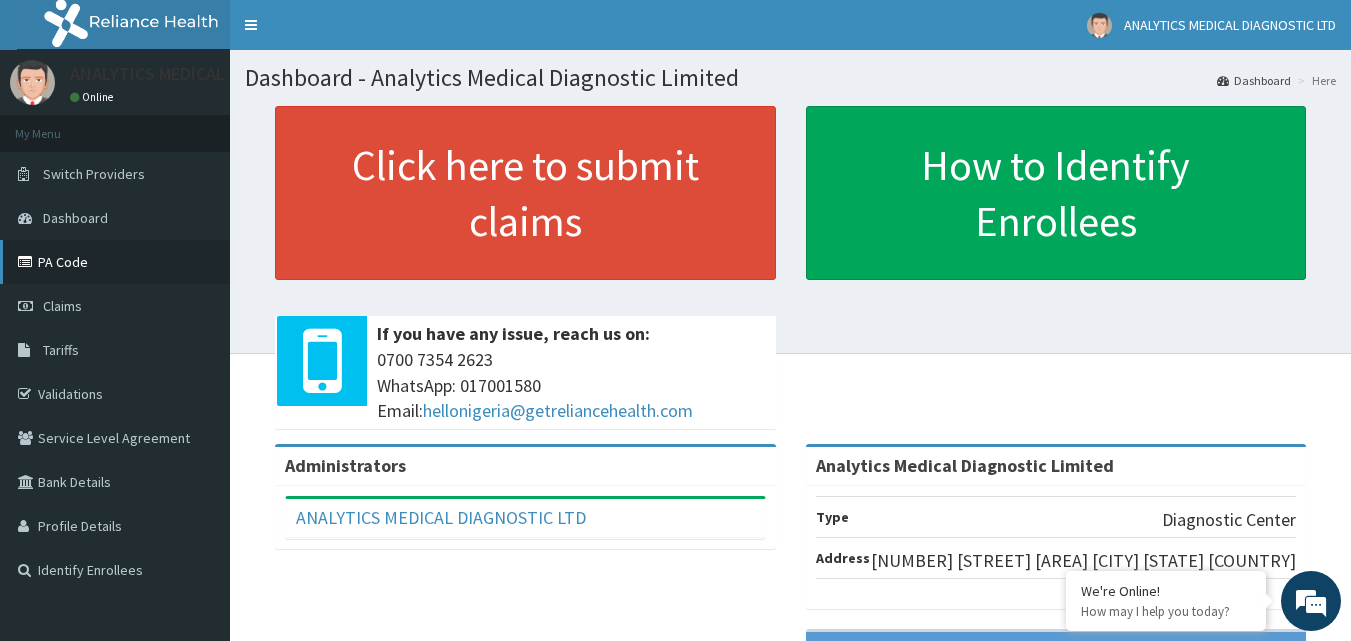 click on "PA Code" at bounding box center [115, 262] 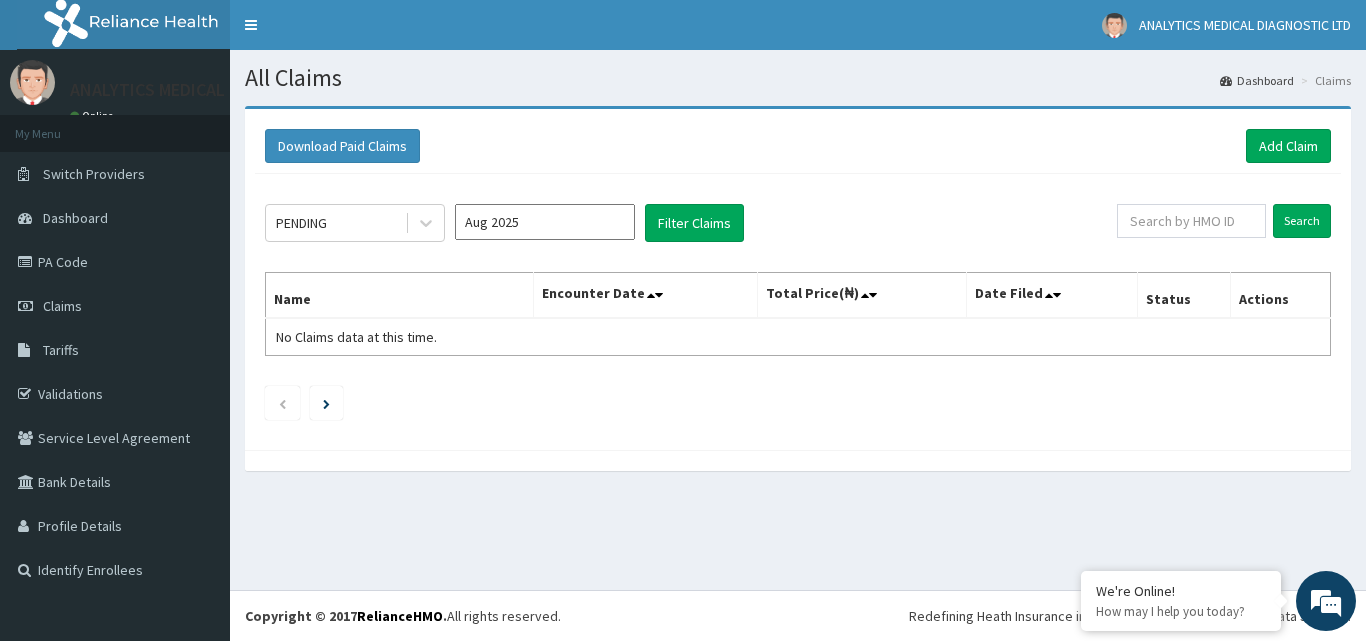scroll, scrollTop: 0, scrollLeft: 0, axis: both 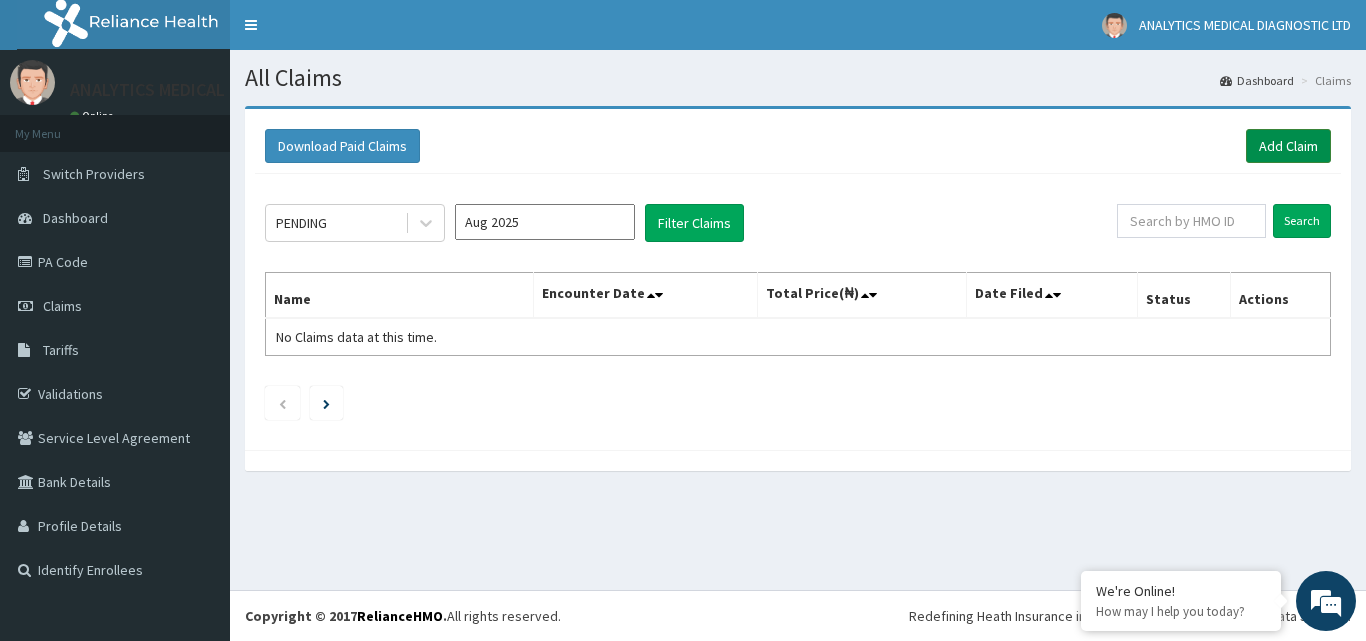 click on "Add Claim" at bounding box center [1288, 146] 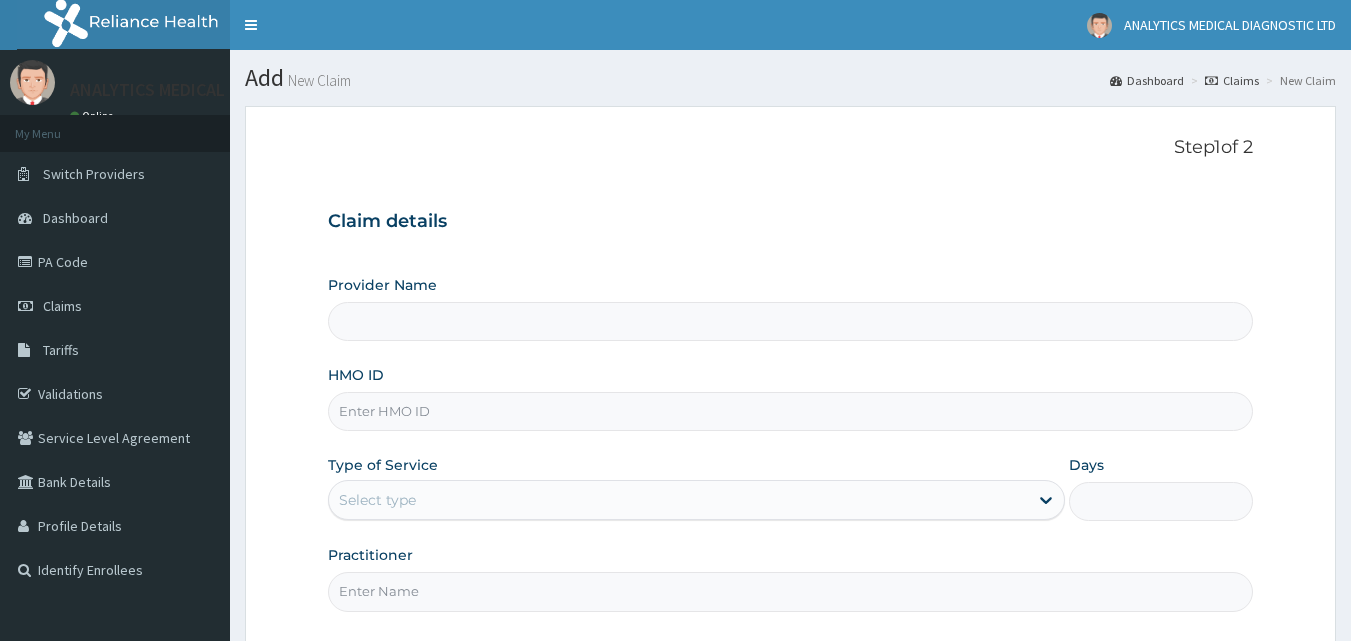 scroll, scrollTop: 0, scrollLeft: 0, axis: both 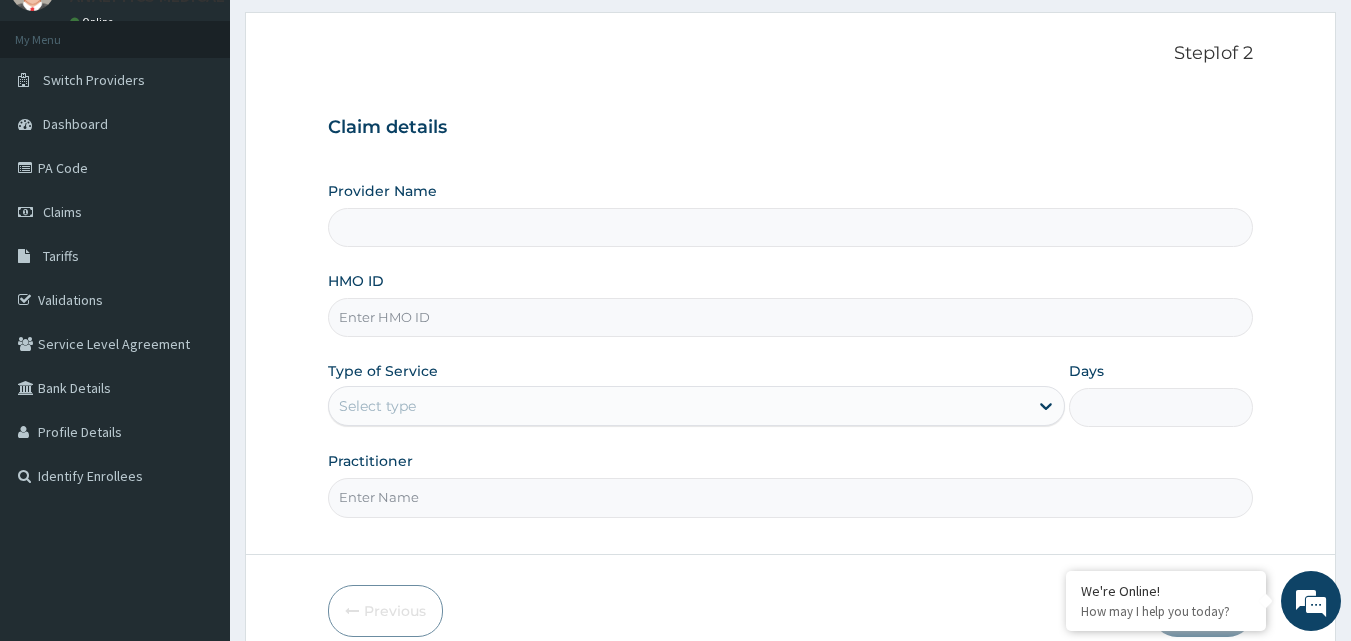 type on "Analytics Medical Diagnostic Limited" 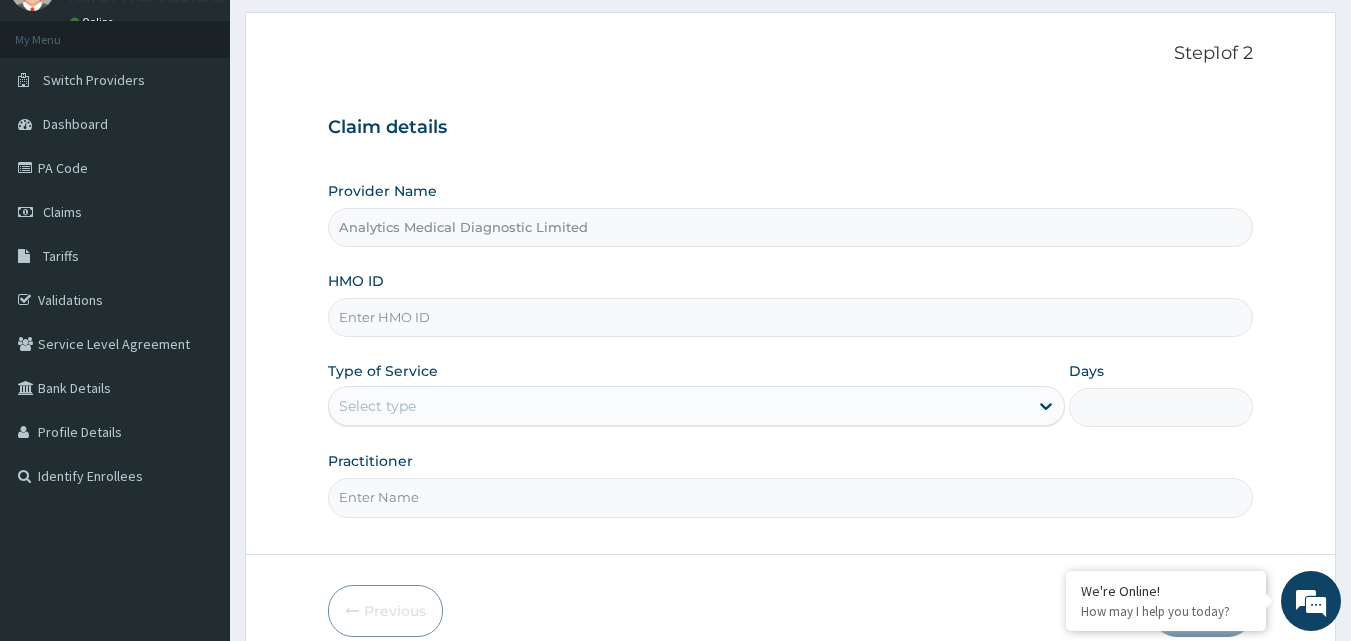scroll, scrollTop: 187, scrollLeft: 0, axis: vertical 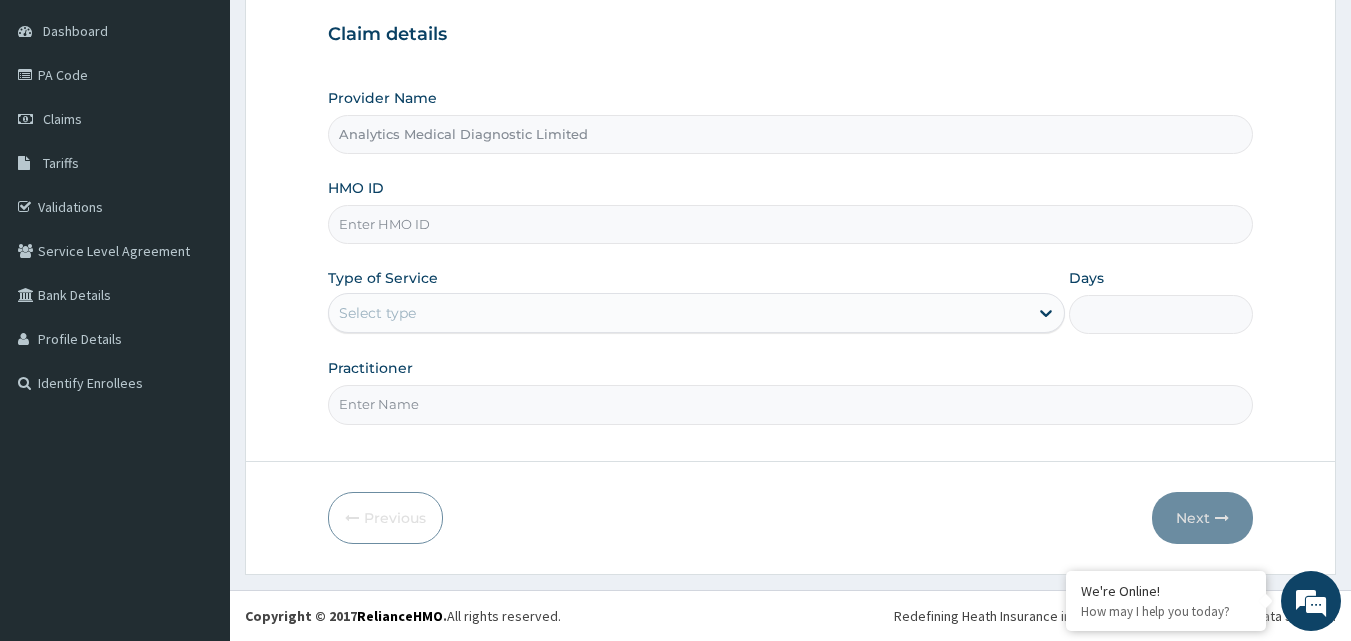 click on "HMO ID" at bounding box center (791, 224) 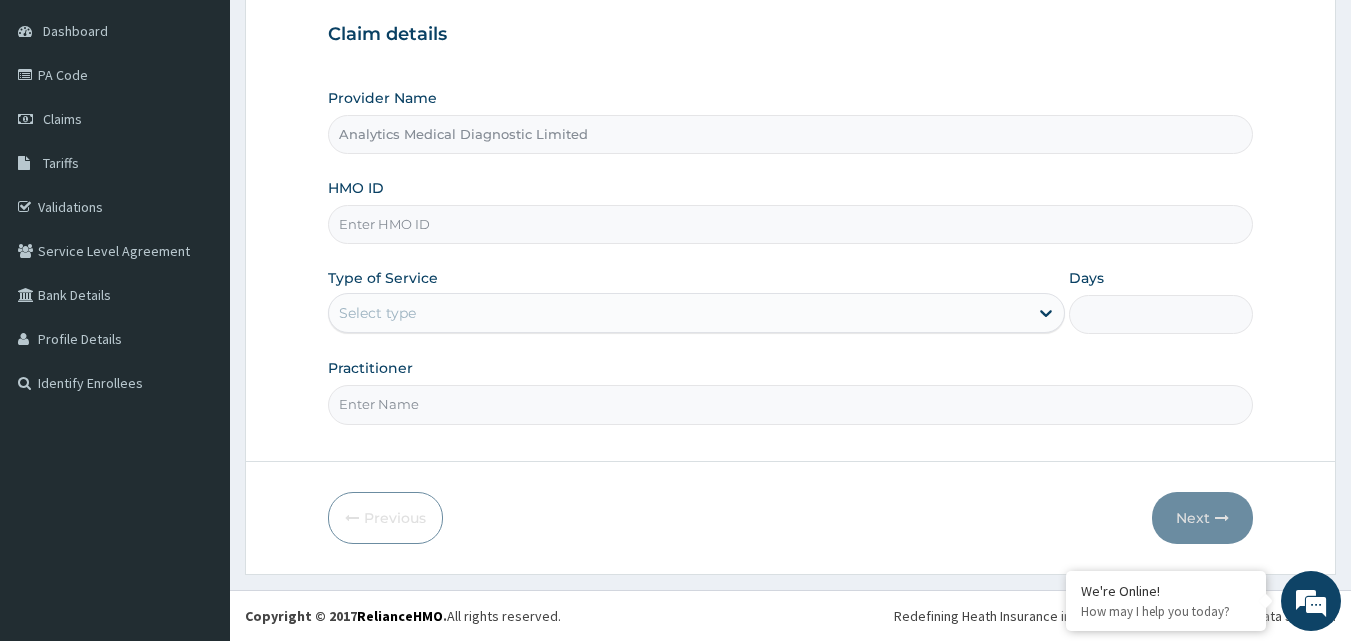 paste on "MRI/10031/A" 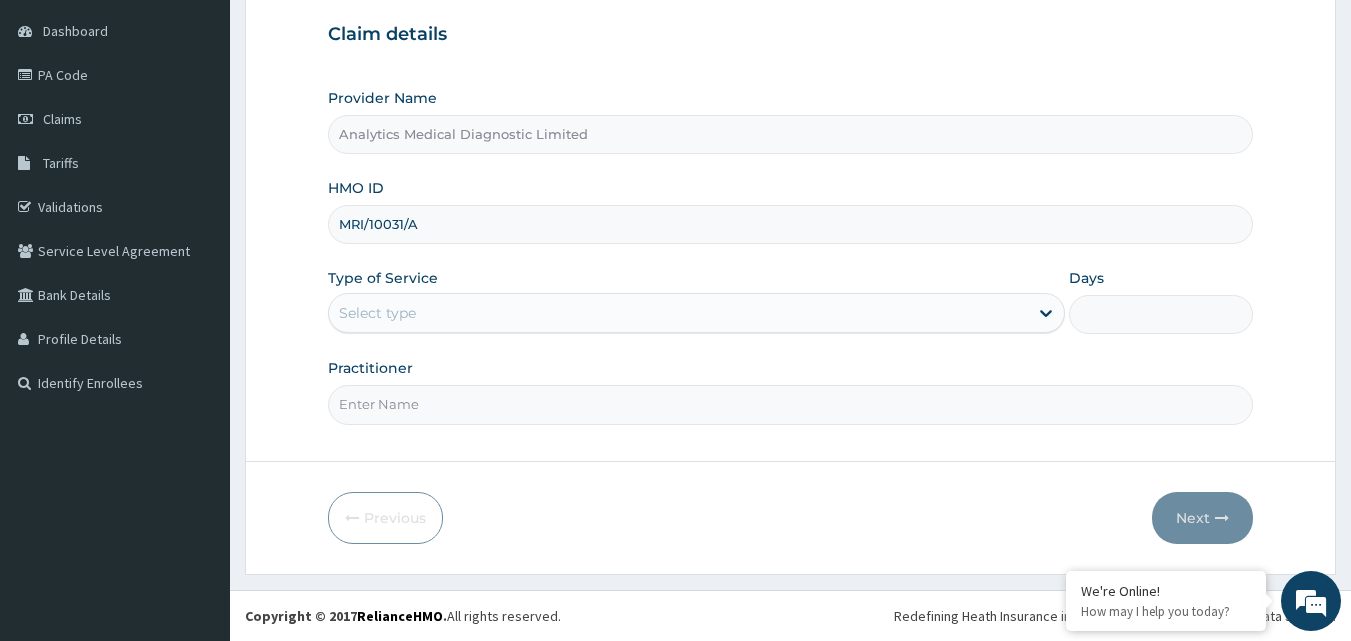 type on "MRI/10031/A" 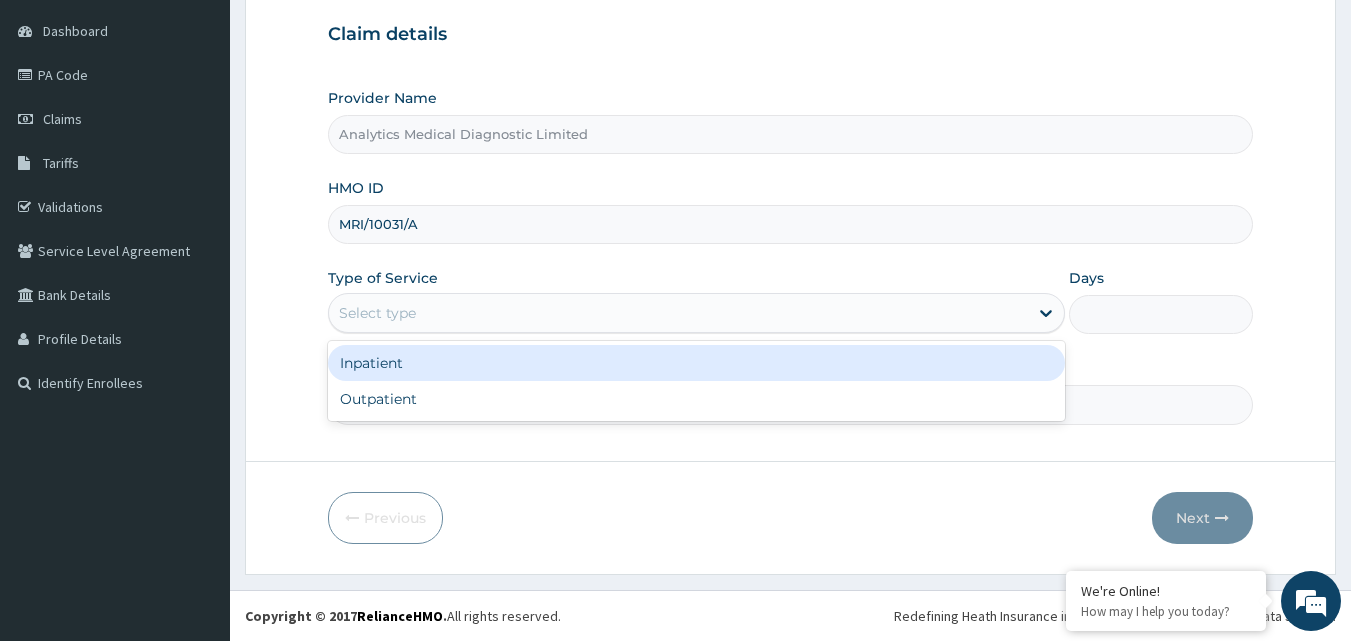 click on "Select type" at bounding box center (377, 313) 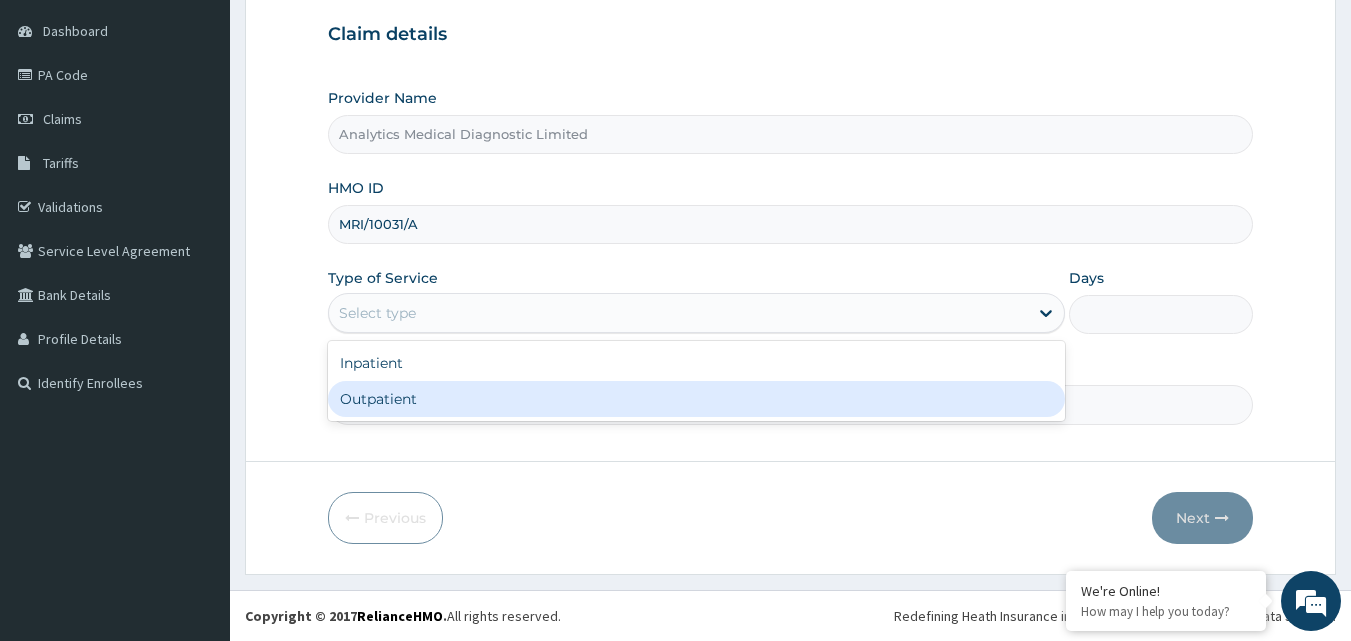 click on "Outpatient" at bounding box center (696, 399) 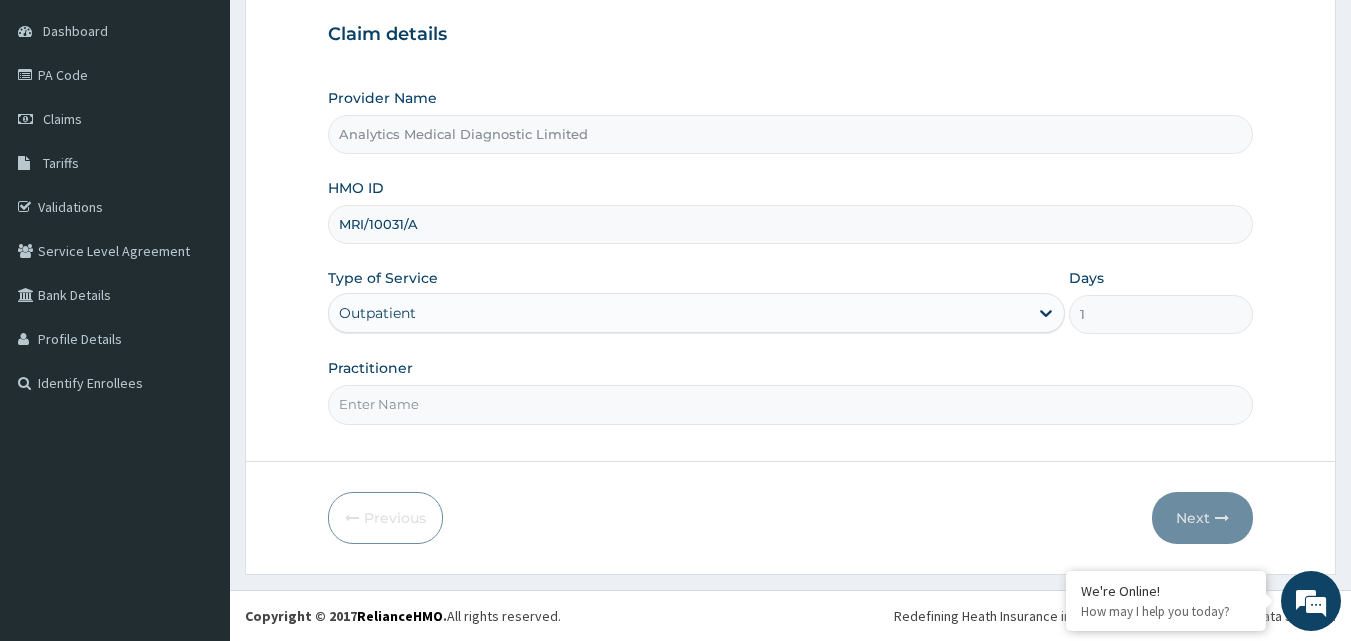 click on "Practitioner" at bounding box center (791, 404) 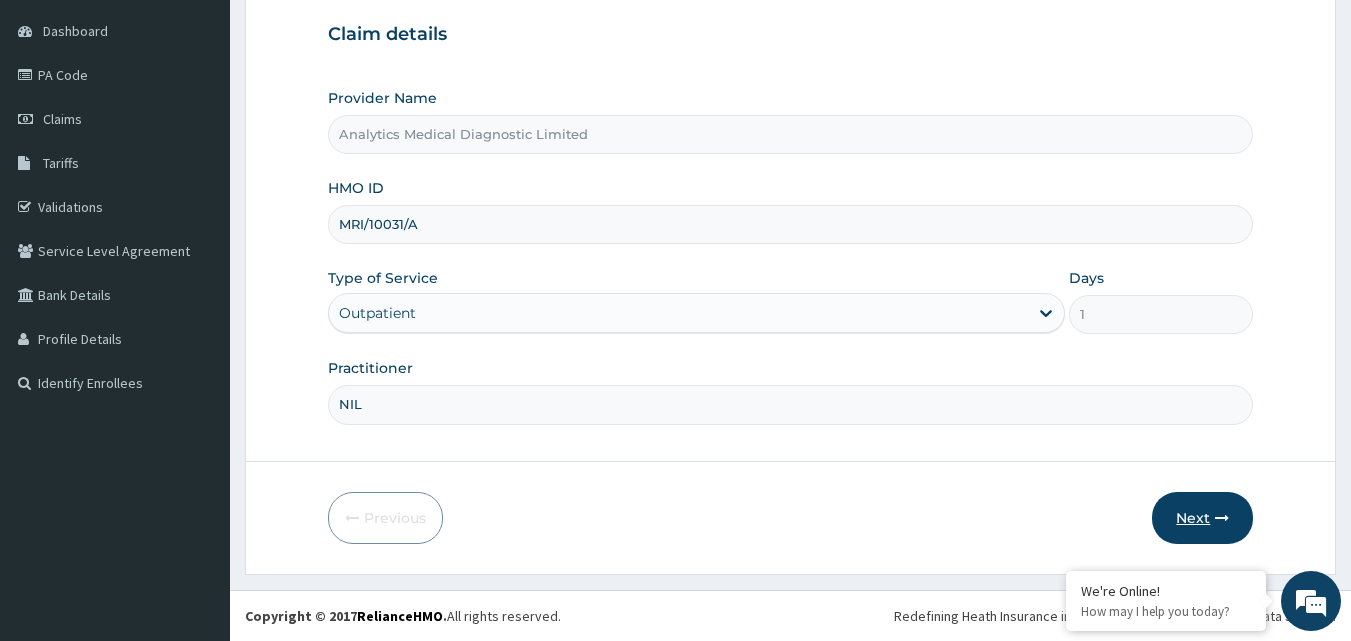 type on "NIL" 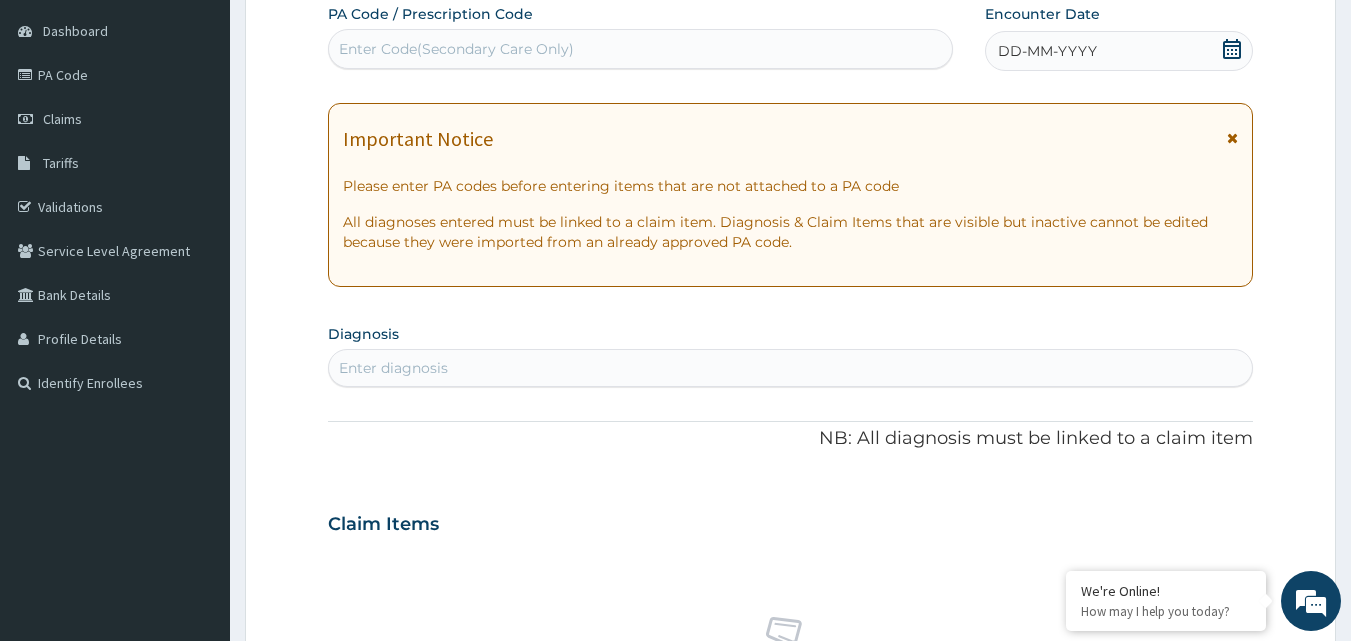 scroll, scrollTop: 0, scrollLeft: 0, axis: both 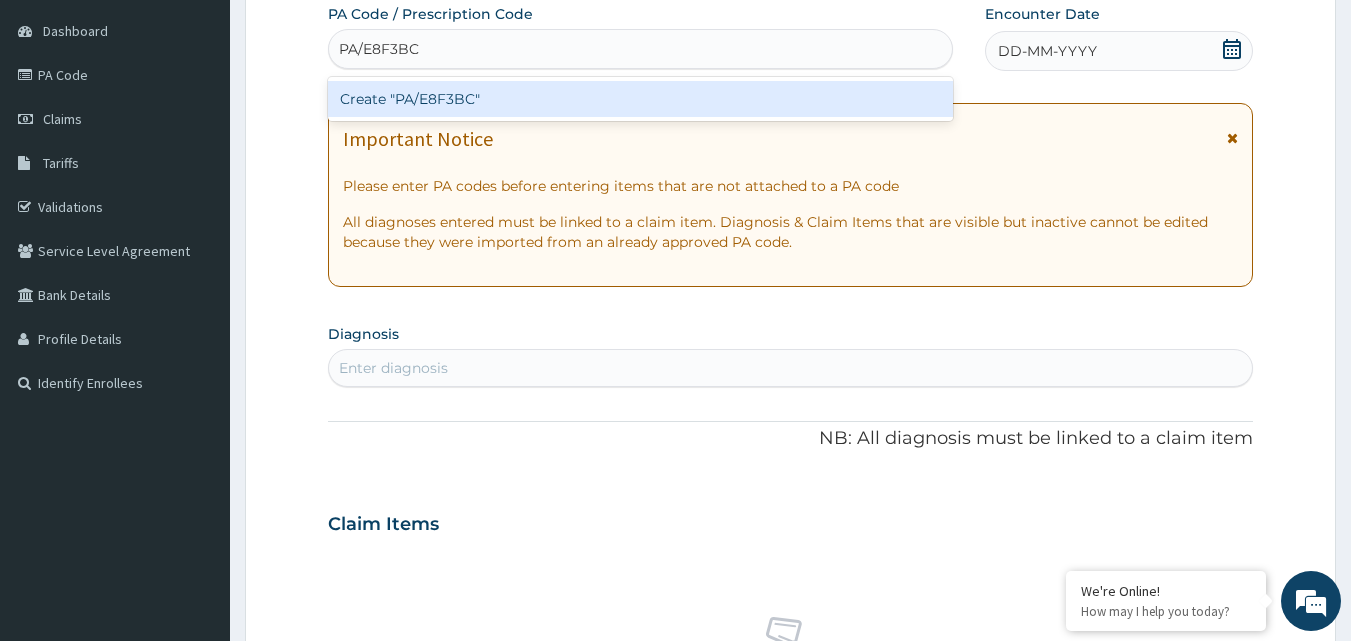 click on "Create "PA/E8F3BC"" at bounding box center [641, 99] 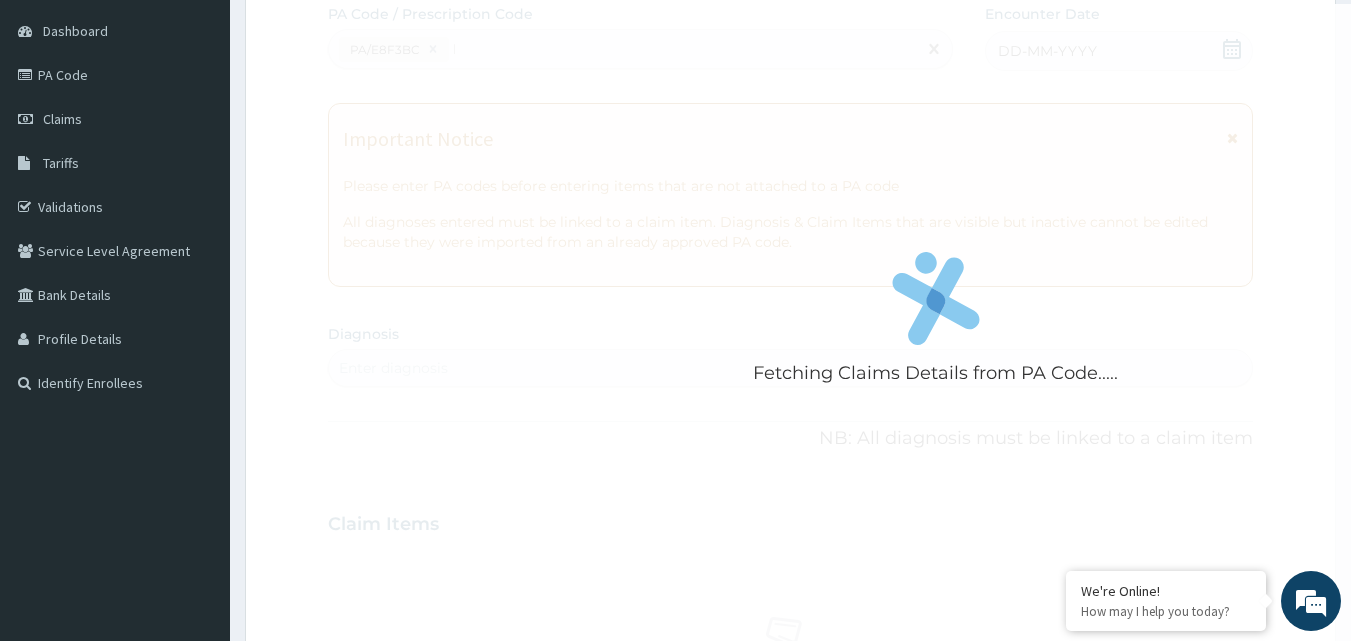 type 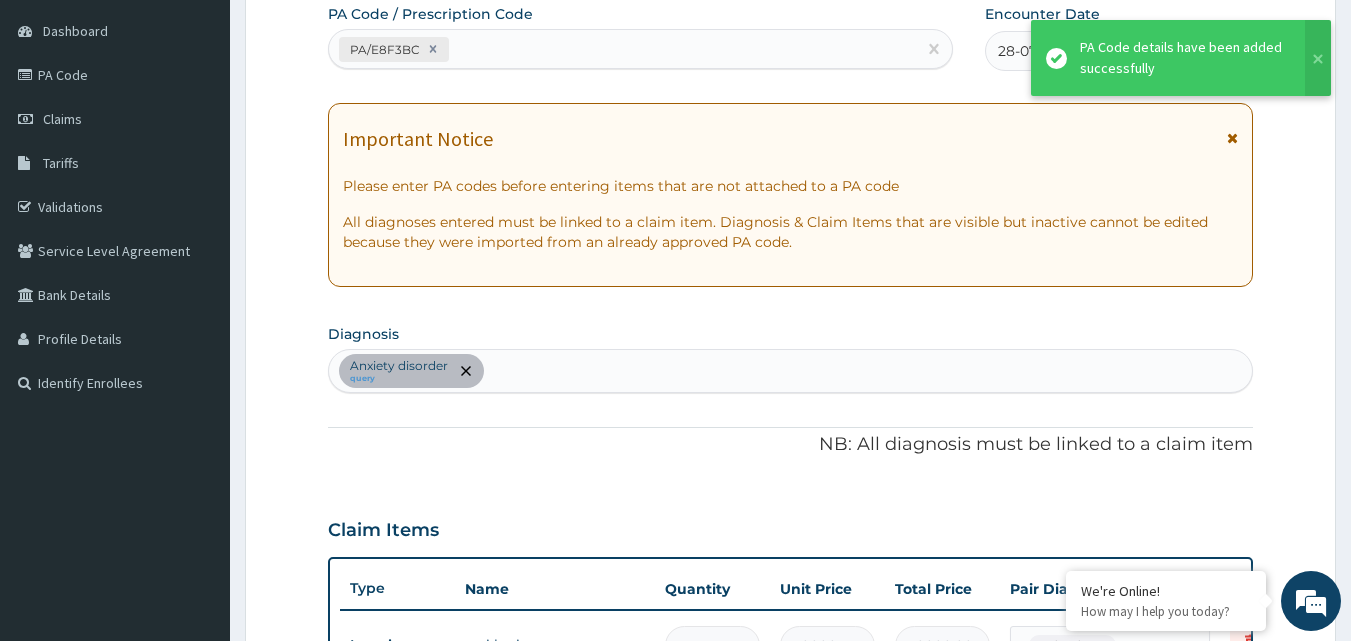 scroll, scrollTop: 211, scrollLeft: 0, axis: vertical 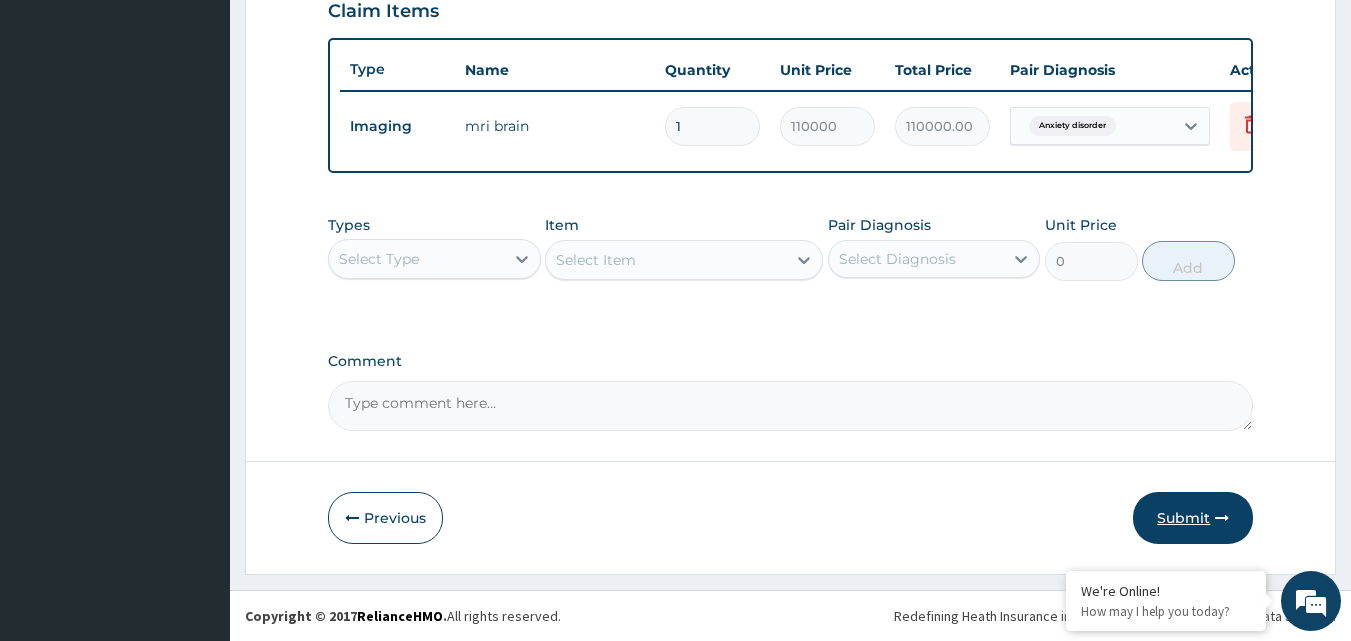 click on "Submit" at bounding box center [1193, 518] 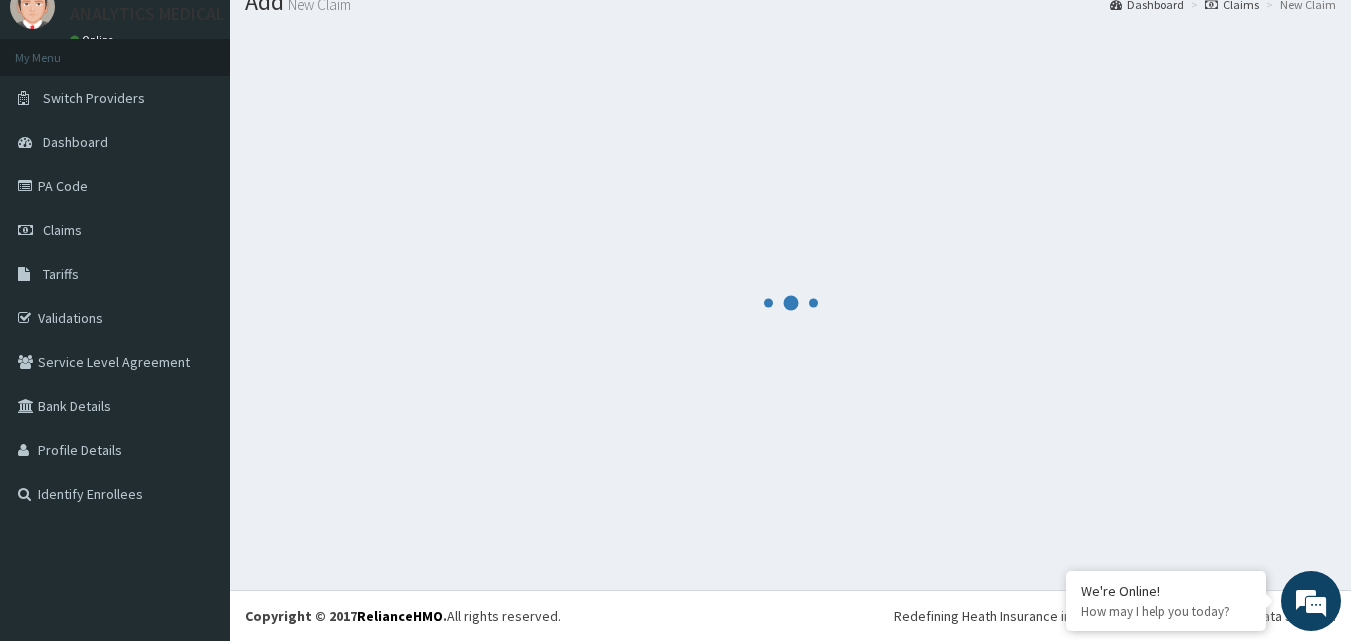 scroll, scrollTop: 76, scrollLeft: 0, axis: vertical 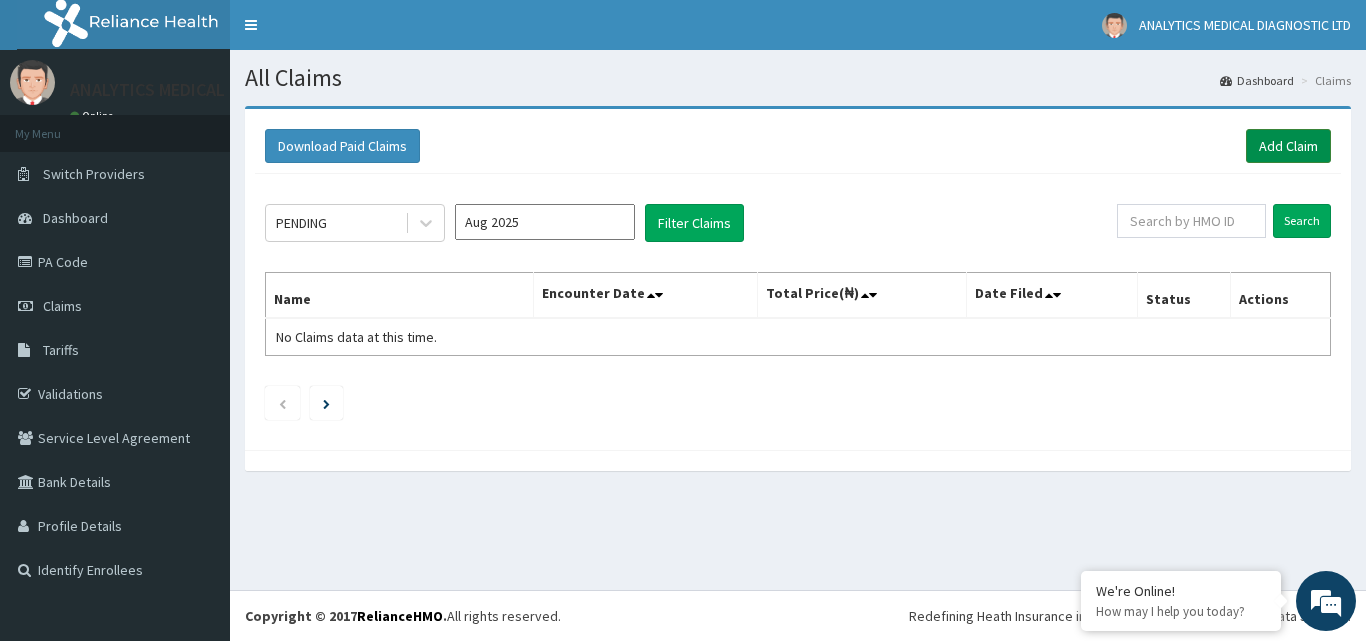 click on "Add Claim" at bounding box center (1288, 146) 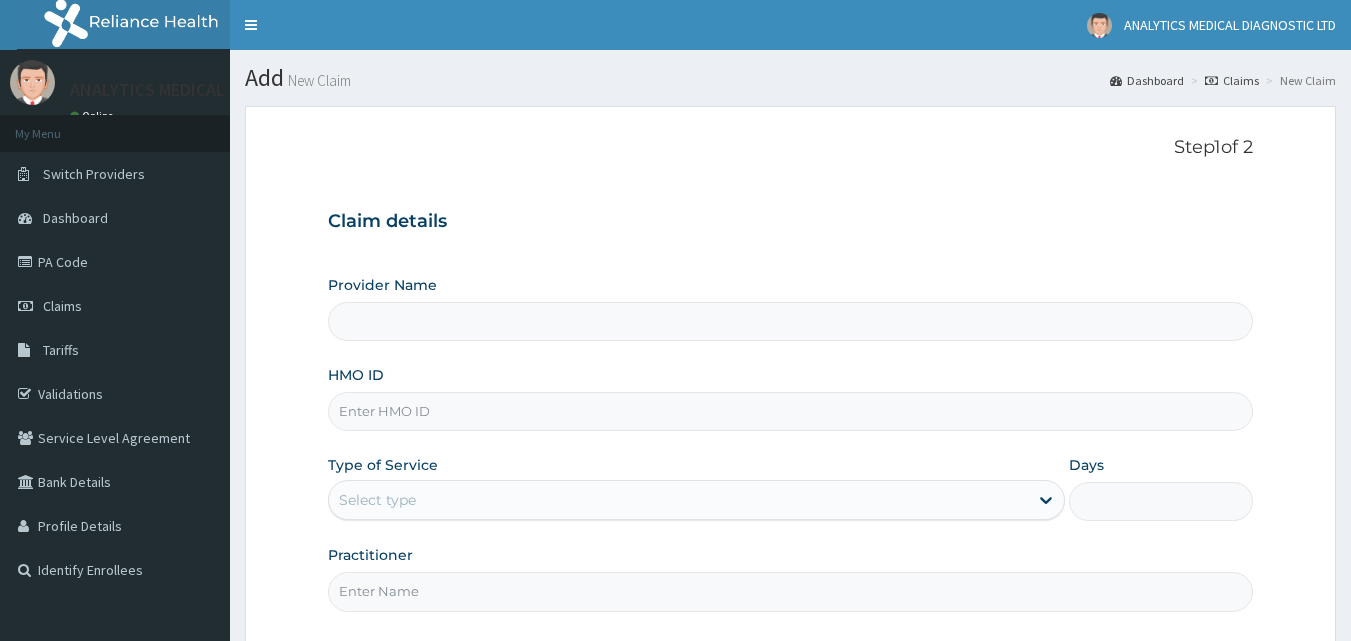 scroll, scrollTop: 0, scrollLeft: 0, axis: both 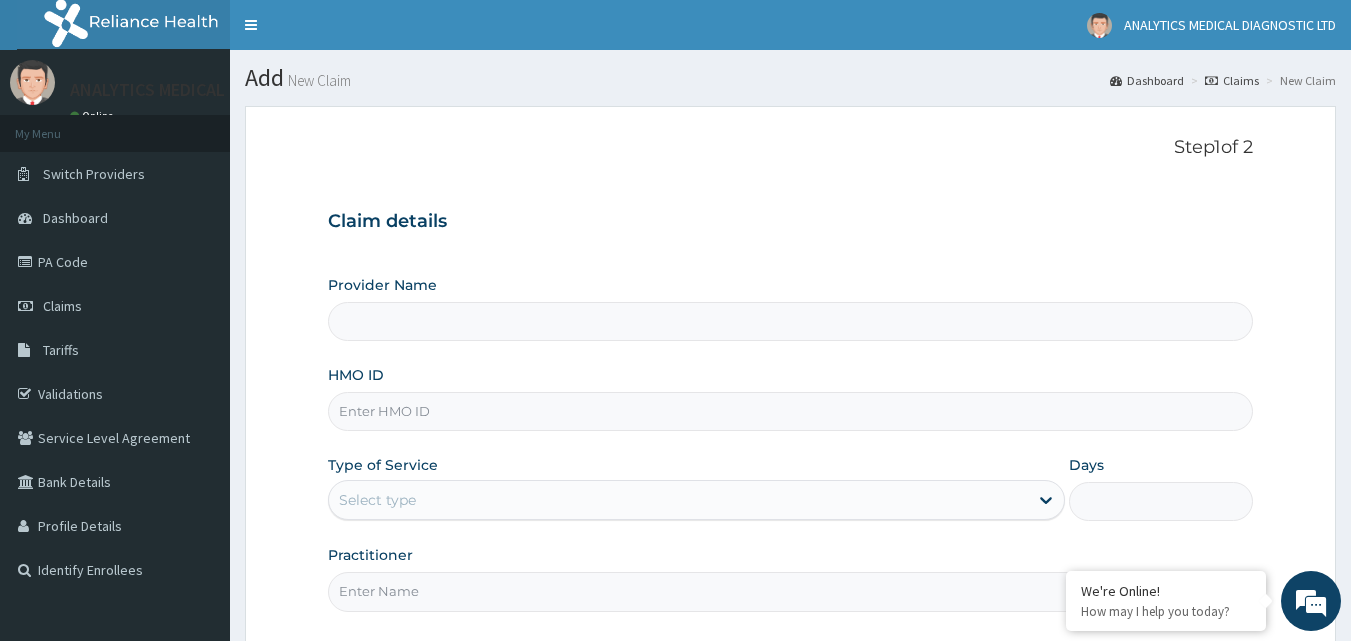 type on "Analytics Medical Diagnostic Limited" 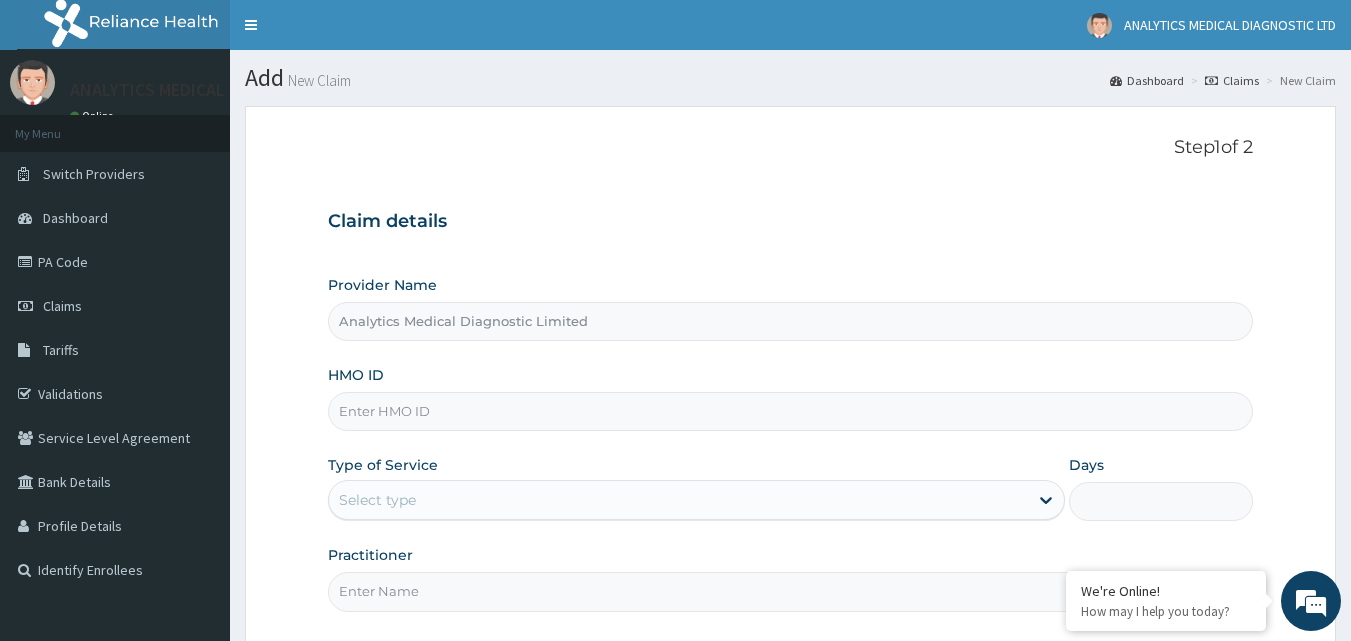 click on "HMO ID" at bounding box center [791, 411] 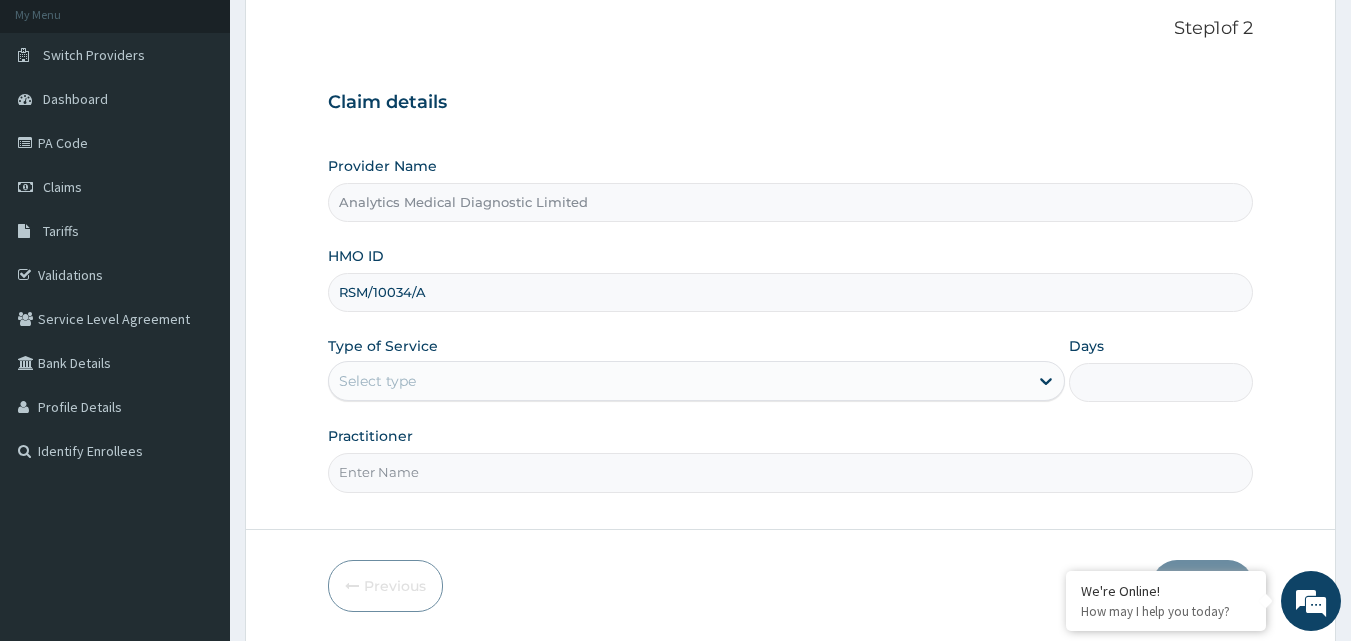 scroll, scrollTop: 147, scrollLeft: 0, axis: vertical 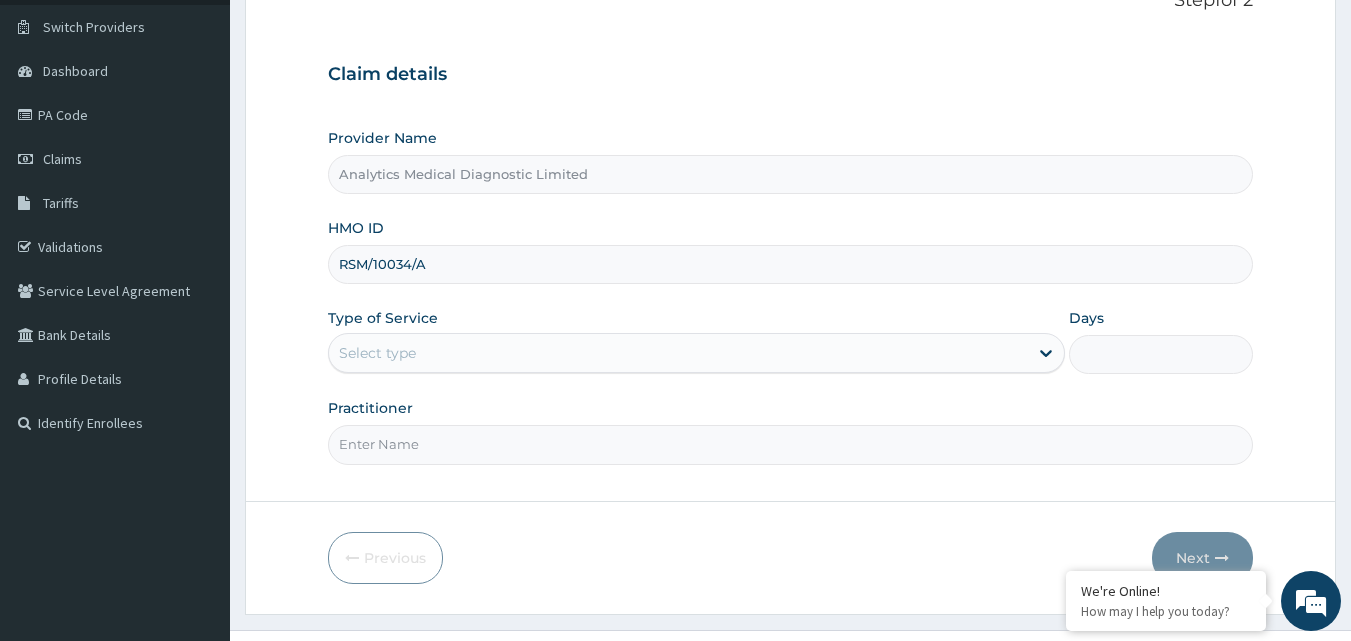type on "RSM/10034/A" 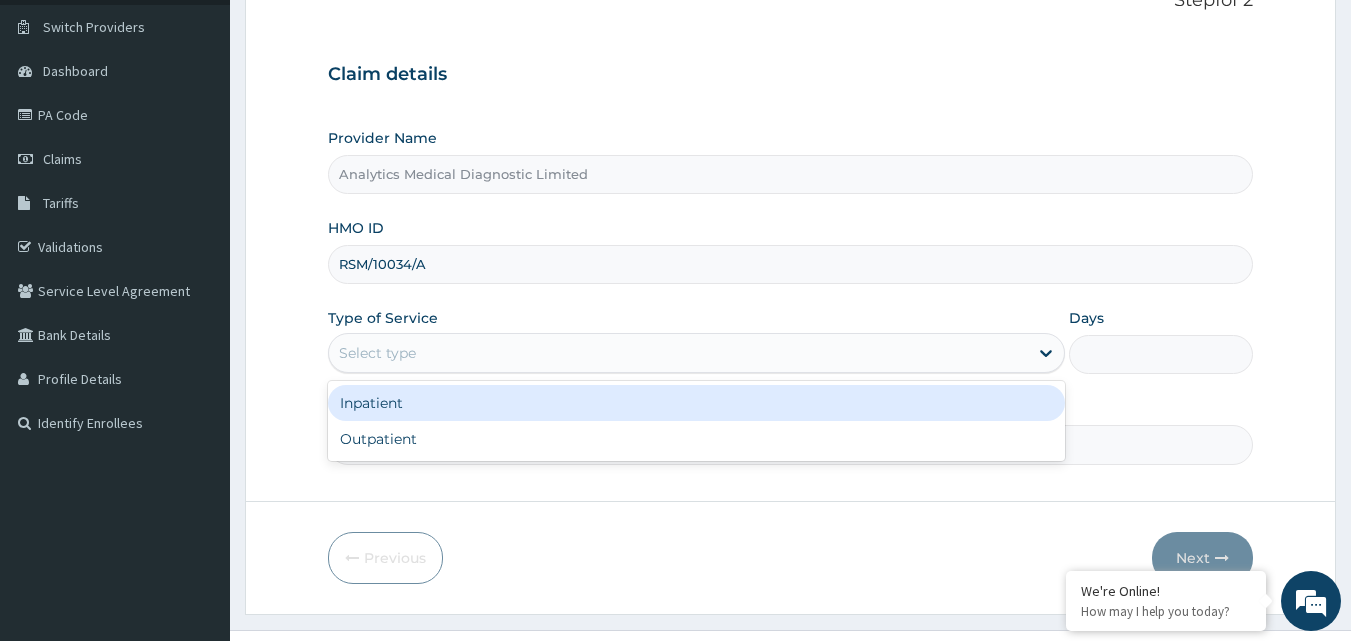 click on "Select type" at bounding box center [678, 353] 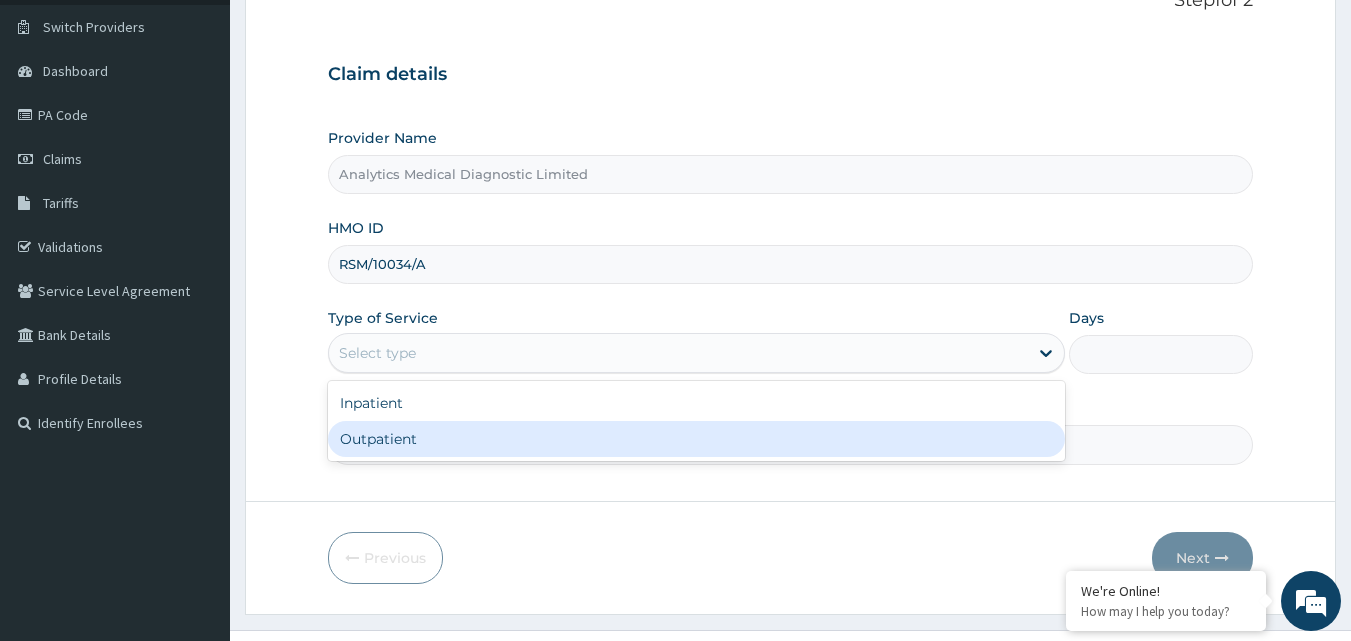 click on "Outpatient" at bounding box center (696, 439) 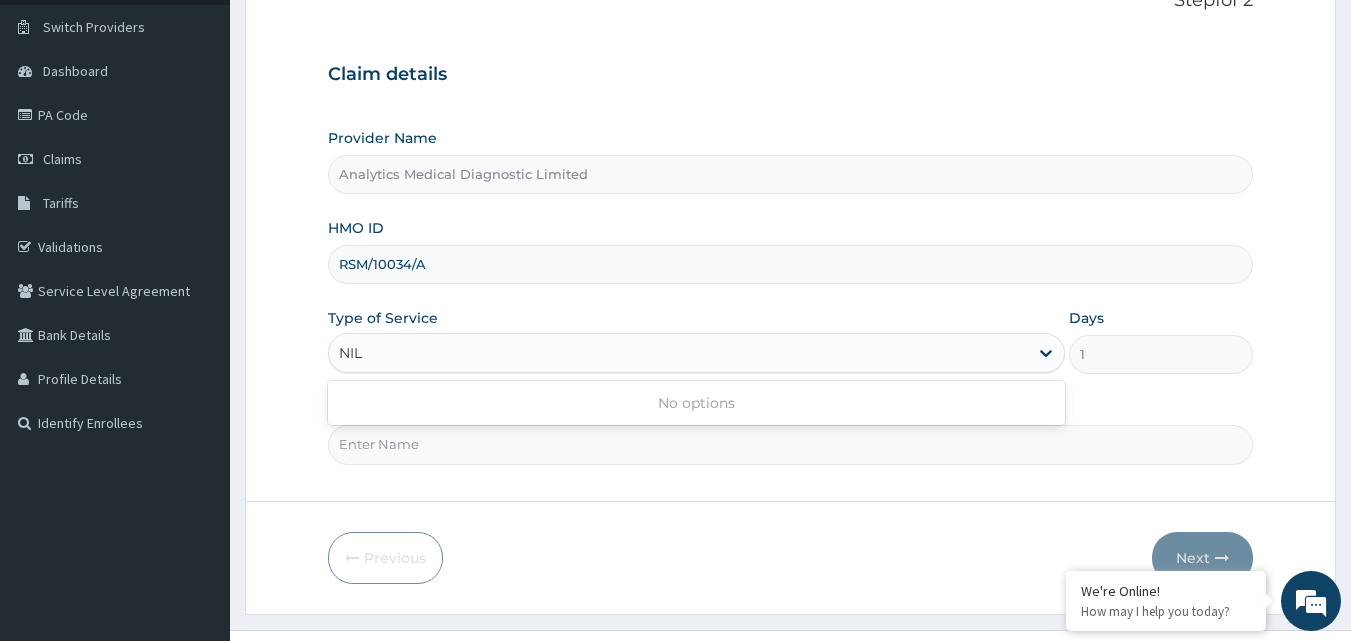 scroll, scrollTop: 0, scrollLeft: 0, axis: both 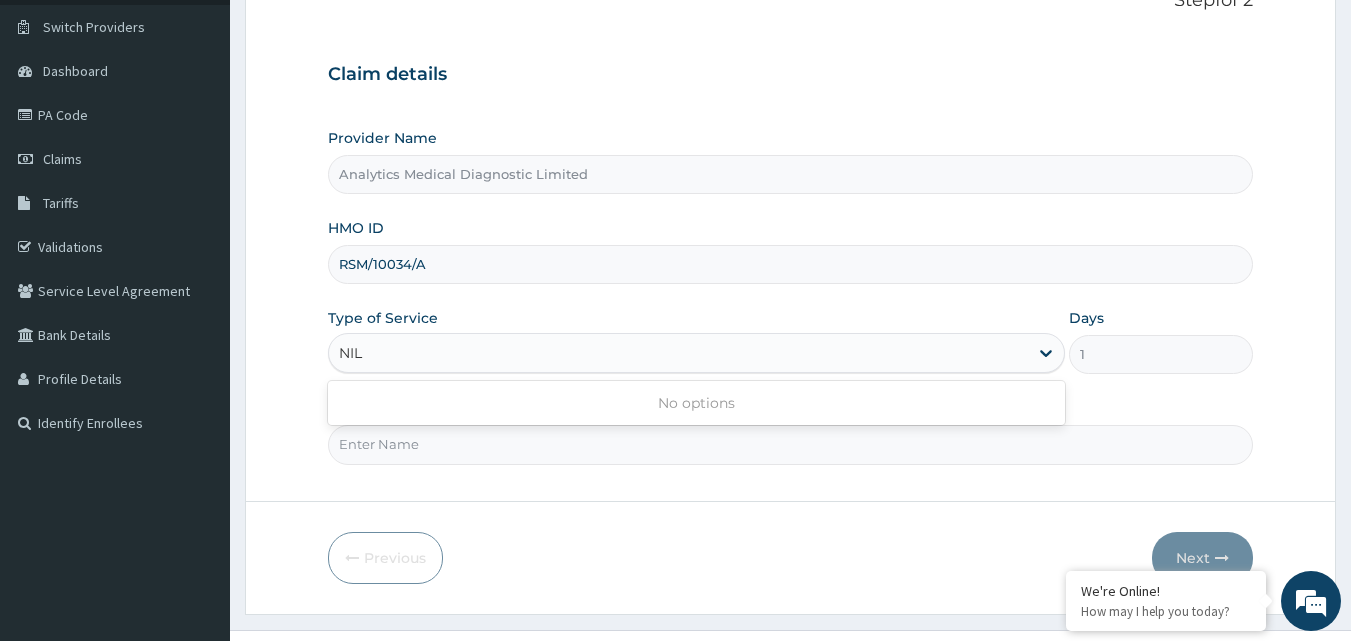 type on "NIL" 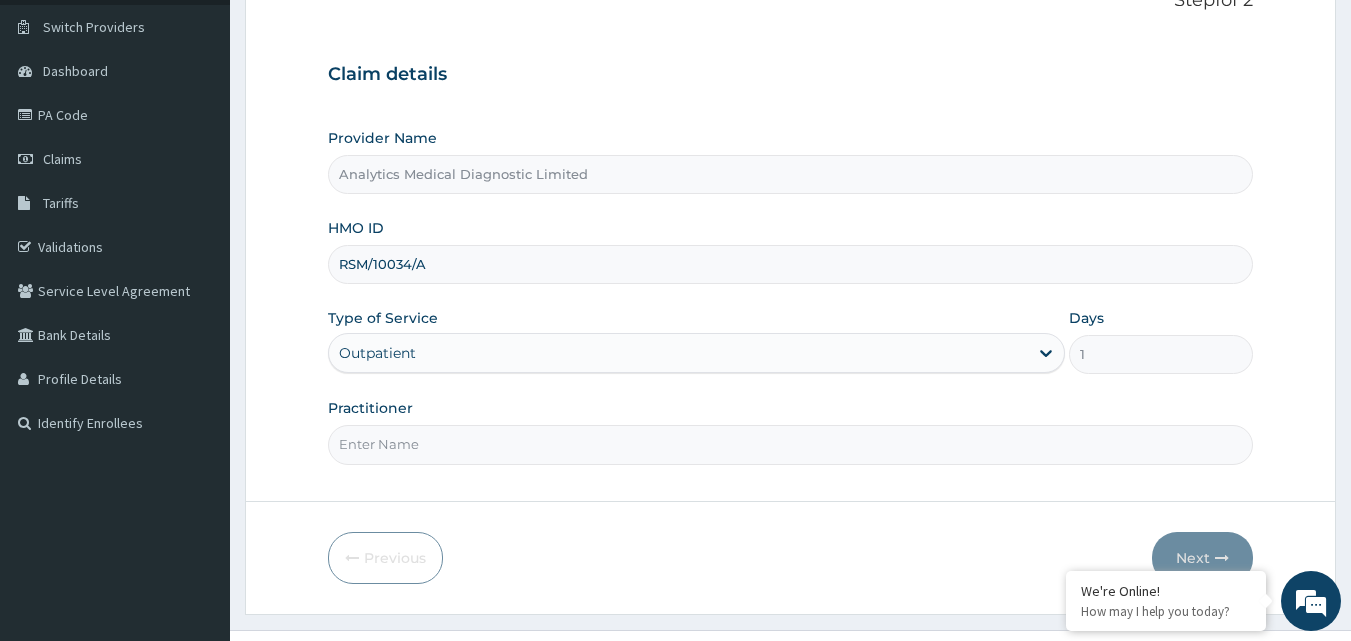 click on "Practitioner" at bounding box center (791, 444) 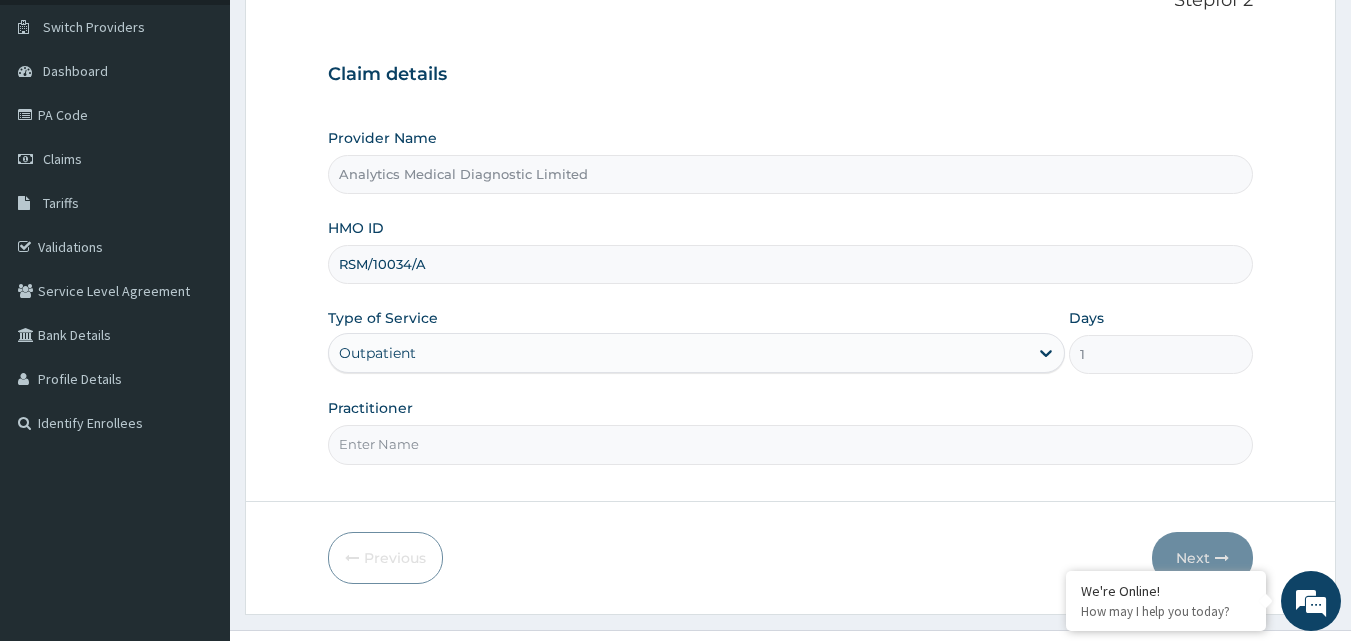 click on "Practitioner" at bounding box center (791, 444) 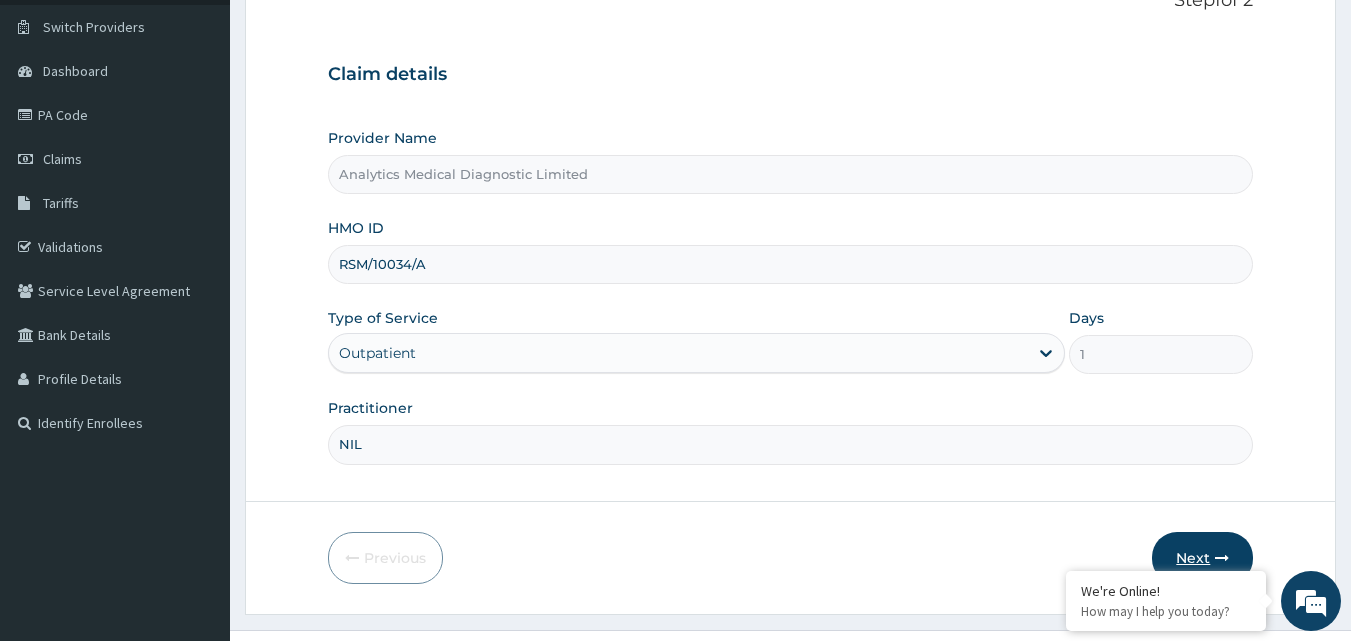 type on "NIL" 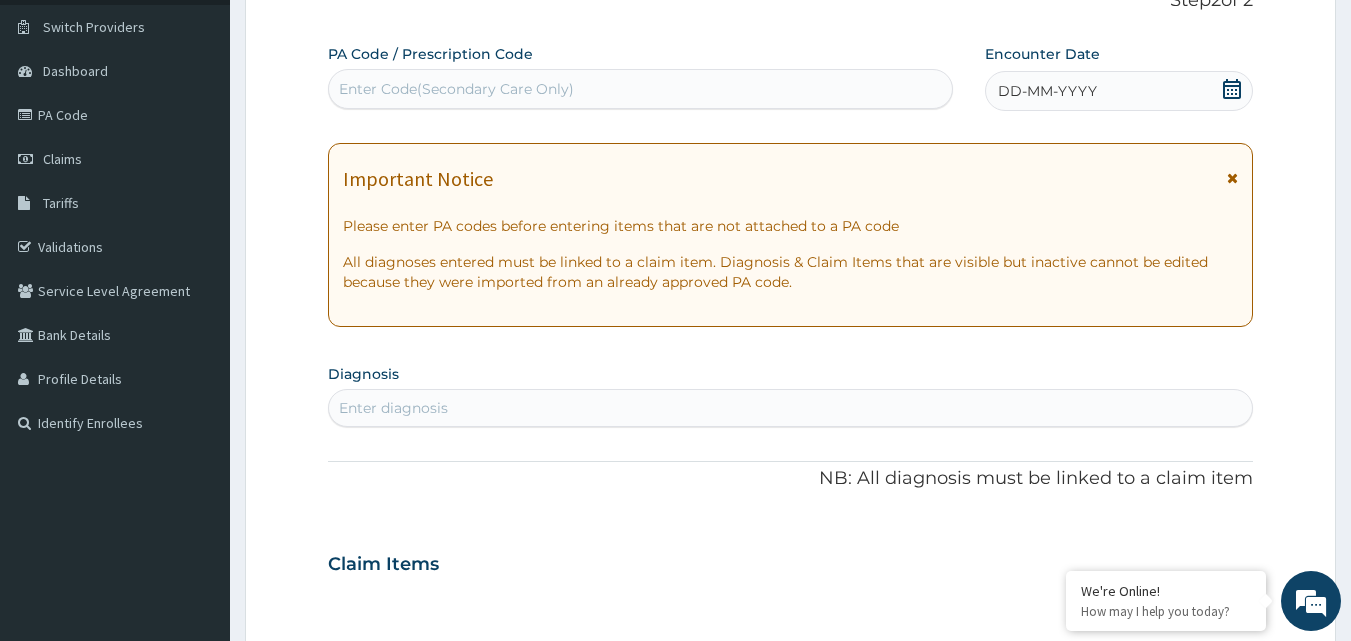 click on "Enter Code(Secondary Care Only)" at bounding box center (641, 89) 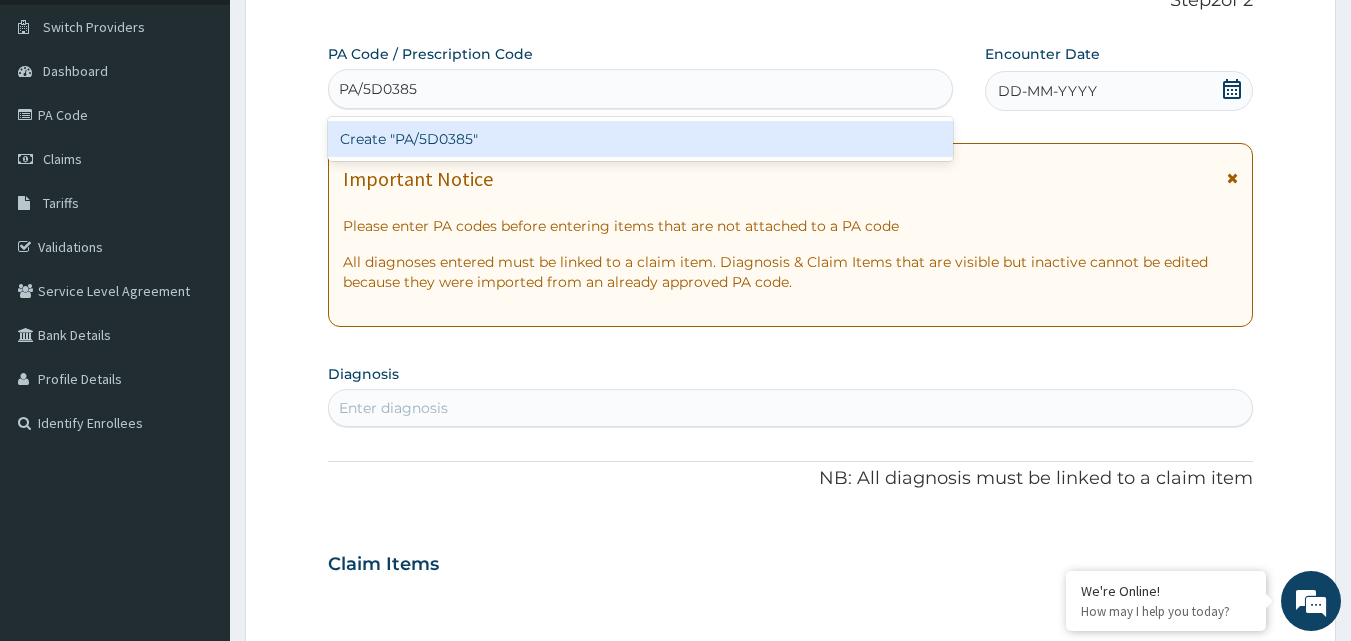 click on "Create "PA/5D0385"" at bounding box center [641, 139] 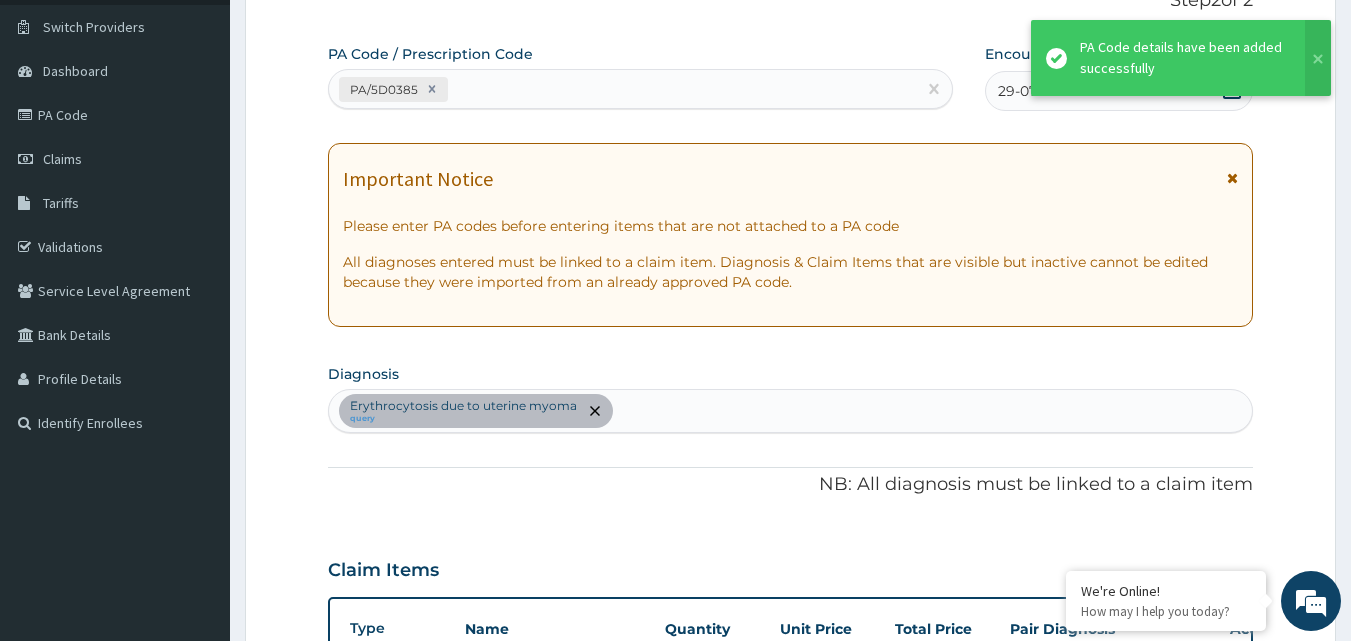 scroll, scrollTop: 512, scrollLeft: 0, axis: vertical 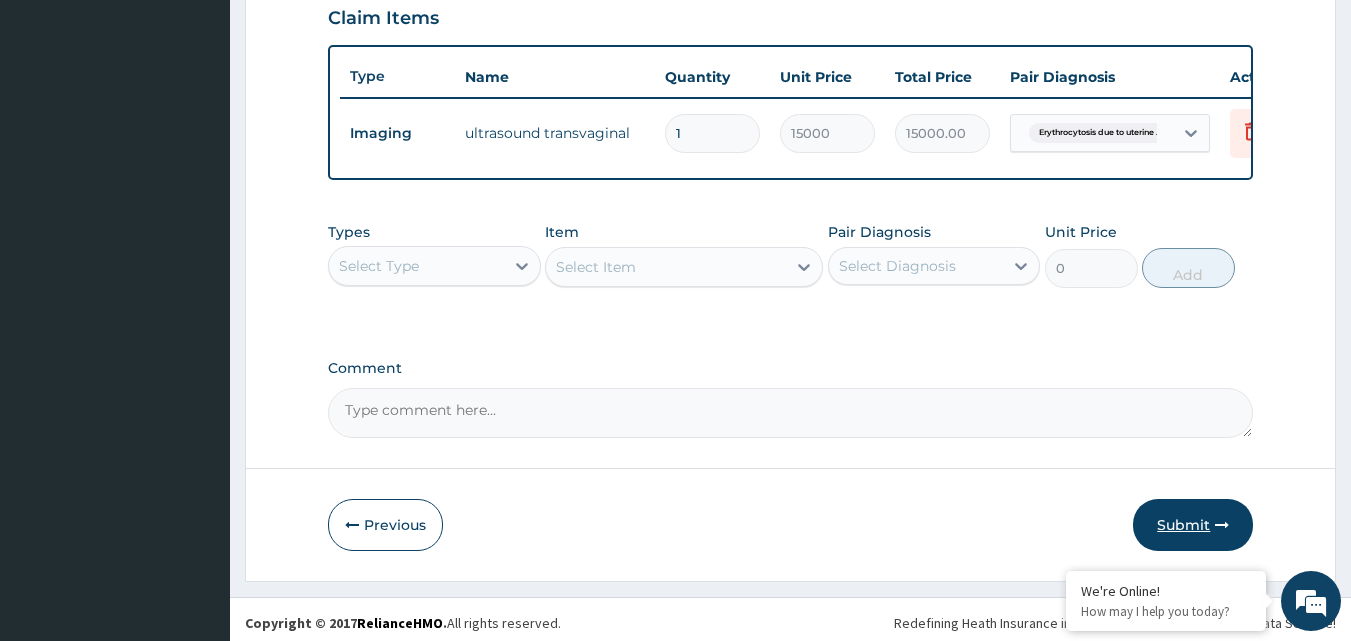 click on "Submit" at bounding box center [1193, 525] 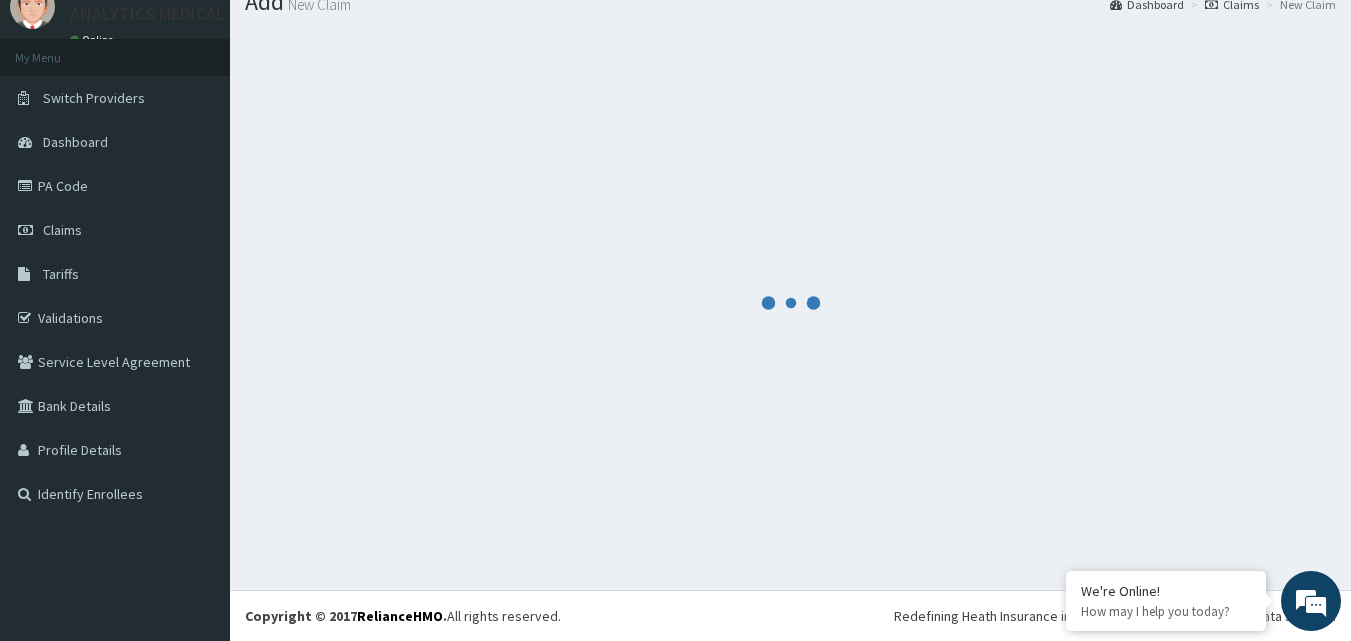 scroll, scrollTop: 76, scrollLeft: 0, axis: vertical 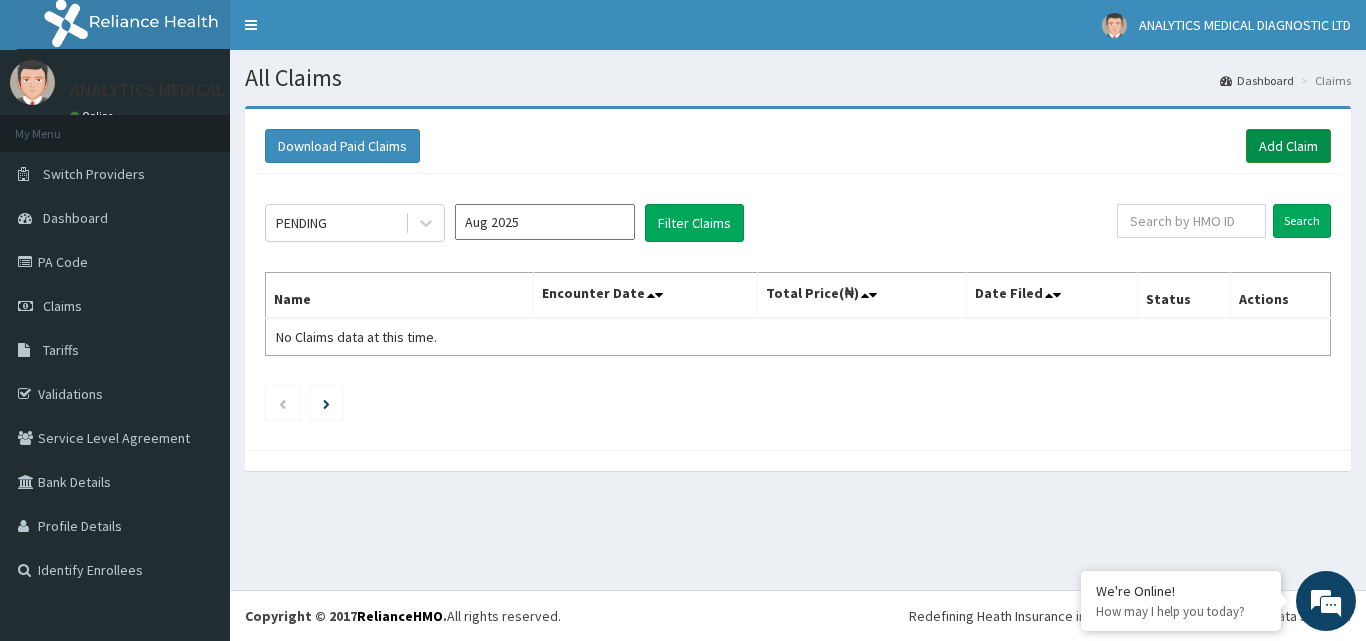 click on "Add Claim" at bounding box center [1288, 146] 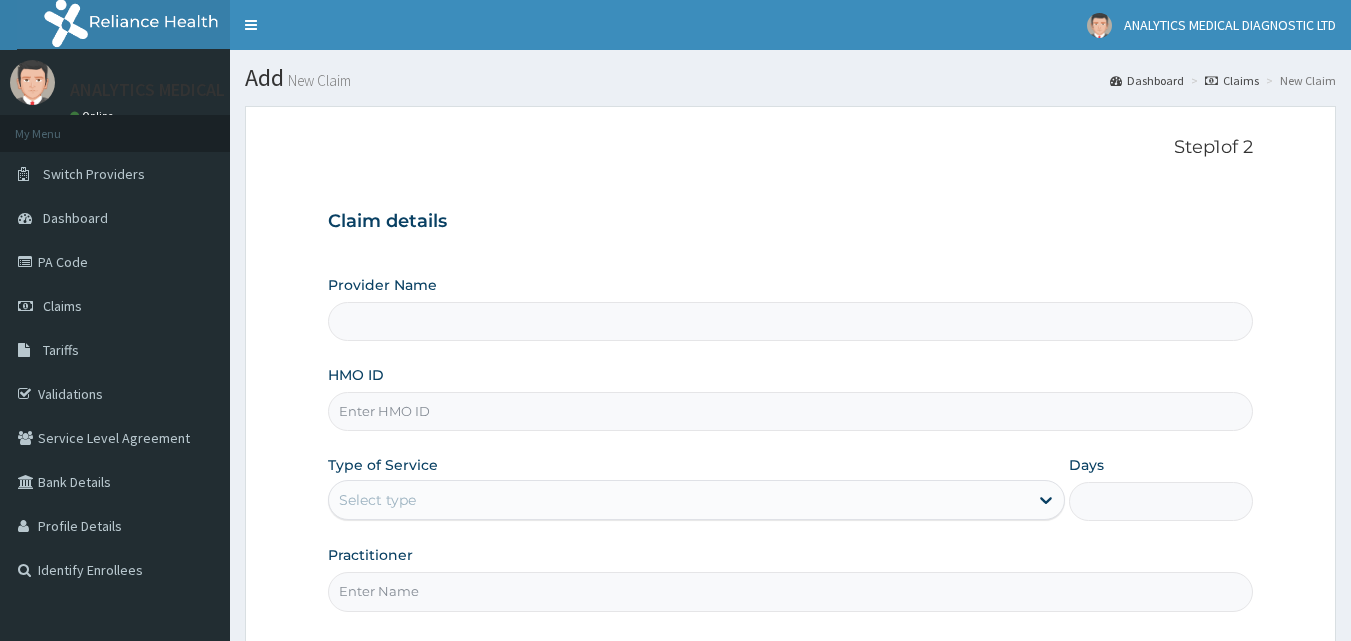 scroll, scrollTop: 0, scrollLeft: 0, axis: both 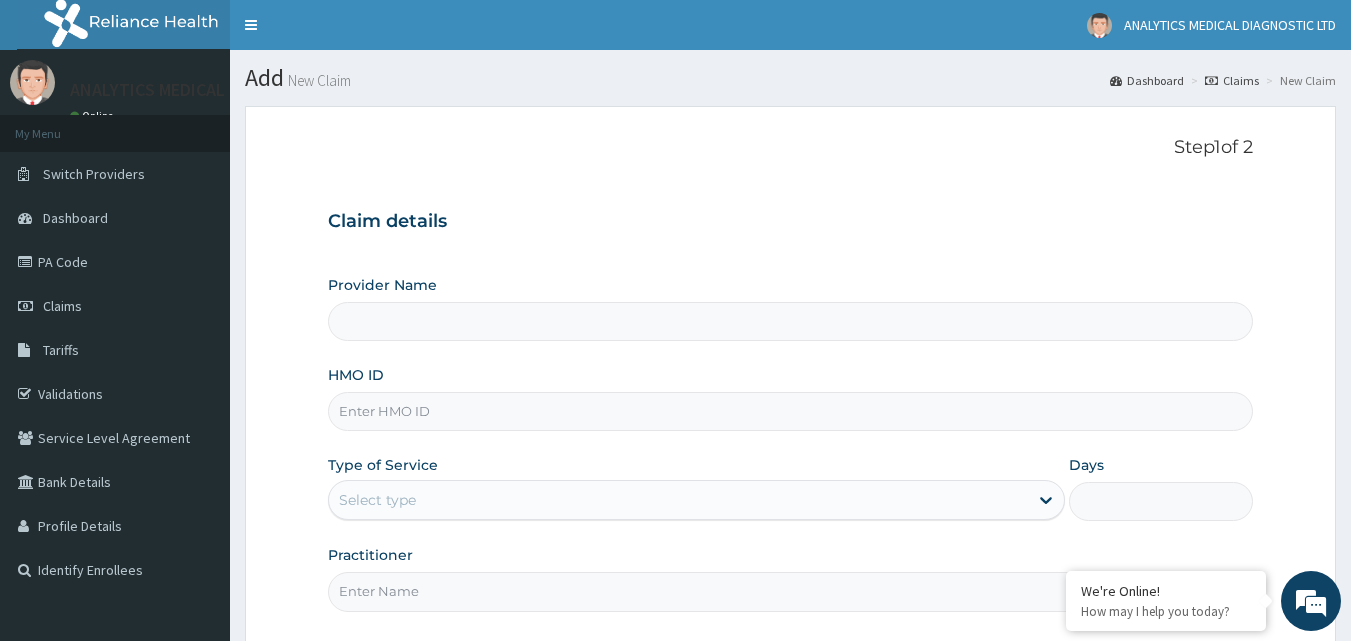 type on "Analytics Medical Diagnostic Limited" 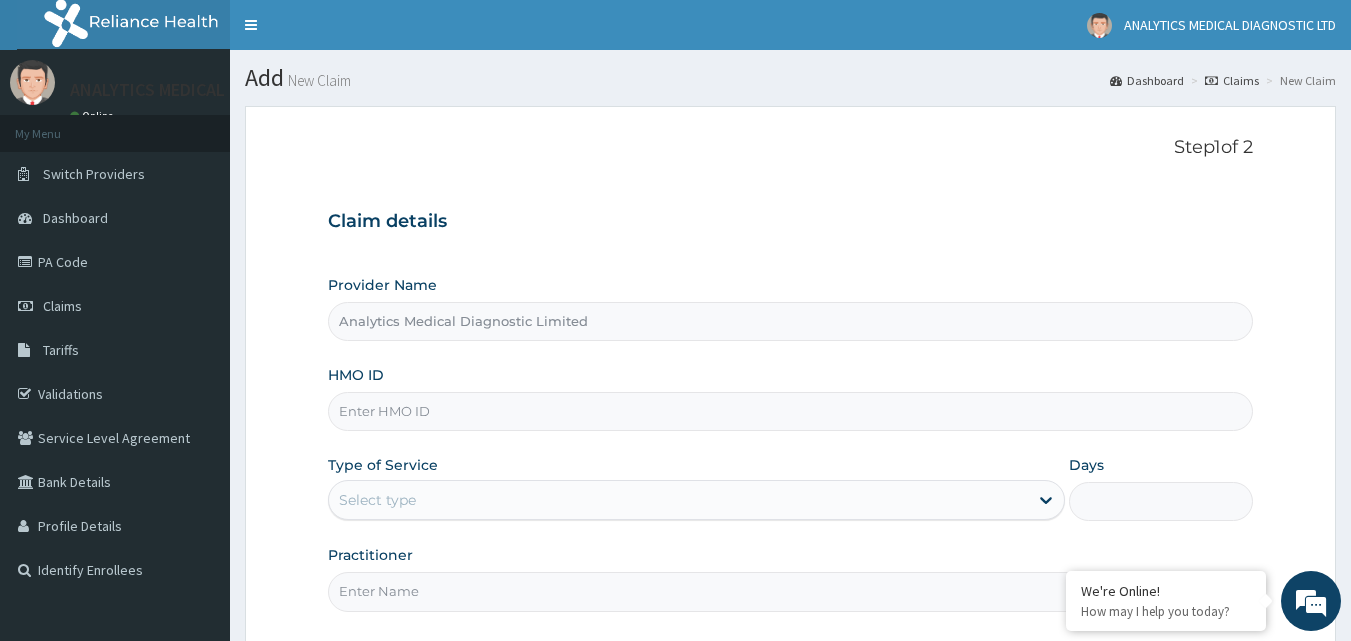 click on "HMO ID" at bounding box center (791, 411) 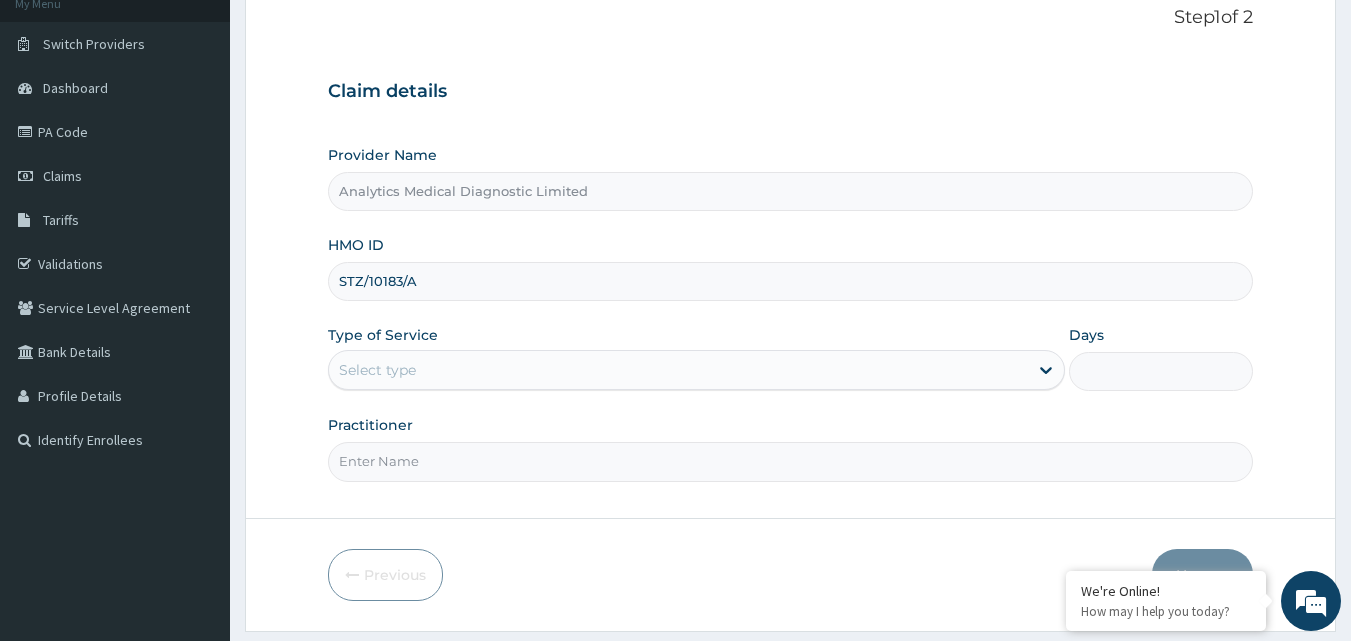 scroll, scrollTop: 187, scrollLeft: 0, axis: vertical 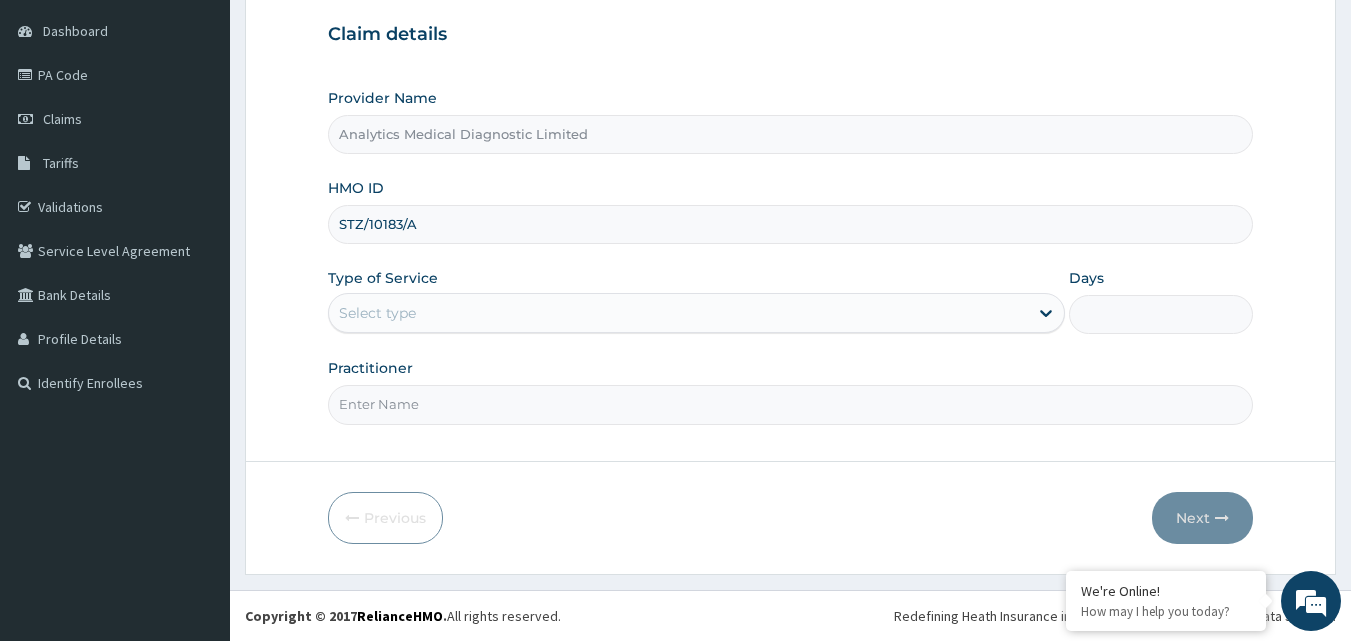 type on "STZ/10183/A" 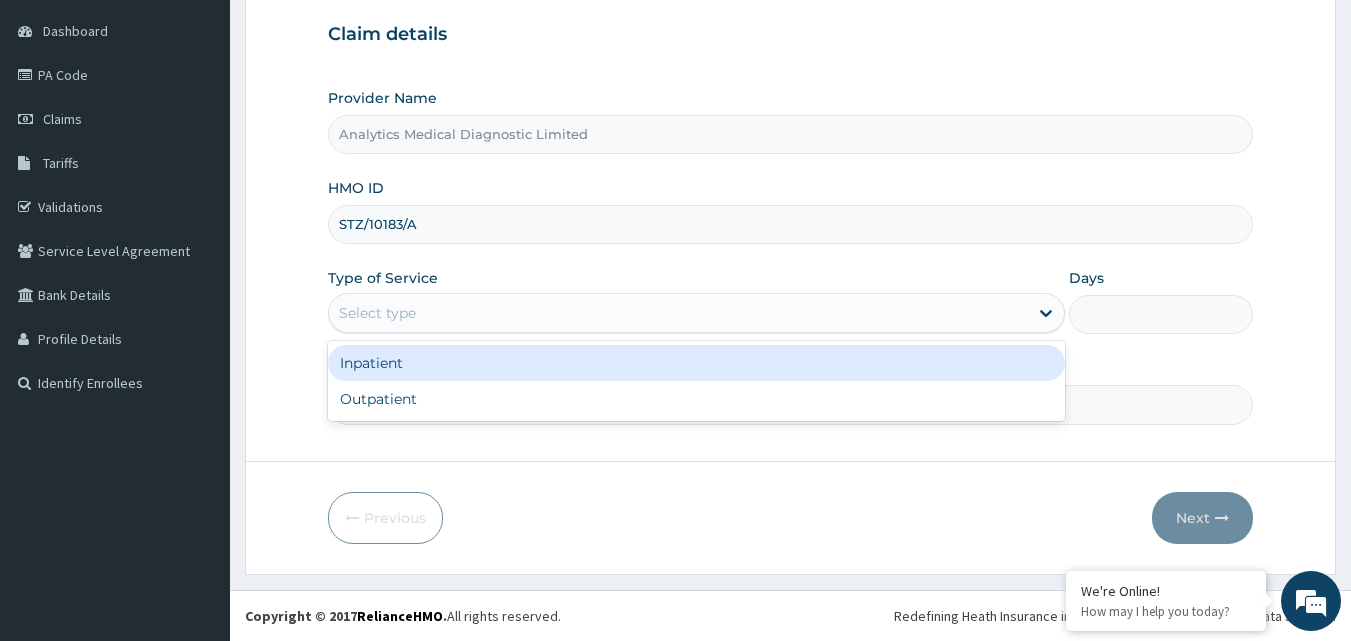 click on "Select type" at bounding box center [678, 313] 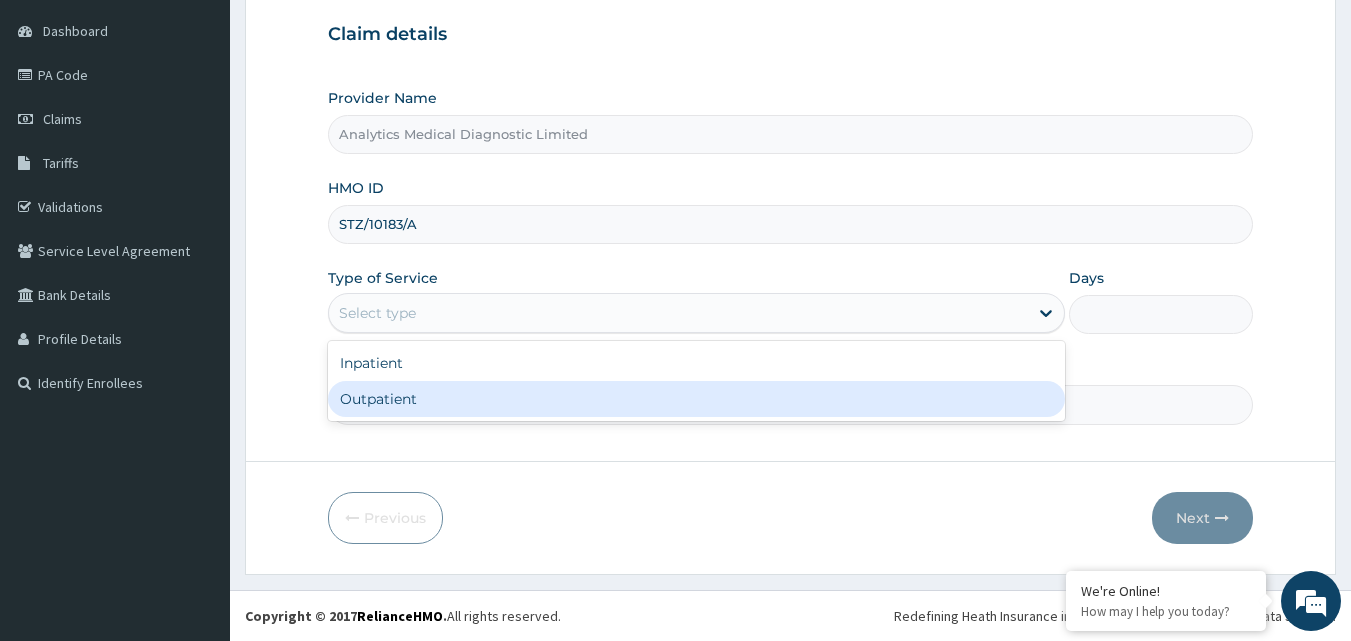 click on "Outpatient" at bounding box center [696, 399] 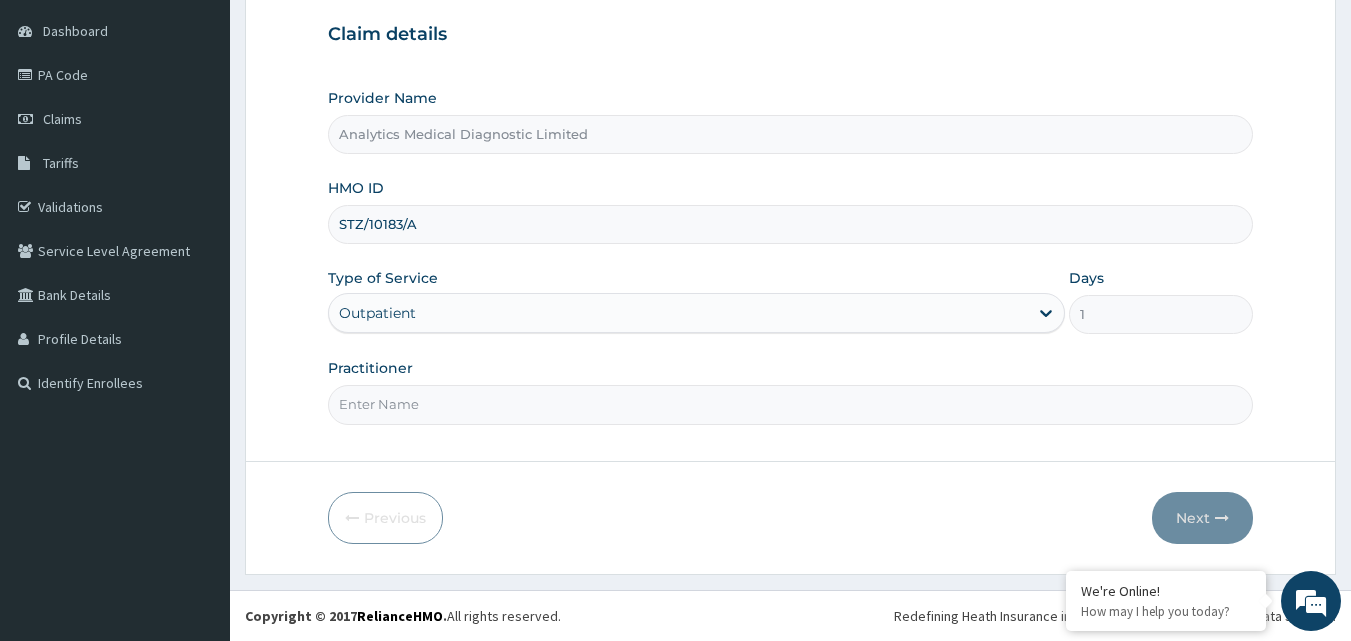 click on "Practitioner" at bounding box center [791, 404] 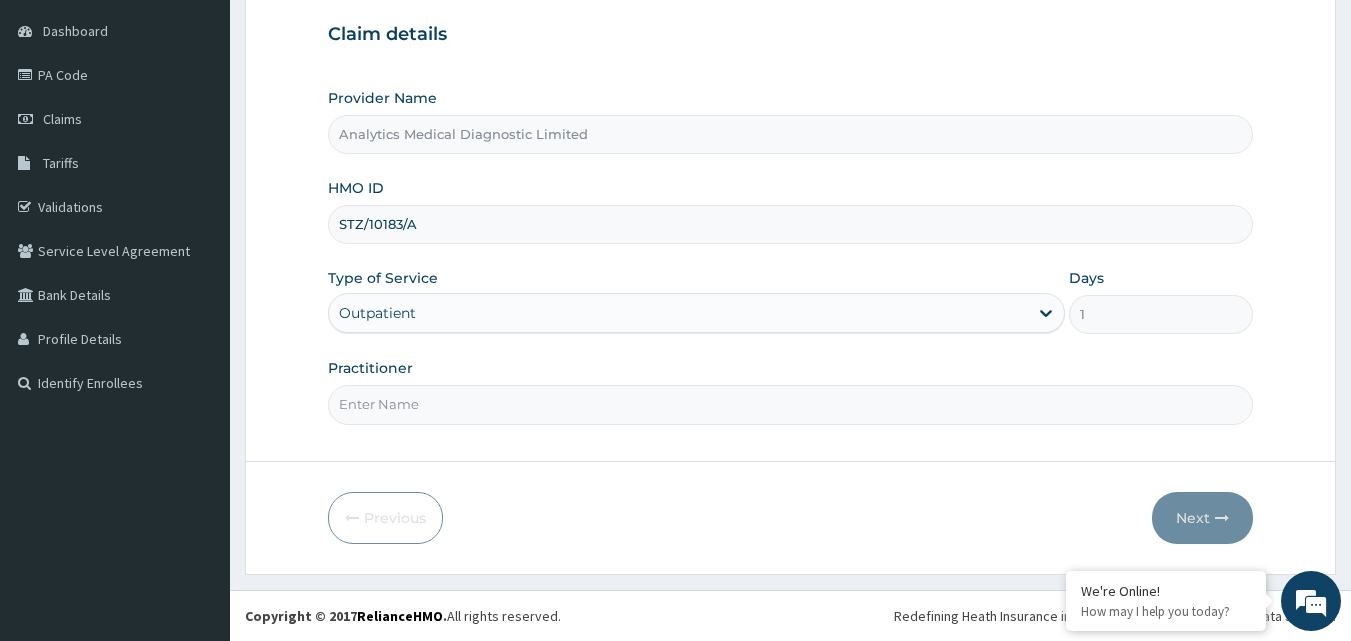 scroll, scrollTop: 0, scrollLeft: 0, axis: both 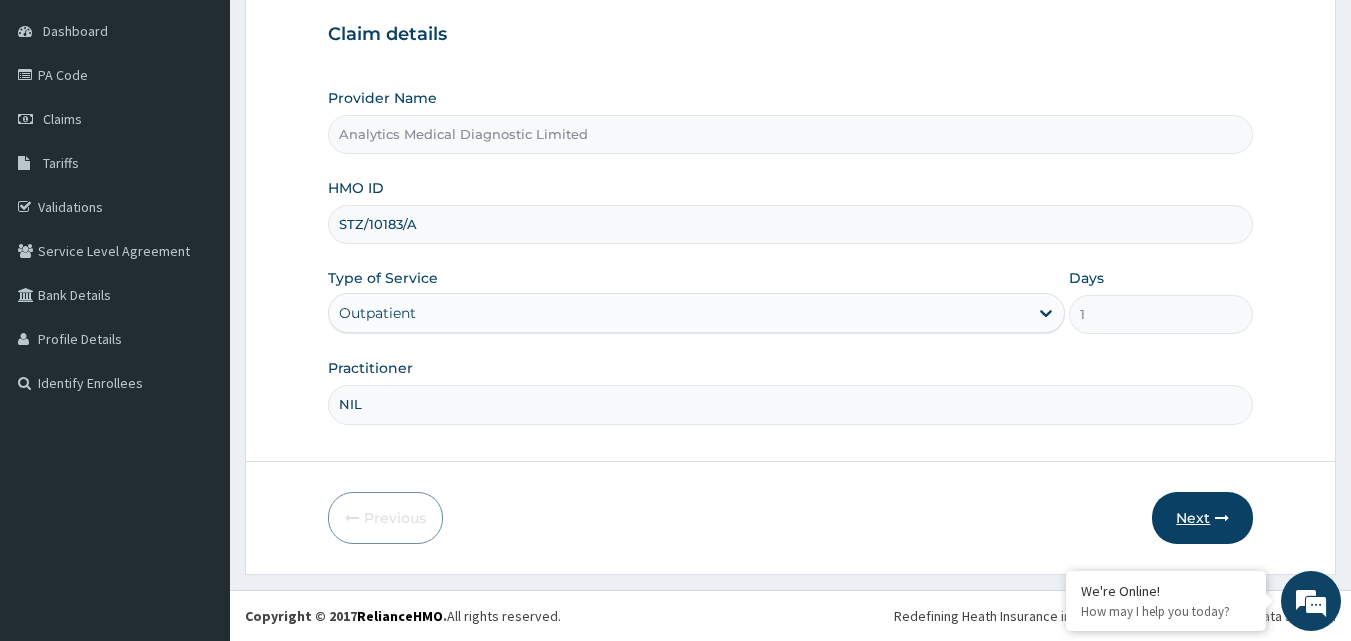 type on "NIL" 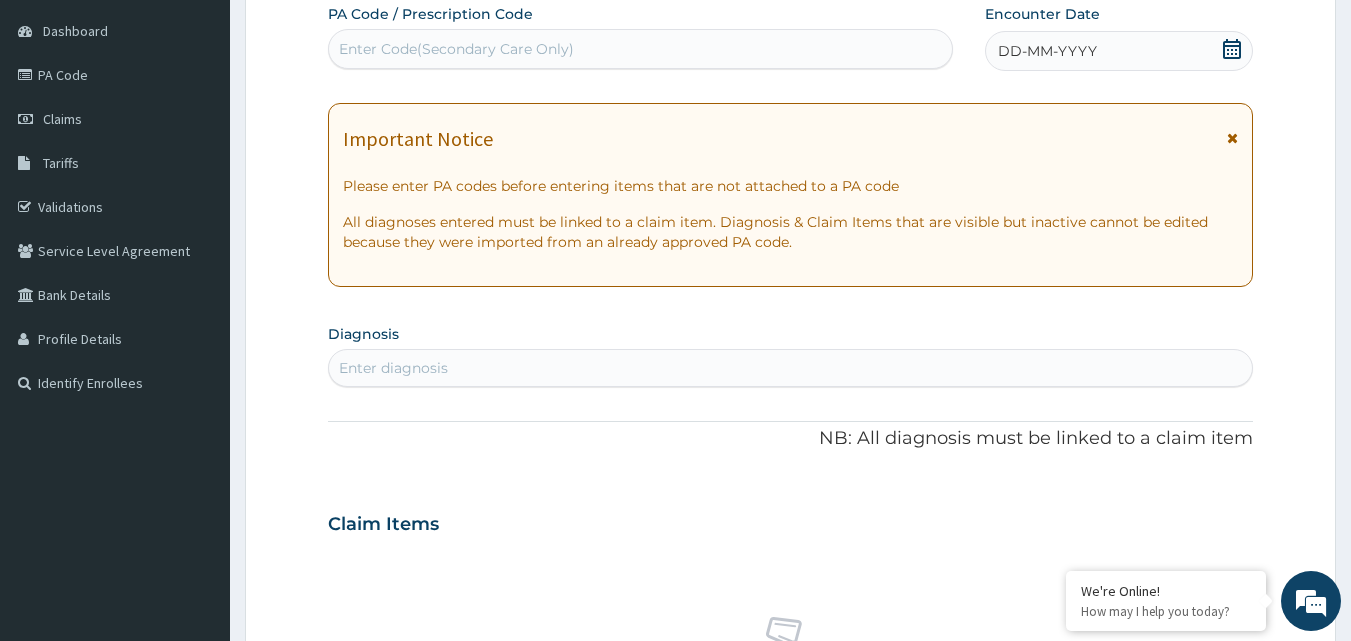 click on "Enter Code(Secondary Care Only)" at bounding box center (456, 49) 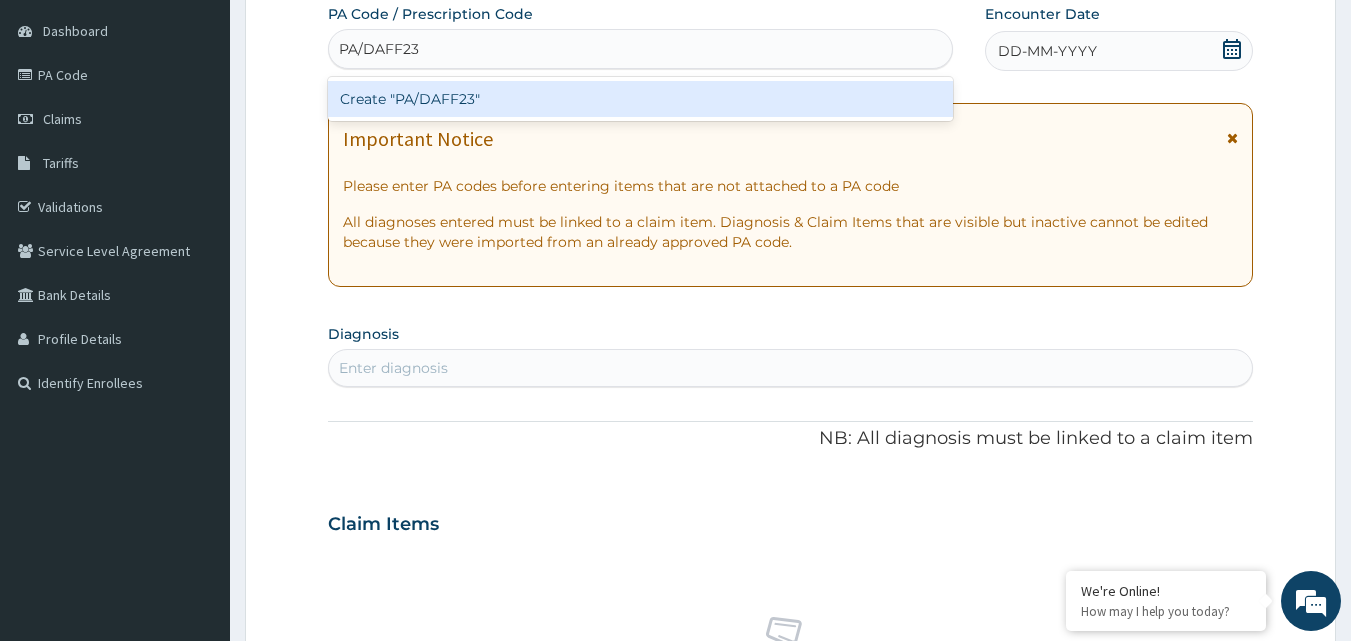 type on "PA/DAFF23" 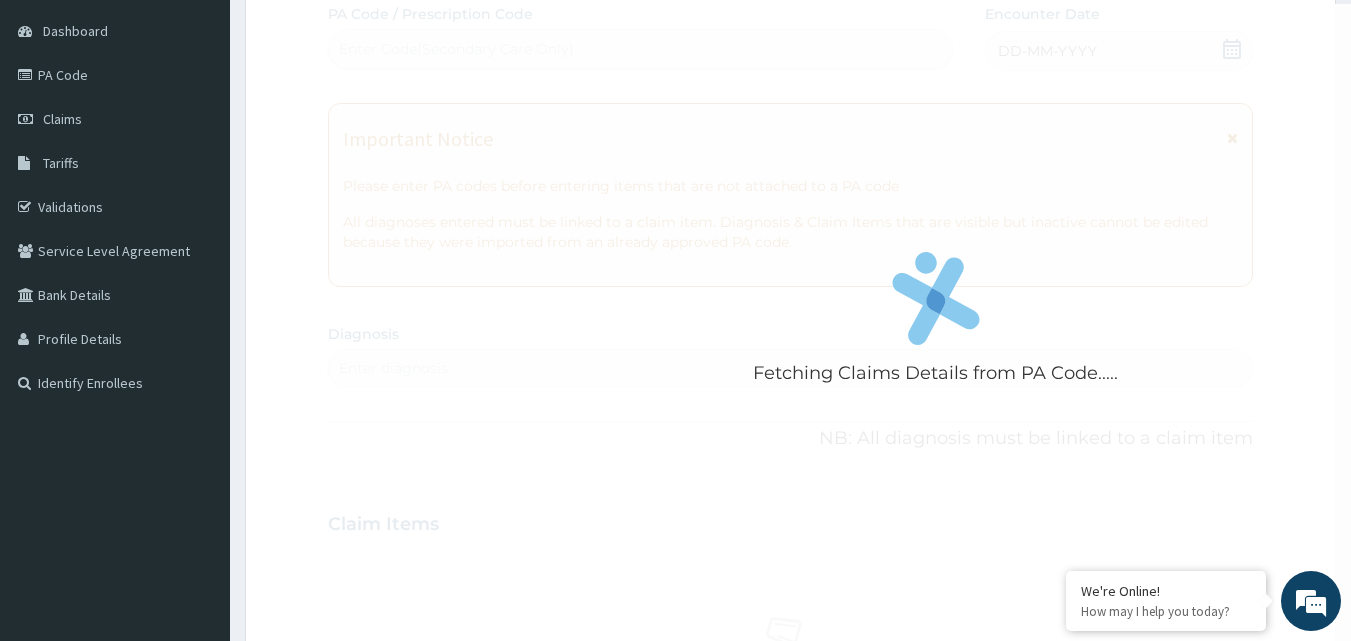 click on "Fetching Claims Details from PA Code..... PA Code / Prescription Code Enter Code(Secondary Care Only) Encounter Date DD-MM-YYYY Important Notice Please enter PA codes before entering items that are not attached to a PA code   All diagnoses entered must be linked to a claim item. Diagnosis & Claim Items that are visible but inactive cannot be edited because they were imported from an already approved PA code. Diagnosis Enter diagnosis NB: All diagnosis must be linked to a claim item Claim Items No claim item Types Select Type Item Select Item Pair Diagnosis Select Diagnosis Unit Price 0 Add Comment" at bounding box center [791, 521] 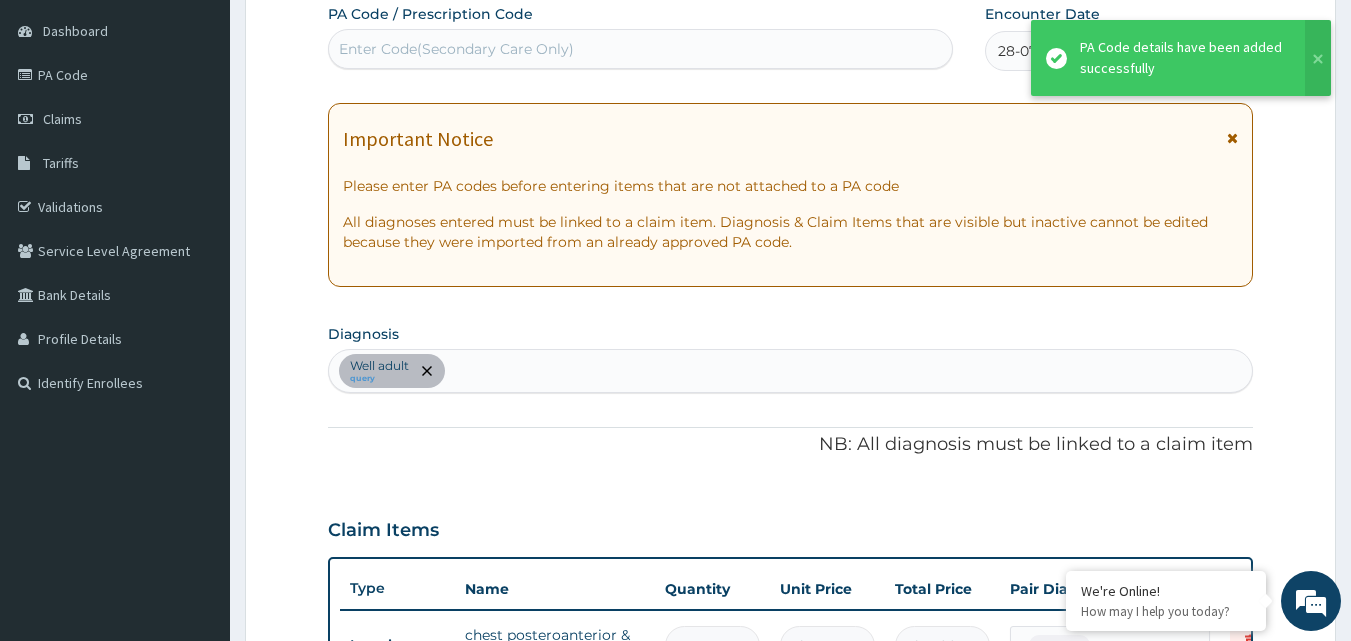 scroll, scrollTop: 211, scrollLeft: 0, axis: vertical 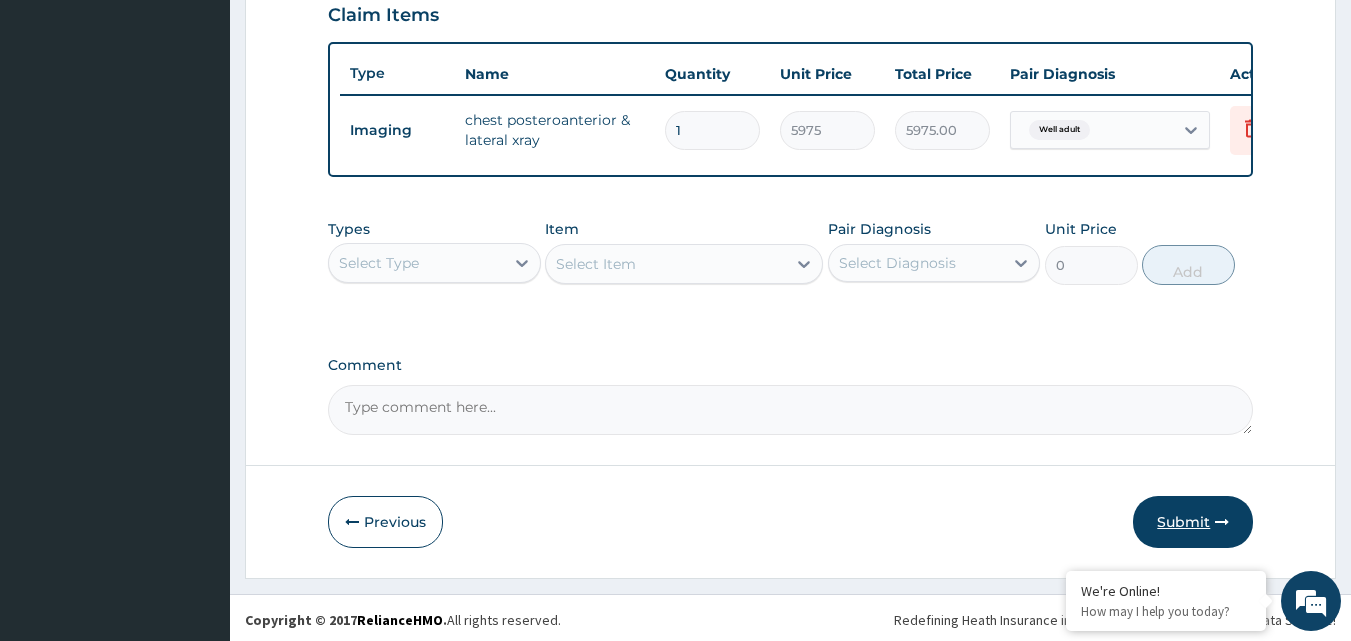 click on "Submit" at bounding box center [1193, 522] 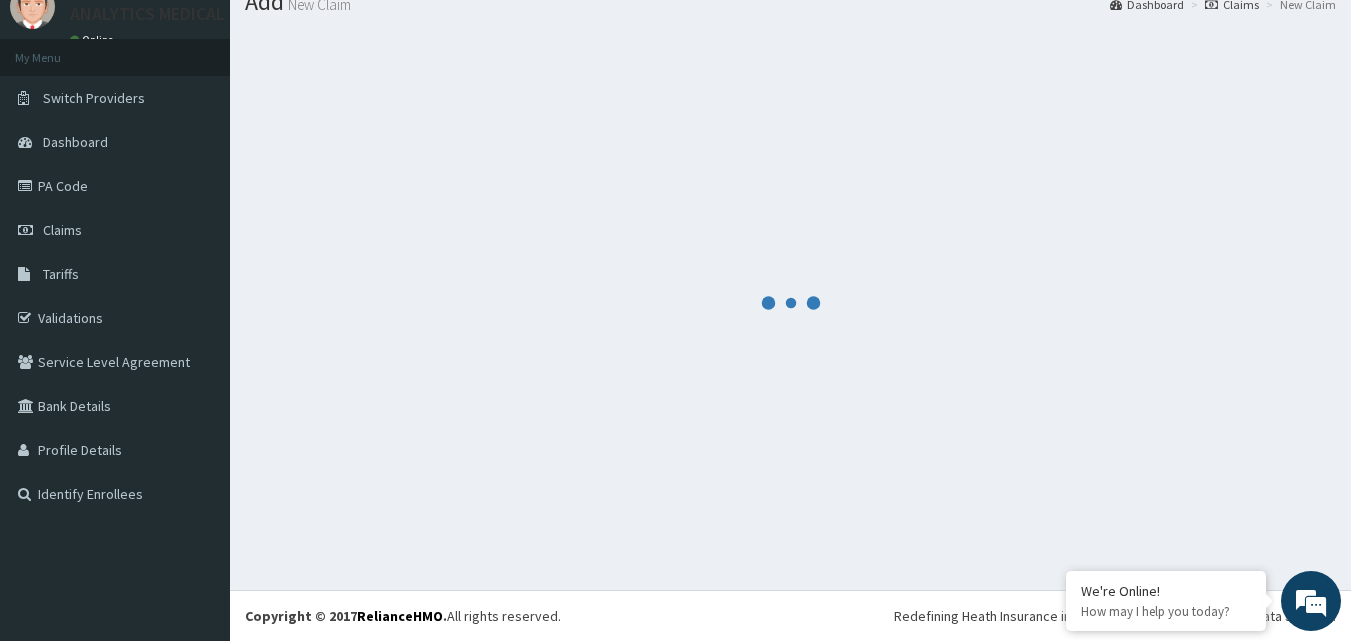 scroll, scrollTop: 702, scrollLeft: 0, axis: vertical 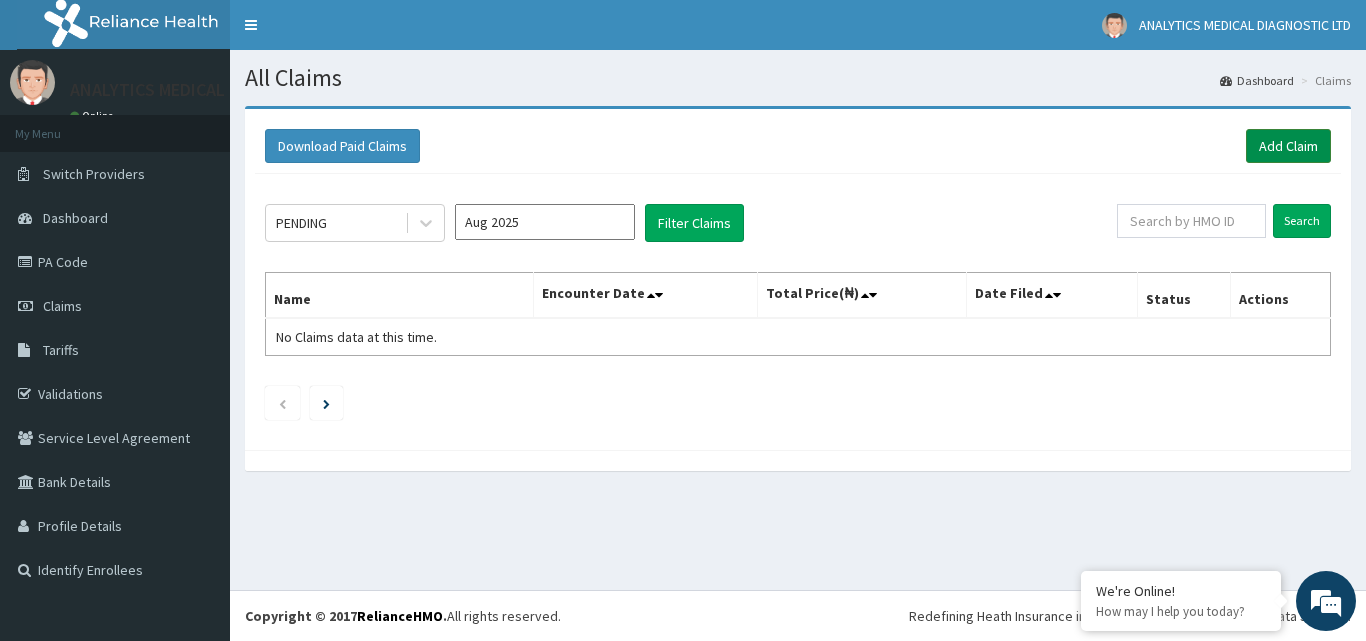 click on "Add Claim" at bounding box center [1288, 146] 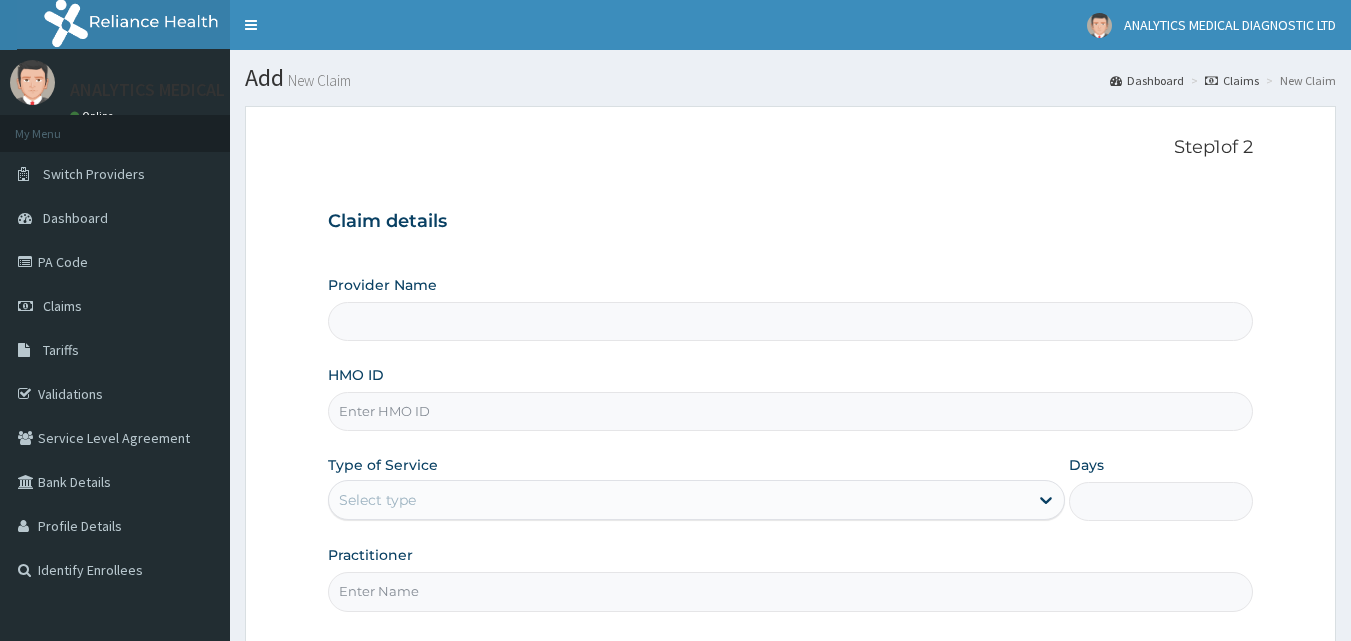 scroll, scrollTop: 0, scrollLeft: 0, axis: both 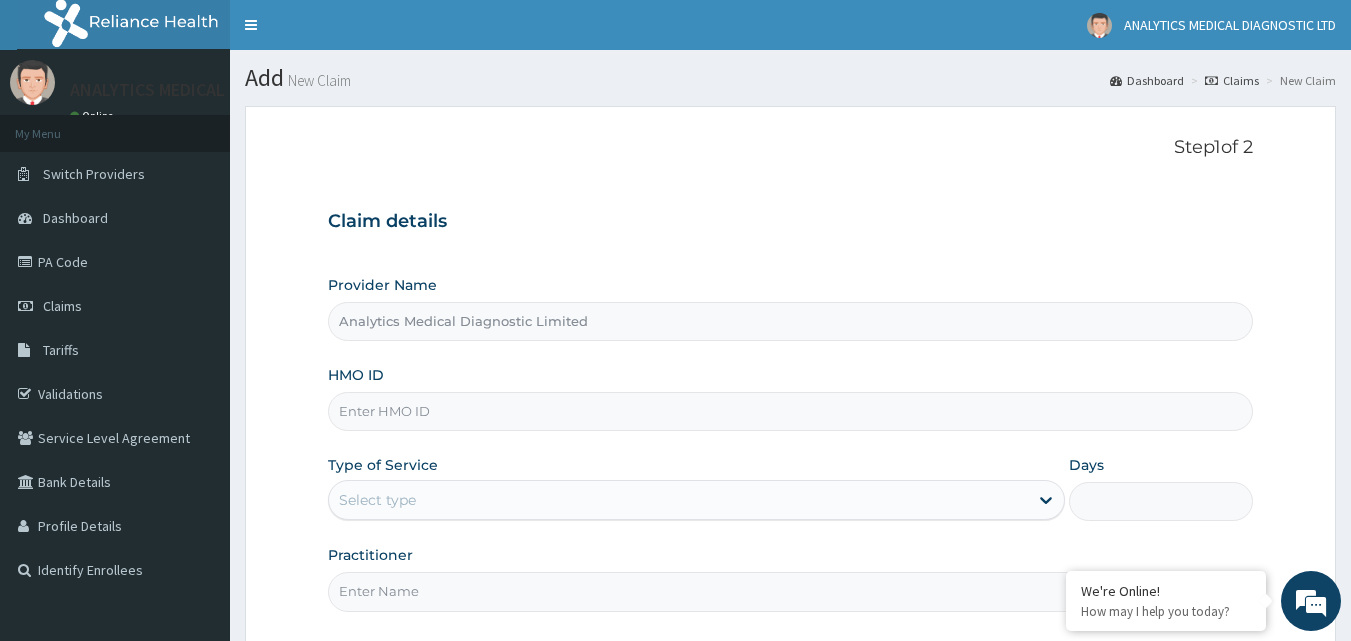 click on "HMO ID" at bounding box center (791, 411) 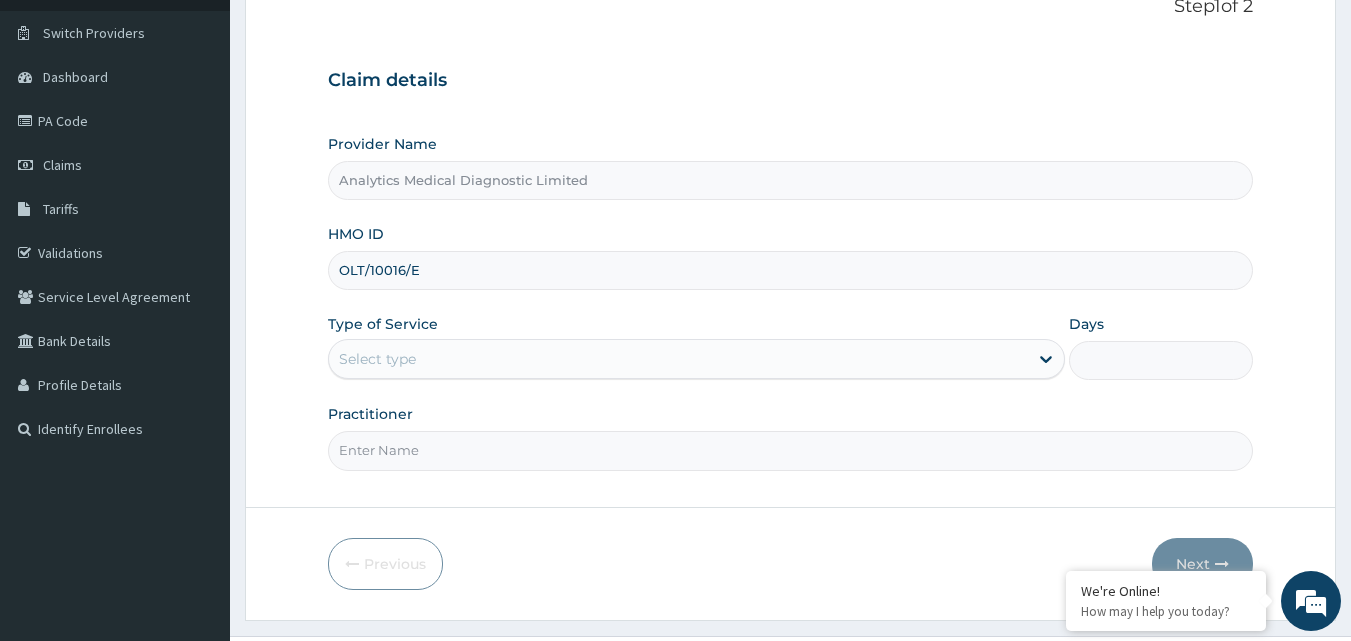 scroll, scrollTop: 145, scrollLeft: 0, axis: vertical 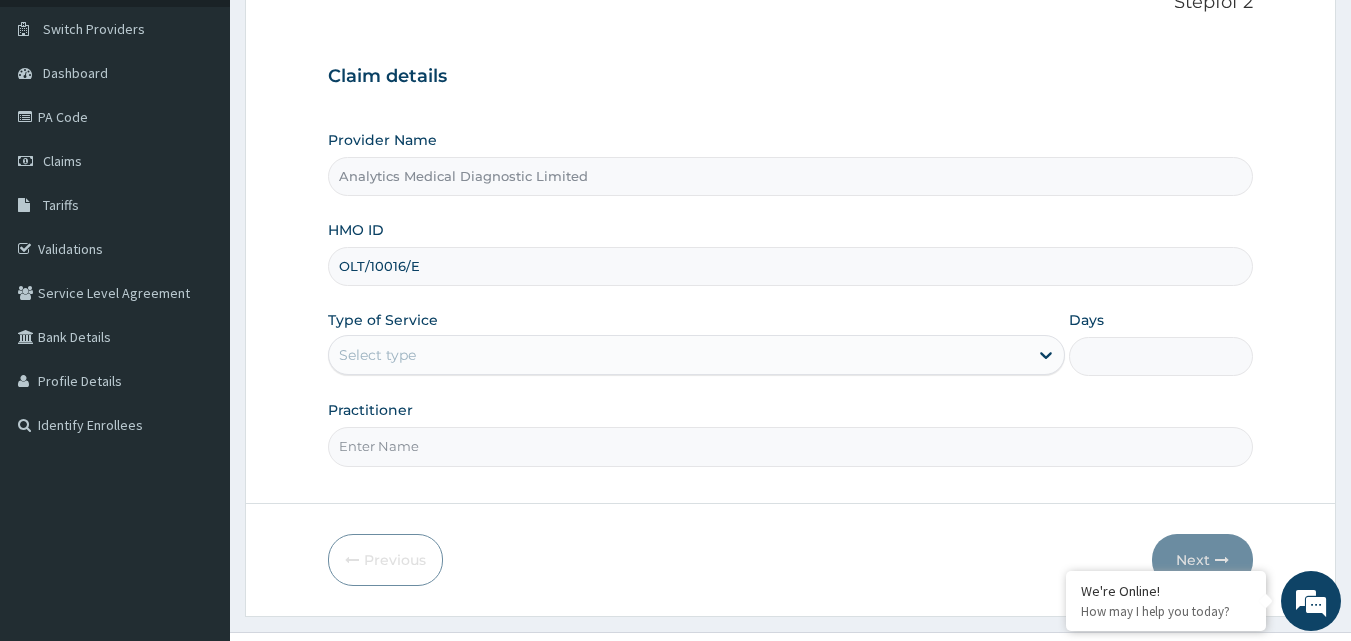 type on "OLT/10016/E" 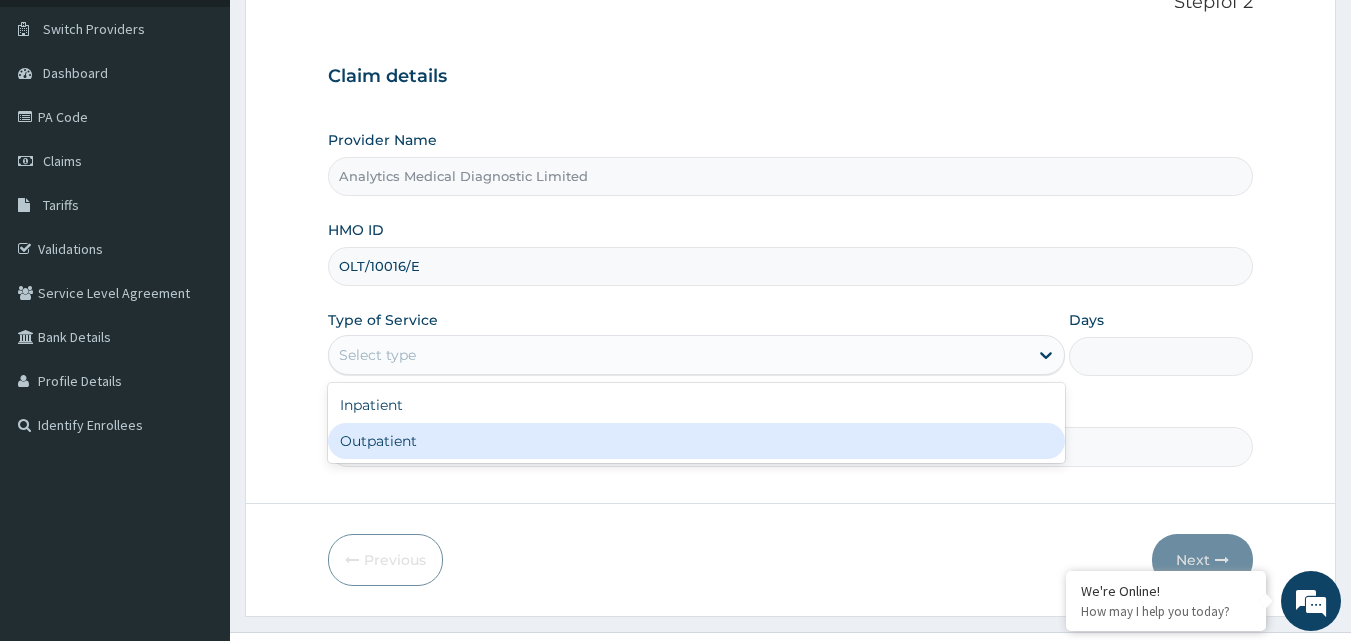 click on "Outpatient" at bounding box center (696, 441) 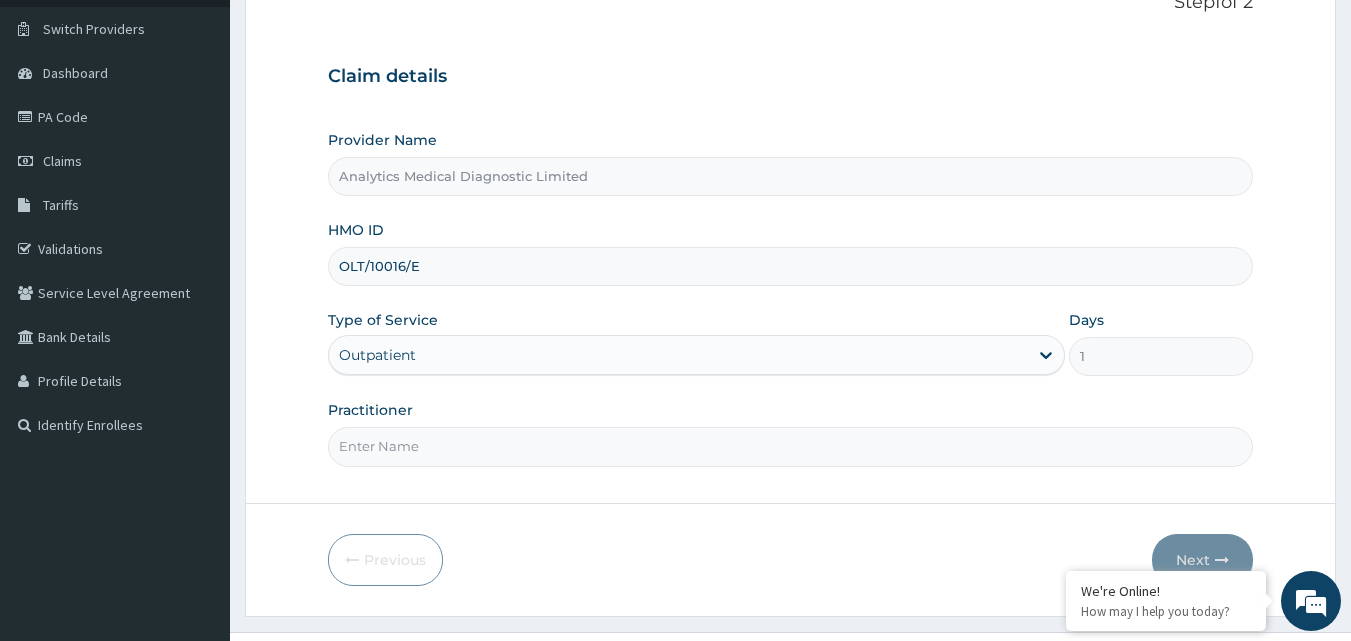 click on "Practitioner" at bounding box center [791, 446] 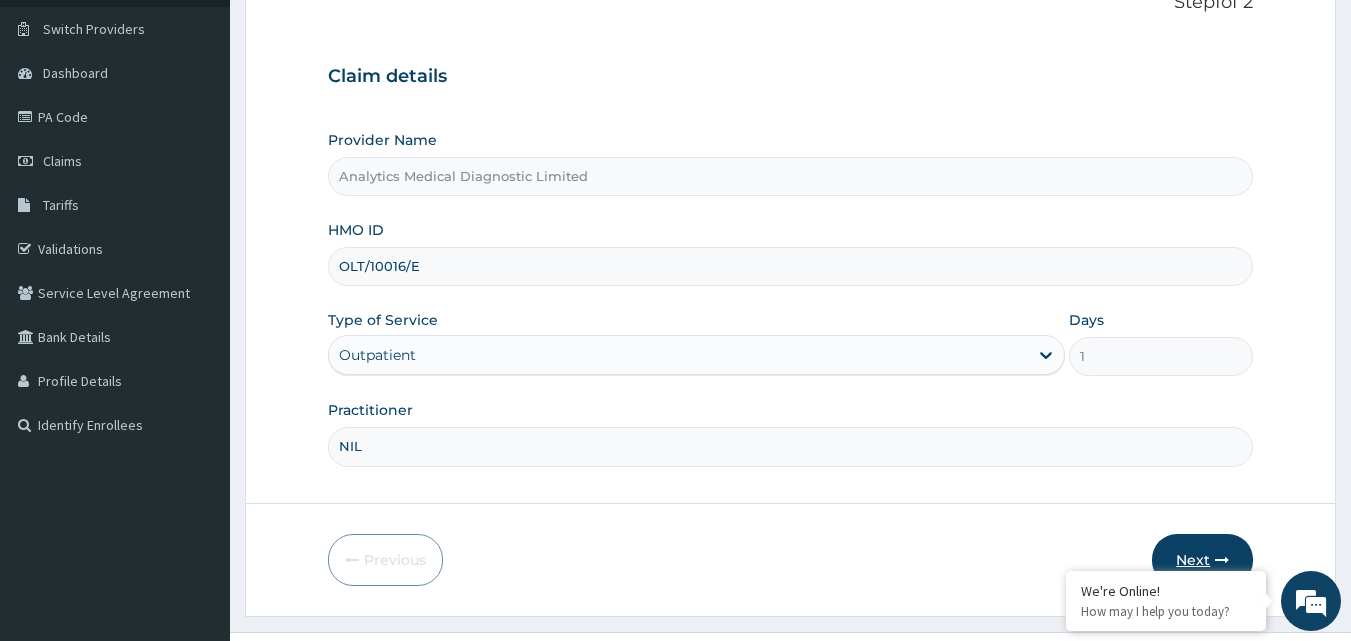 scroll, scrollTop: 0, scrollLeft: 0, axis: both 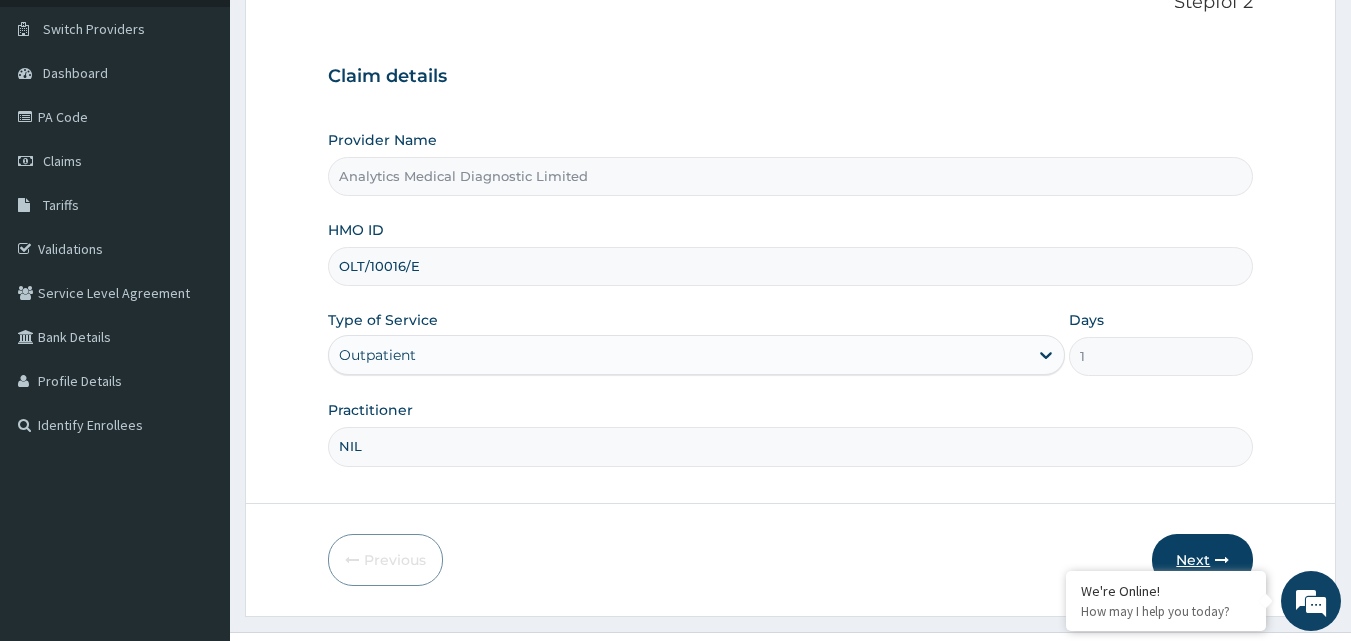 type on "NIL" 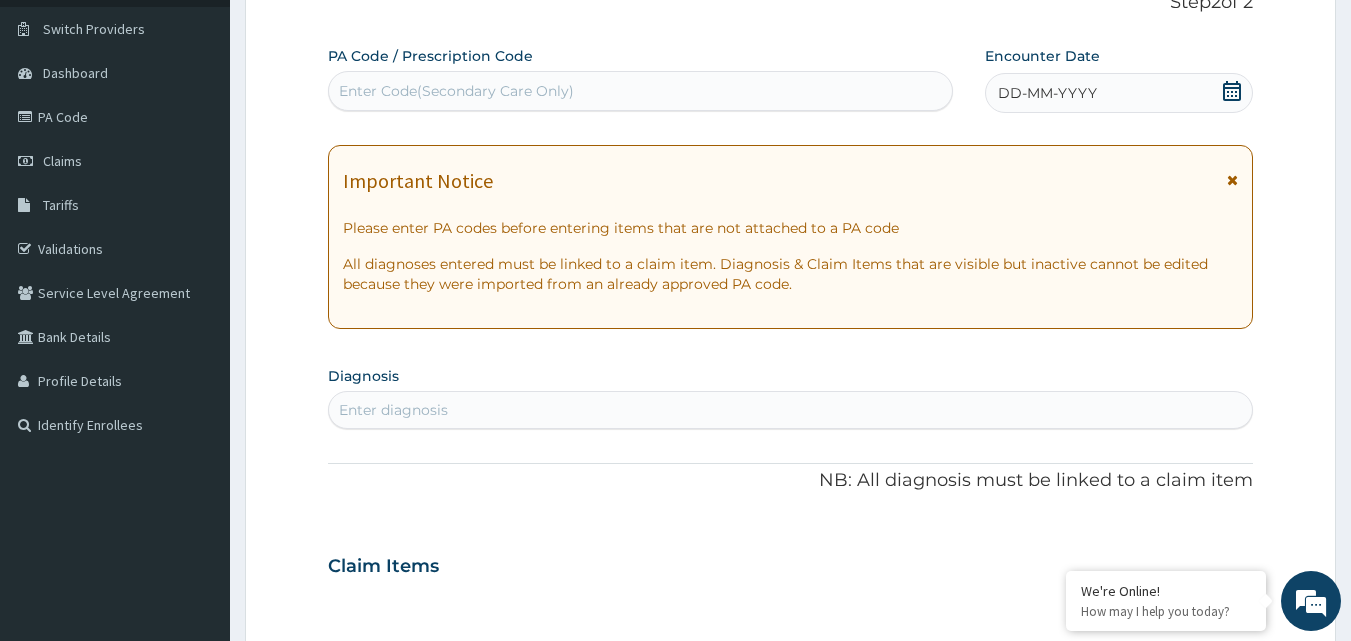 click on "Enter Code(Secondary Care Only)" at bounding box center [456, 91] 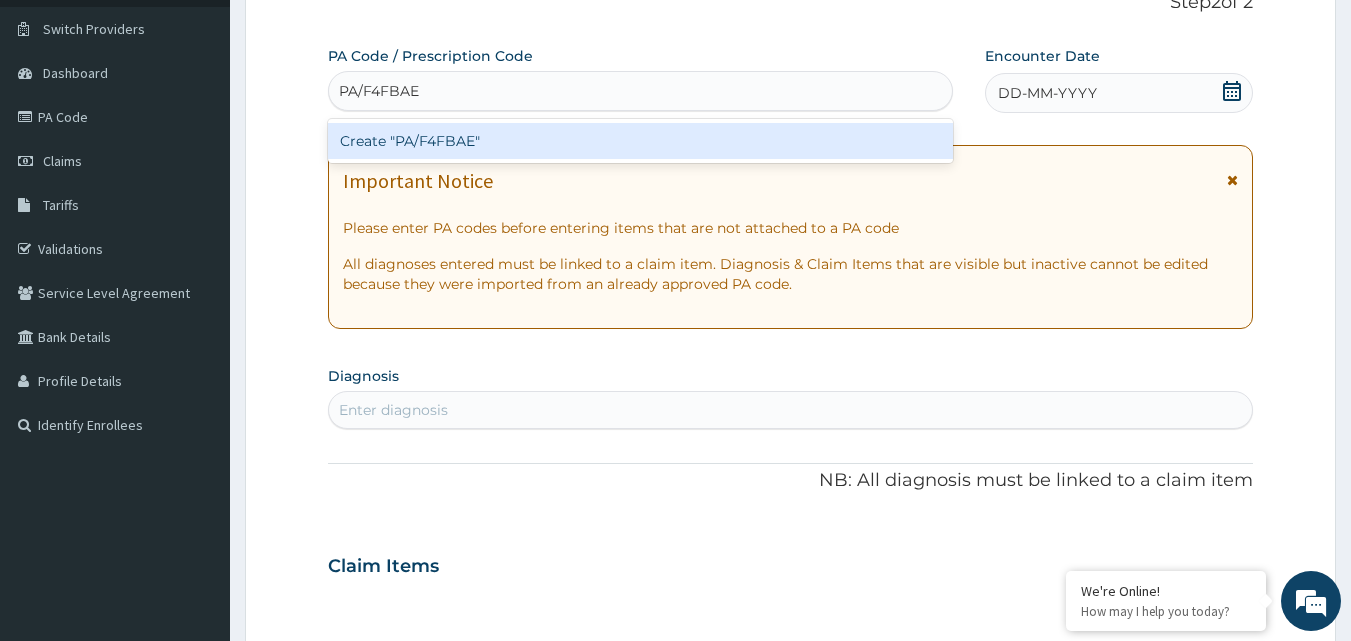 click on "Create "PA/F4FBAE"" at bounding box center [641, 141] 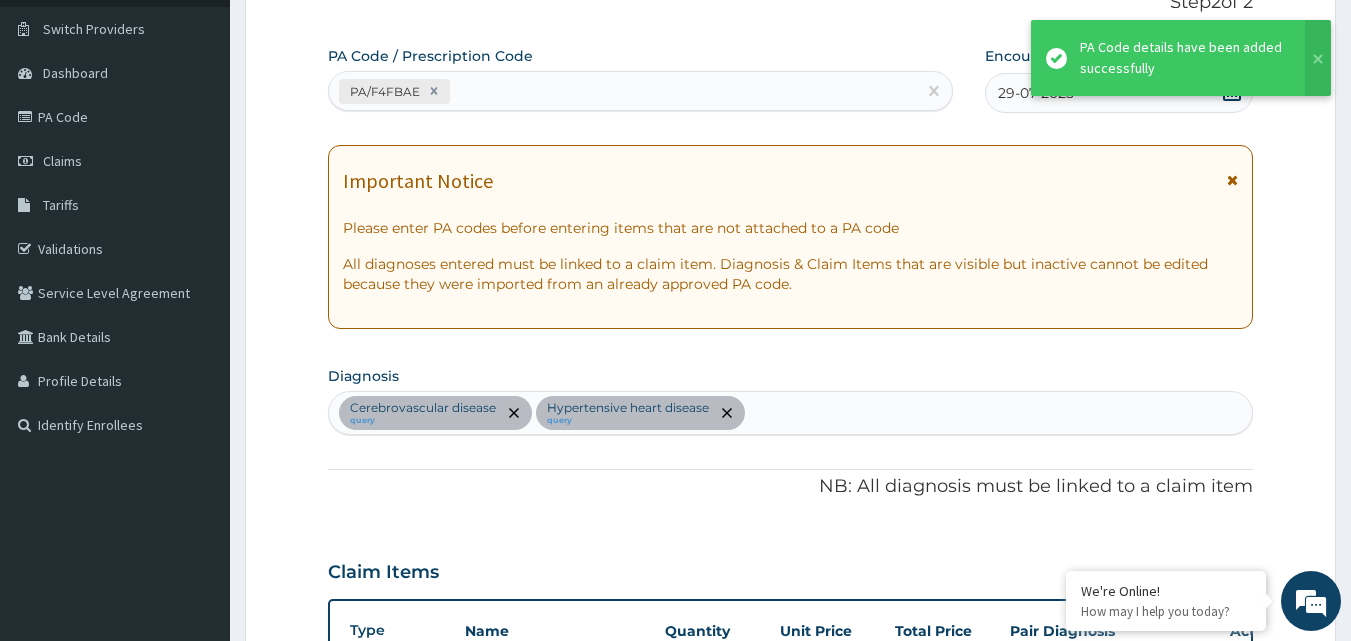 scroll, scrollTop: 516, scrollLeft: 0, axis: vertical 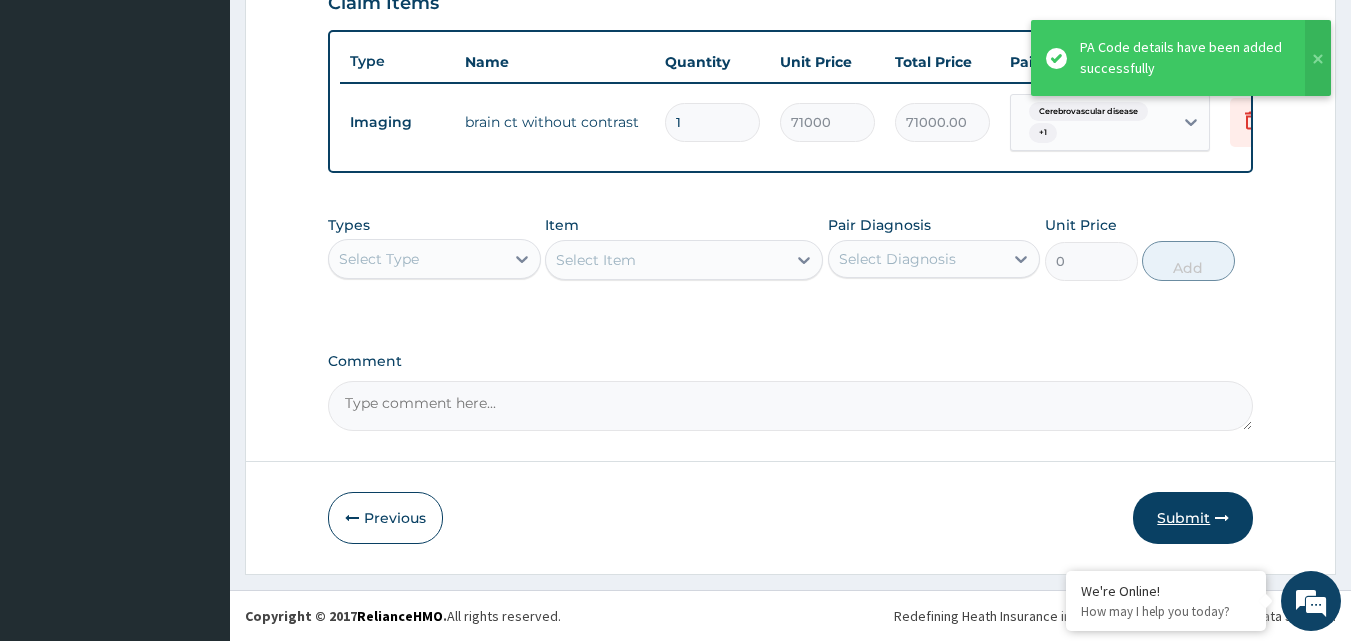 click on "Submit" at bounding box center [1193, 518] 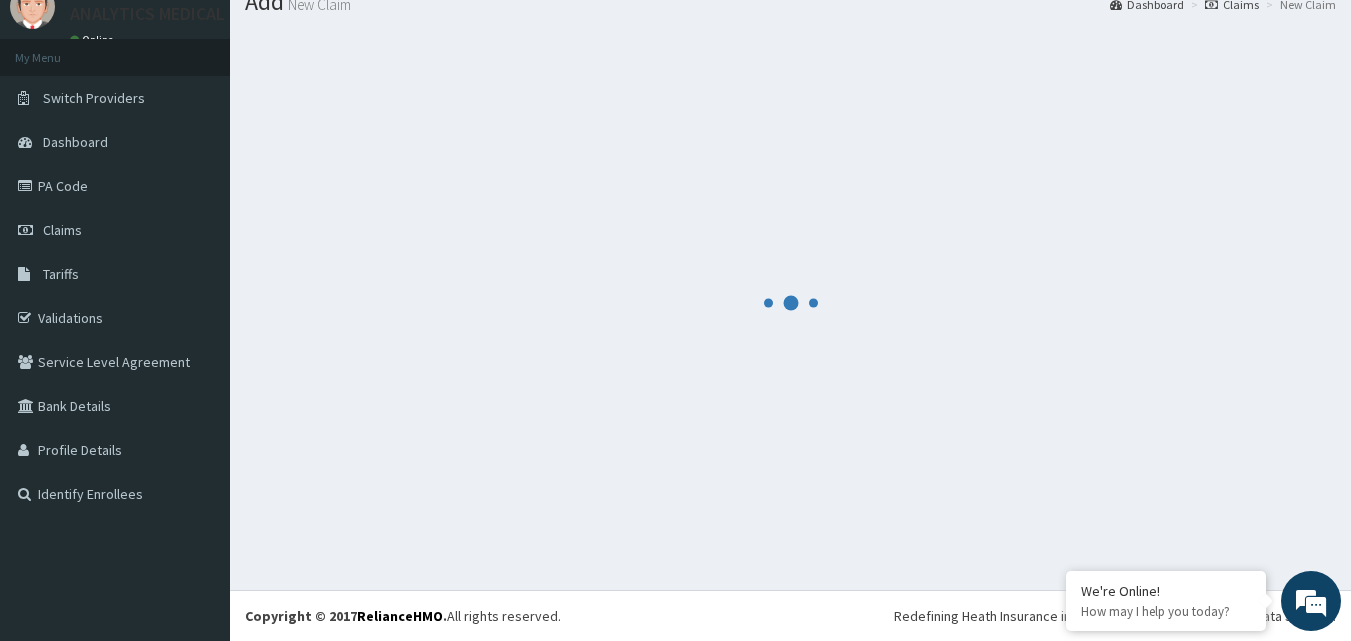 scroll, scrollTop: 729, scrollLeft: 0, axis: vertical 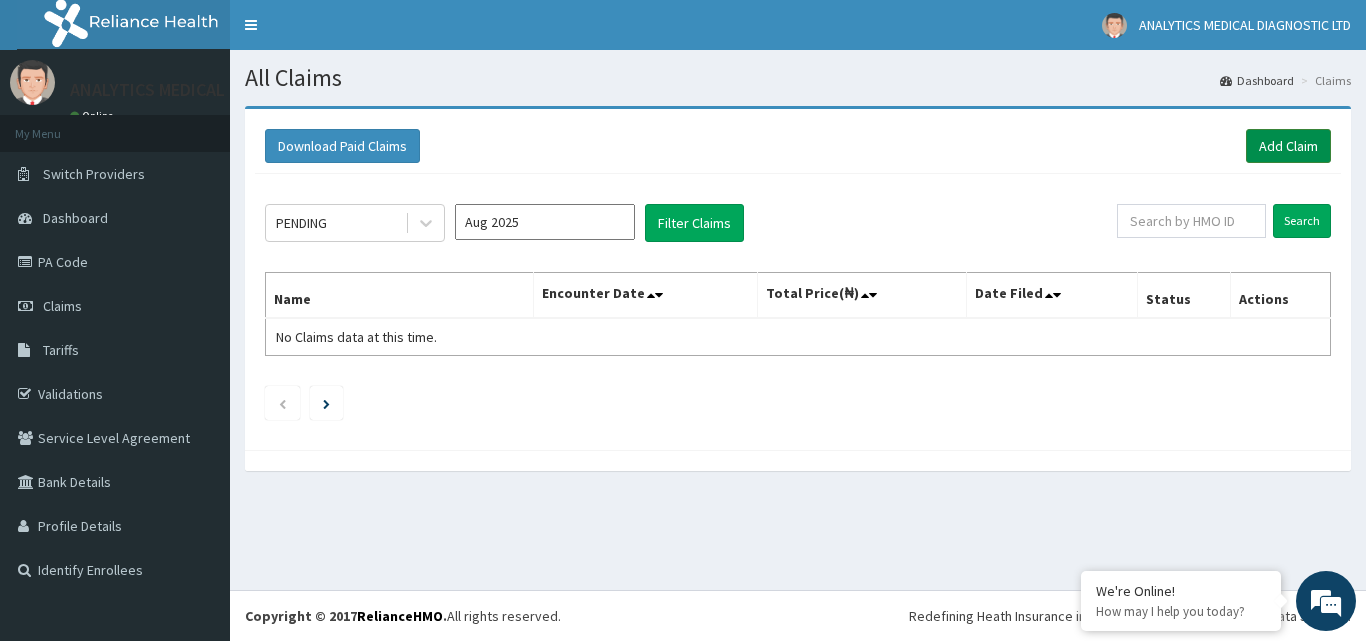 click on "Add Claim" at bounding box center (1288, 146) 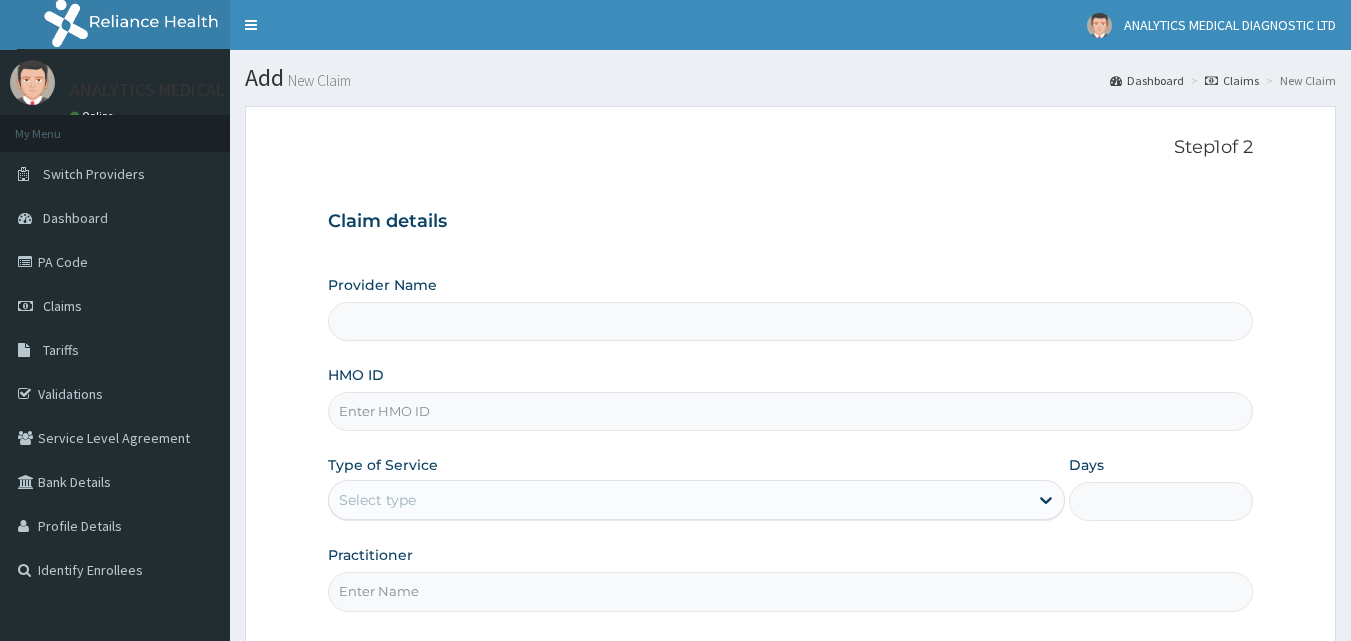 scroll, scrollTop: 0, scrollLeft: 0, axis: both 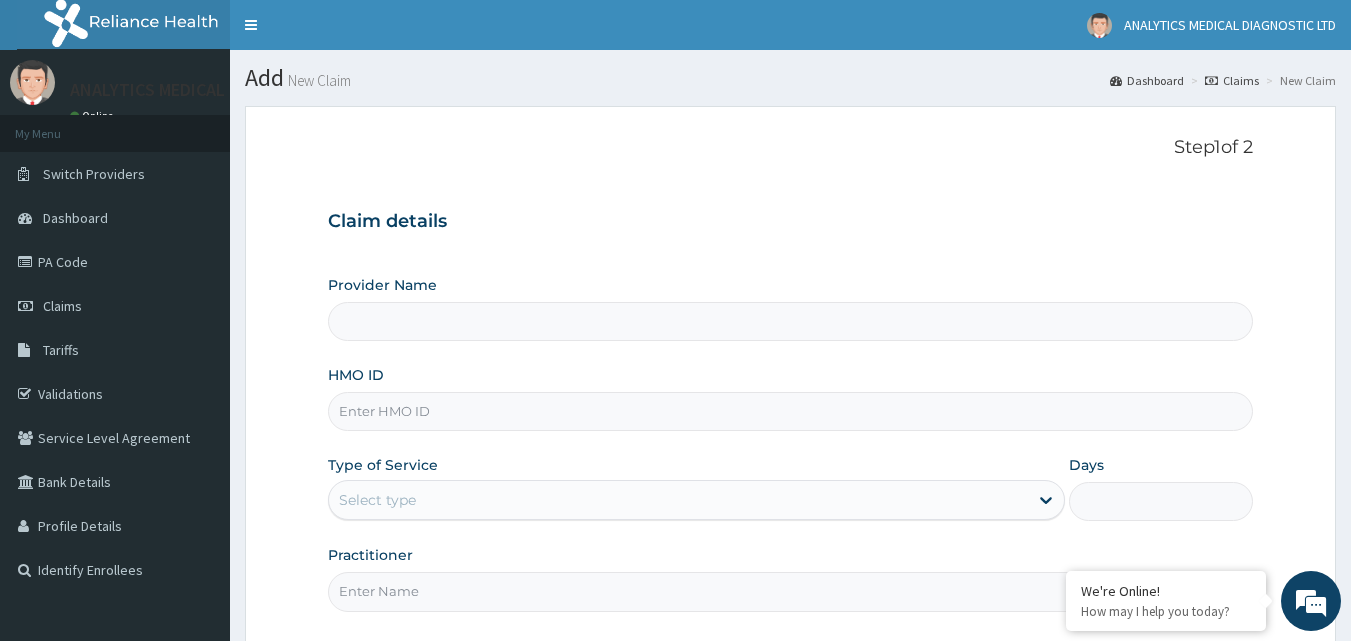click on "HMO ID" at bounding box center [791, 411] 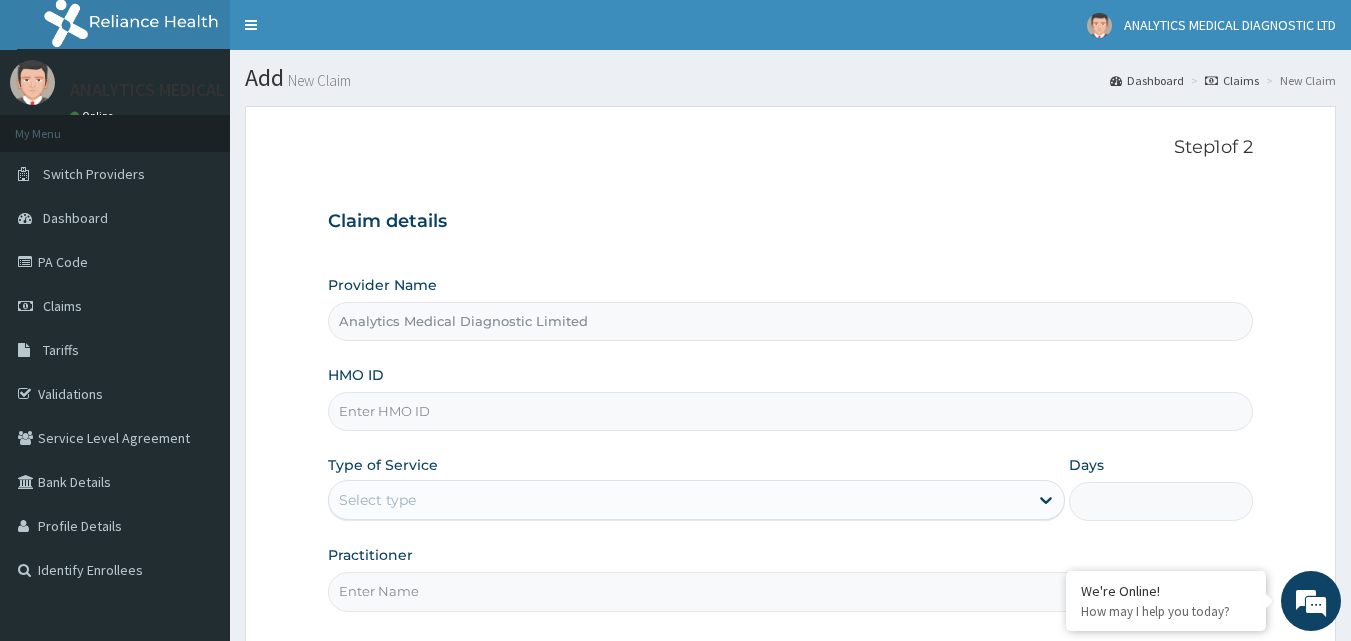 type on "Analytics Medical Diagnostic Limited" 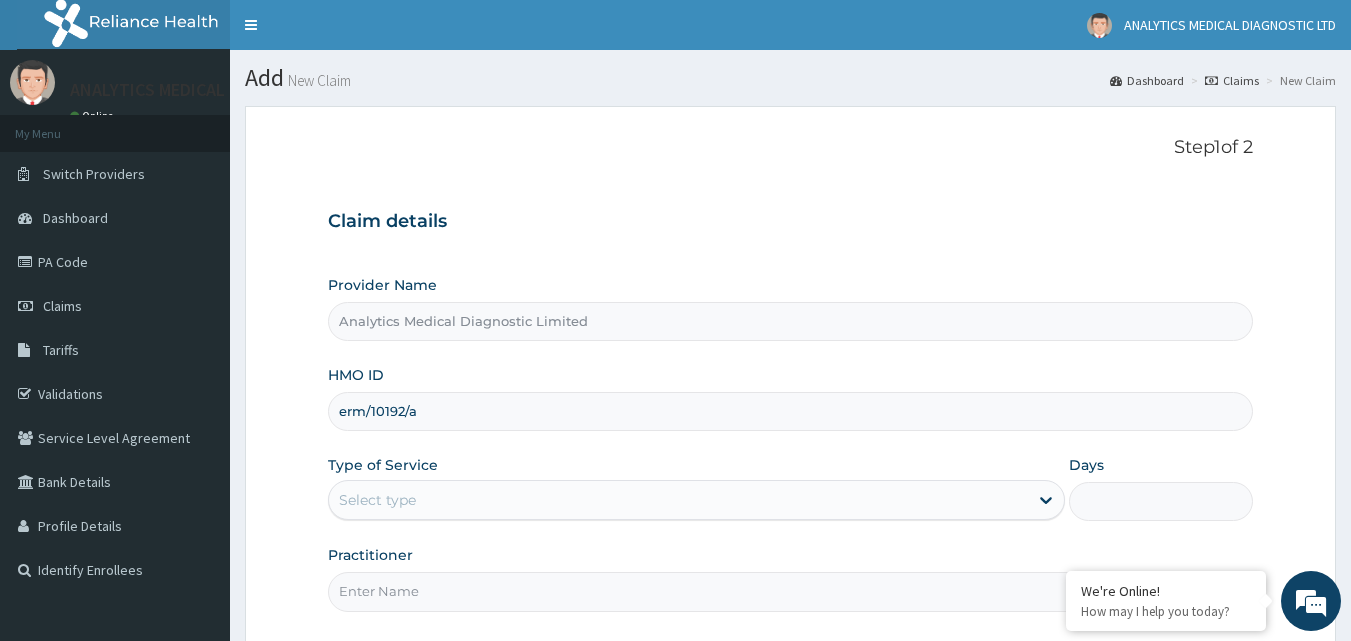 type on "erm/10192/a" 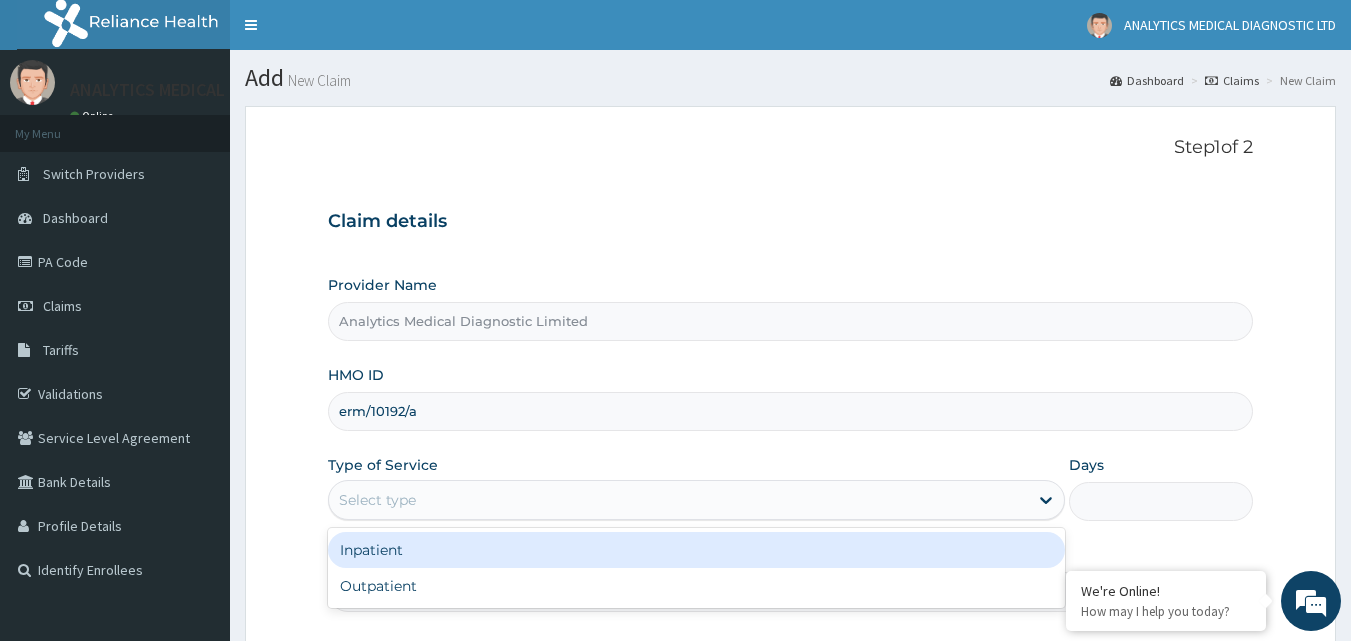 click on "Select type" at bounding box center [377, 500] 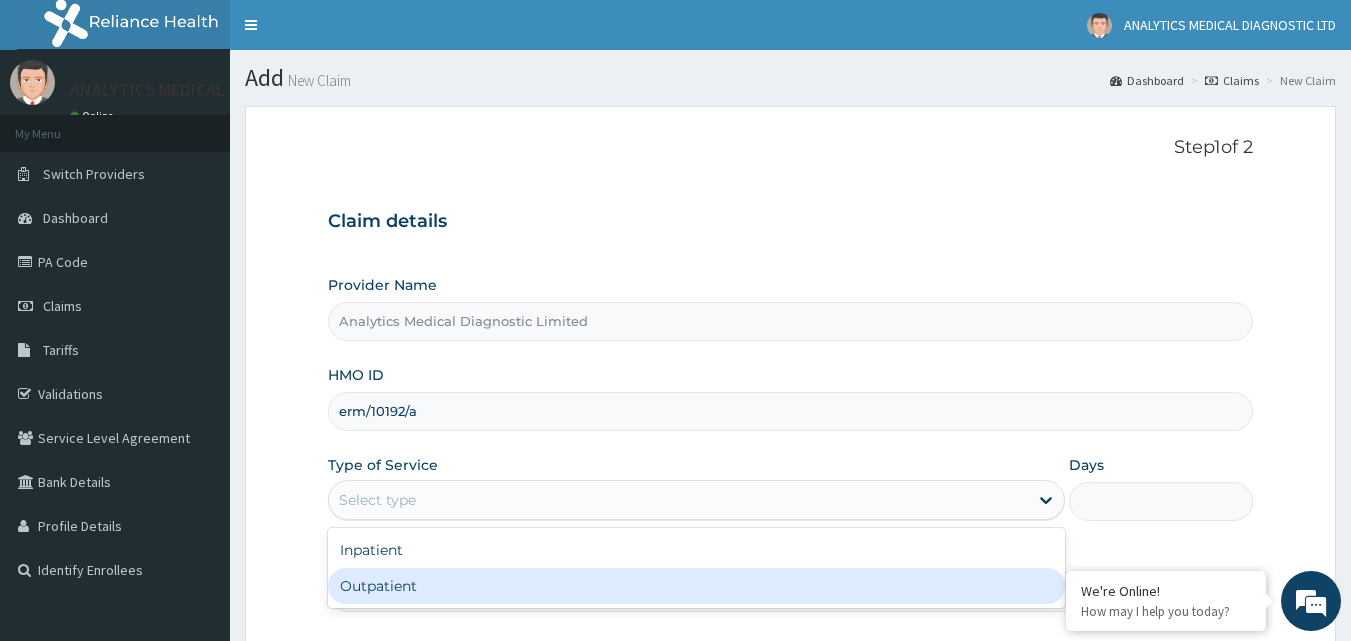 click on "Outpatient" at bounding box center (696, 586) 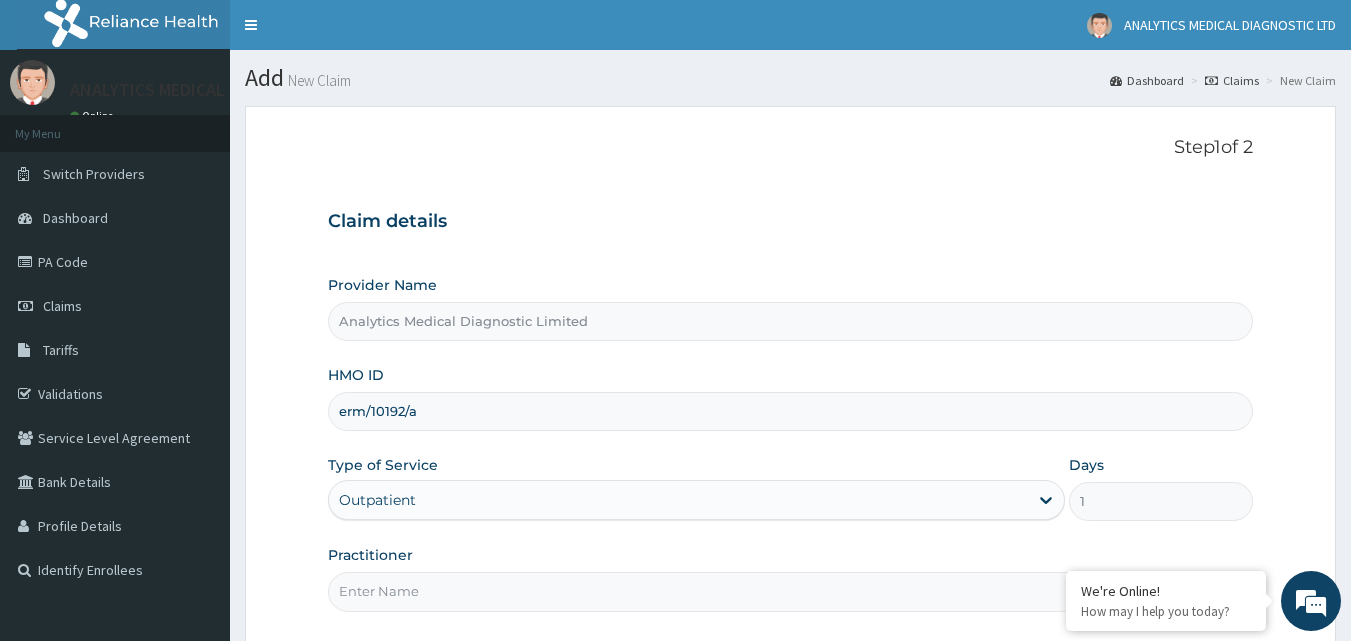 scroll, scrollTop: 187, scrollLeft: 0, axis: vertical 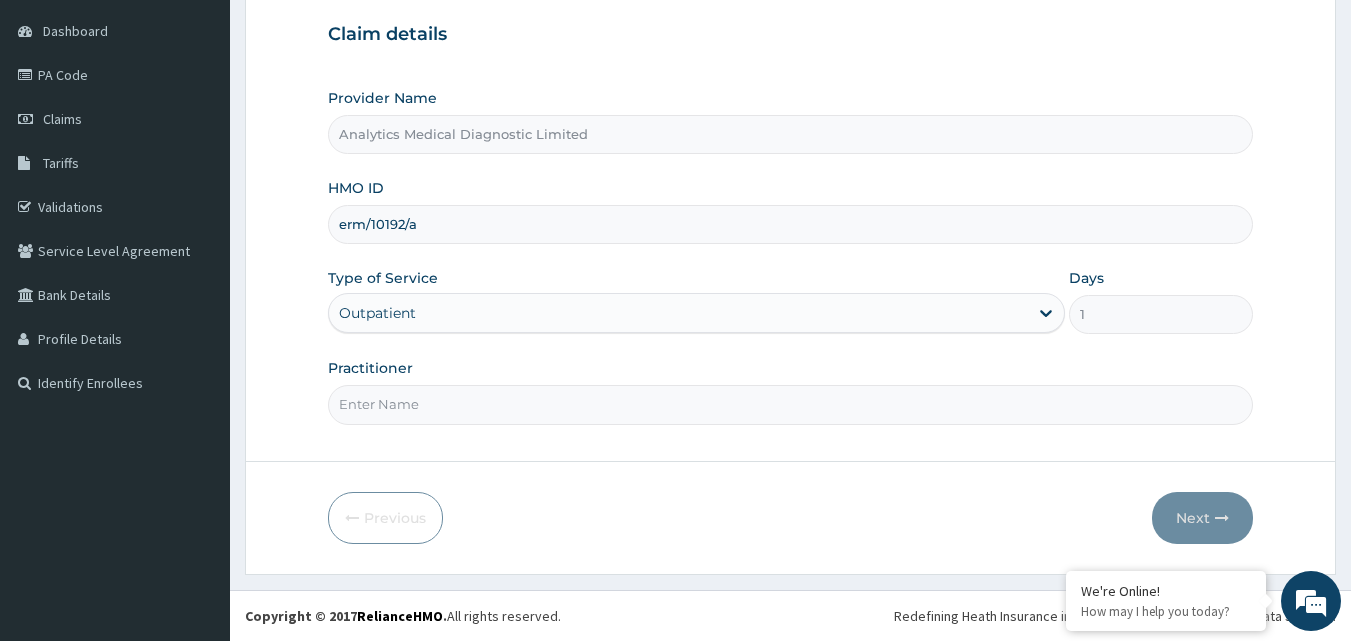 click on "Practitioner" at bounding box center (791, 391) 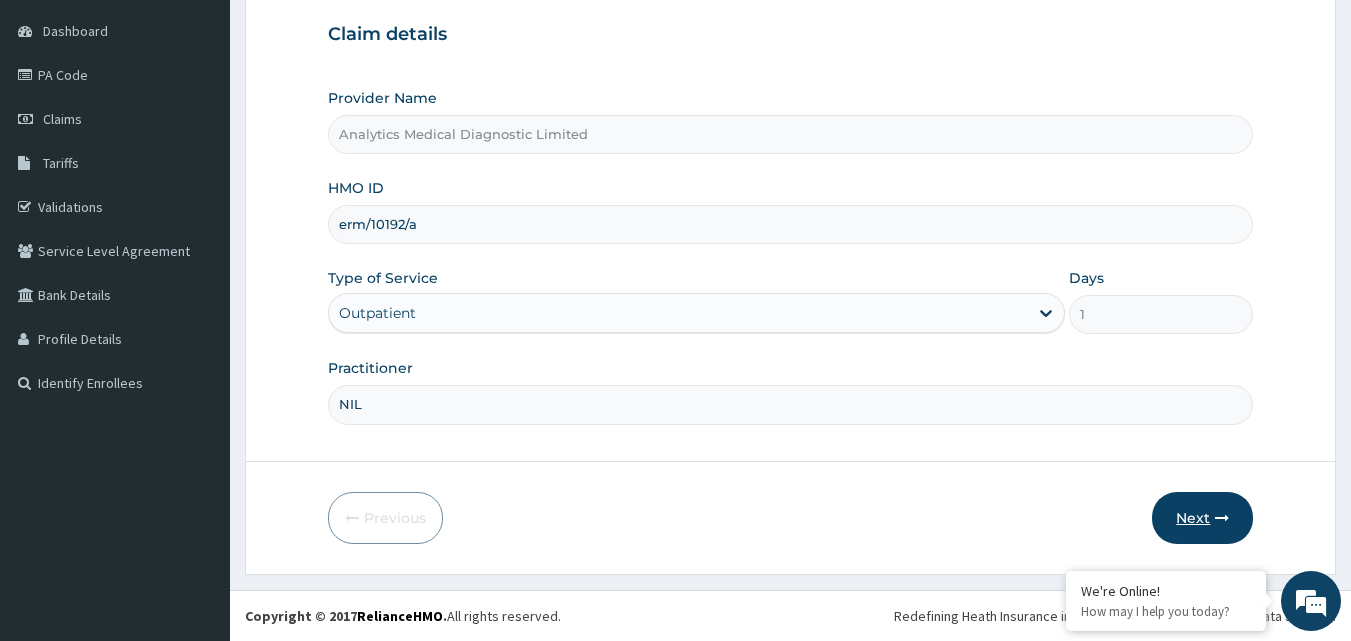 type on "NIL" 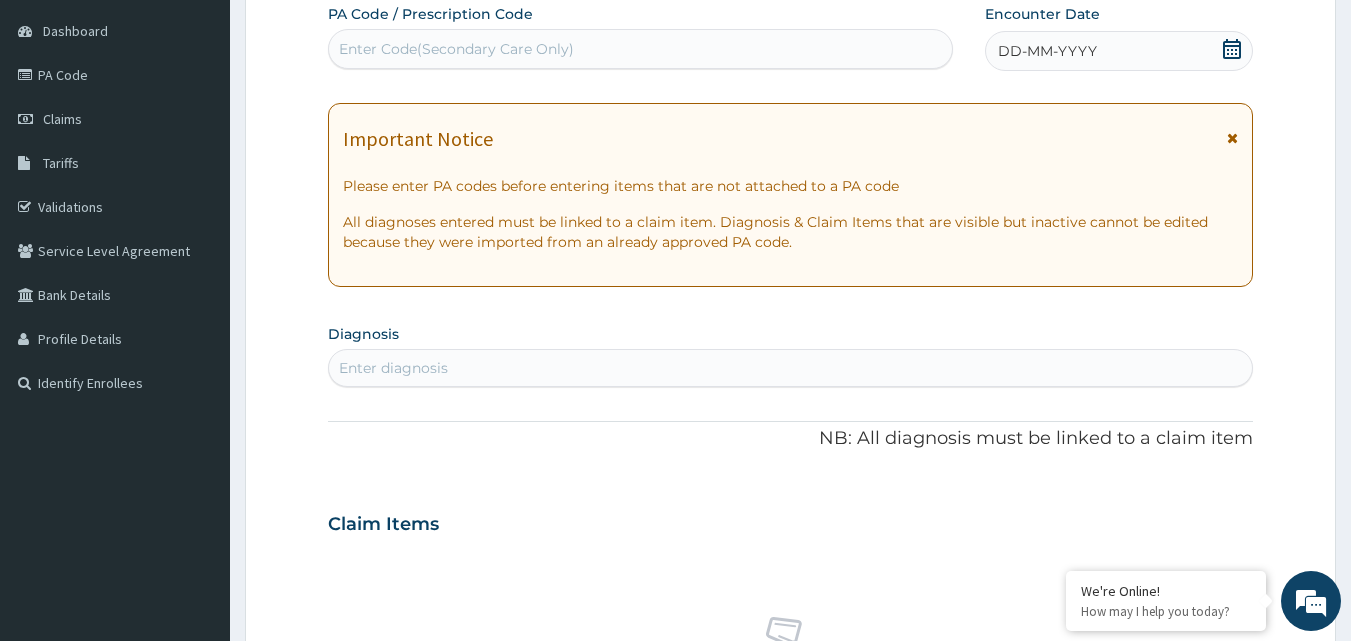 scroll, scrollTop: 0, scrollLeft: 0, axis: both 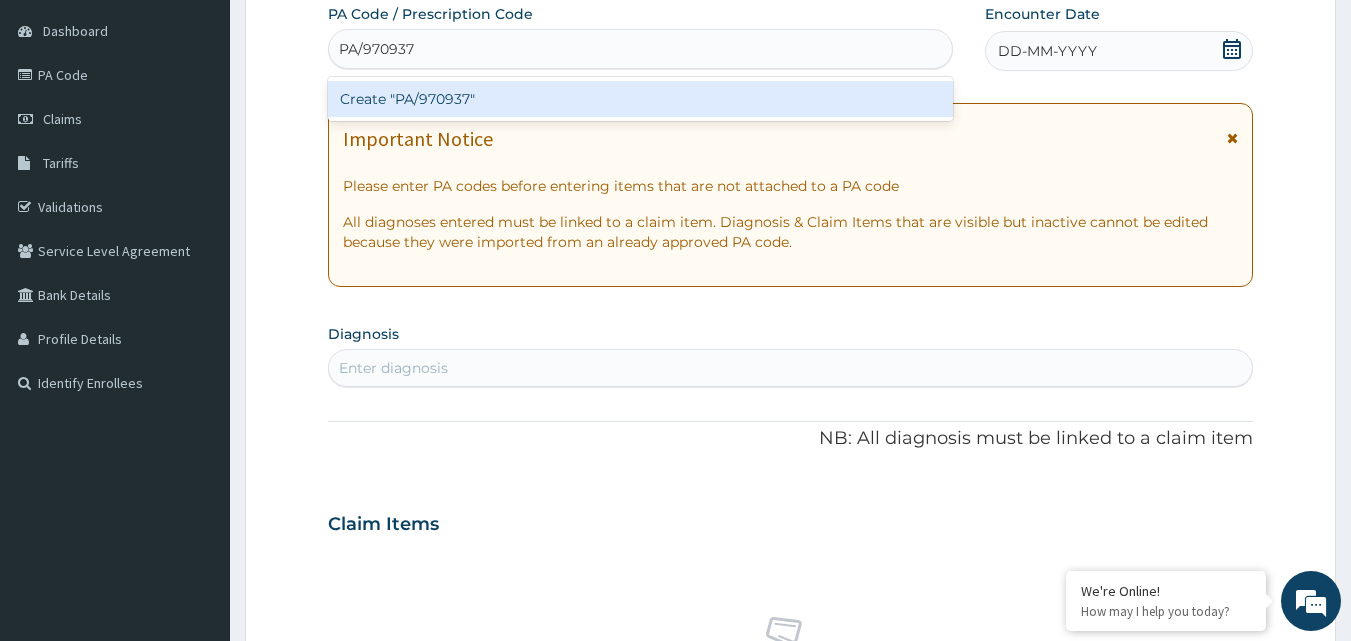 click on "Create "PA/970937"" at bounding box center [641, 99] 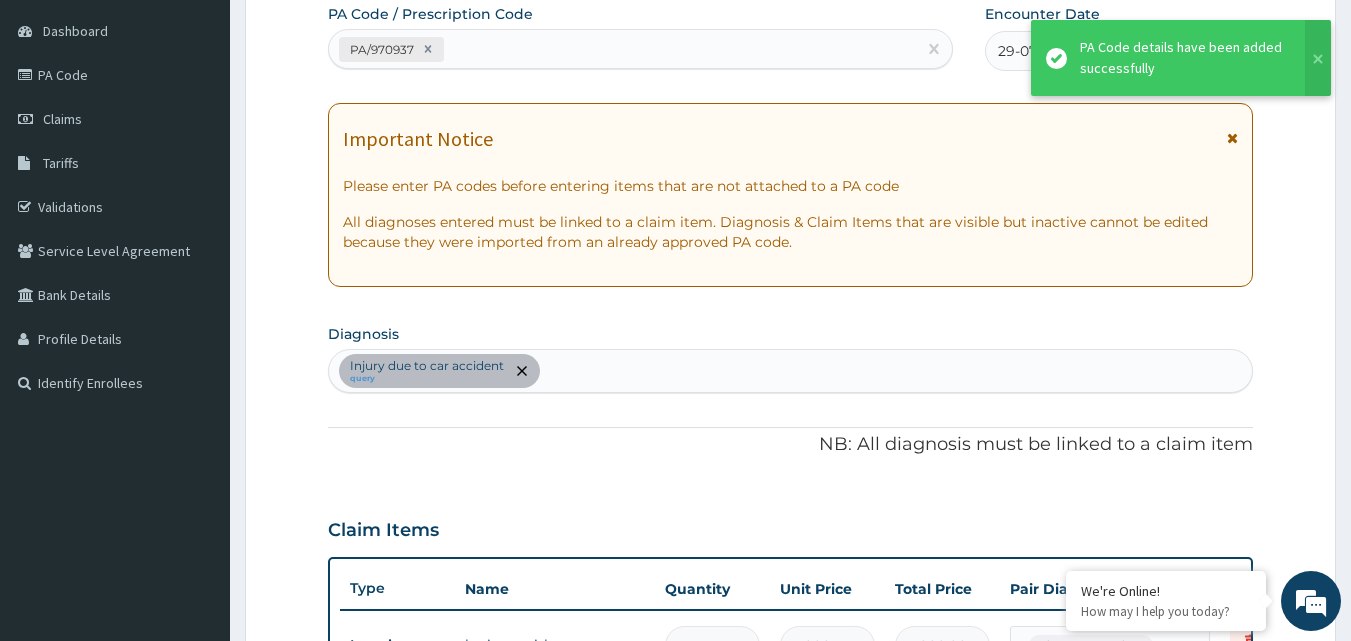 scroll, scrollTop: 211, scrollLeft: 0, axis: vertical 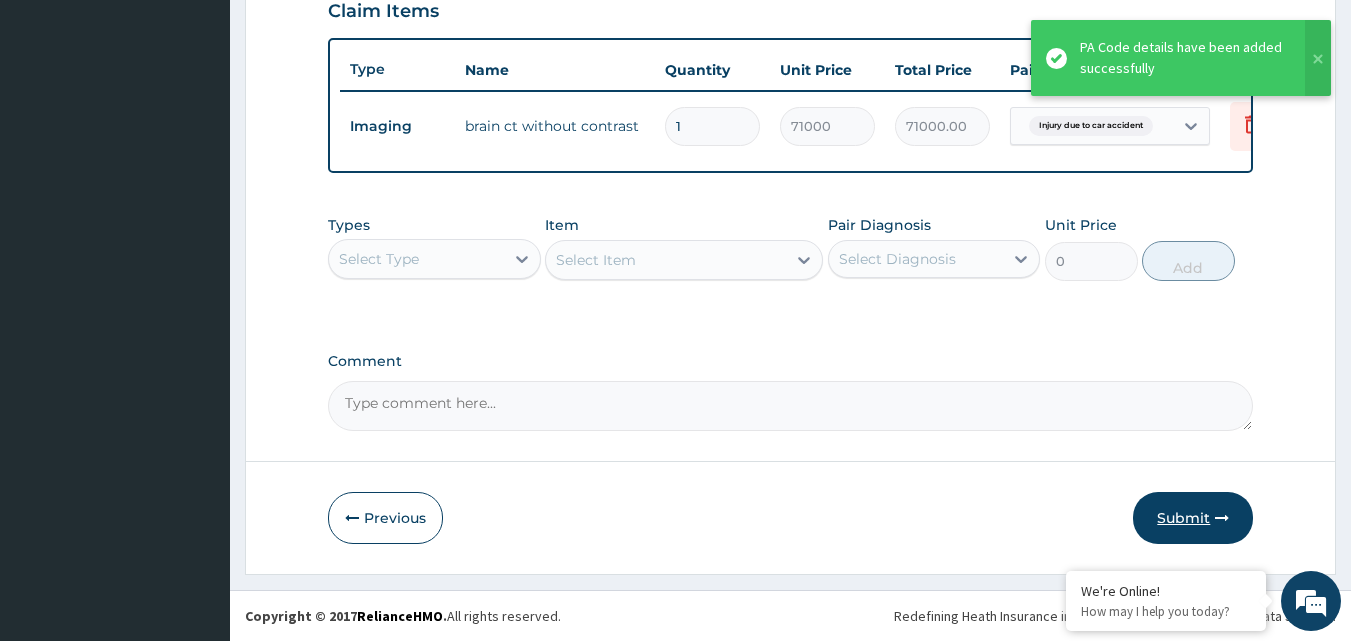 click on "Submit" at bounding box center [1193, 518] 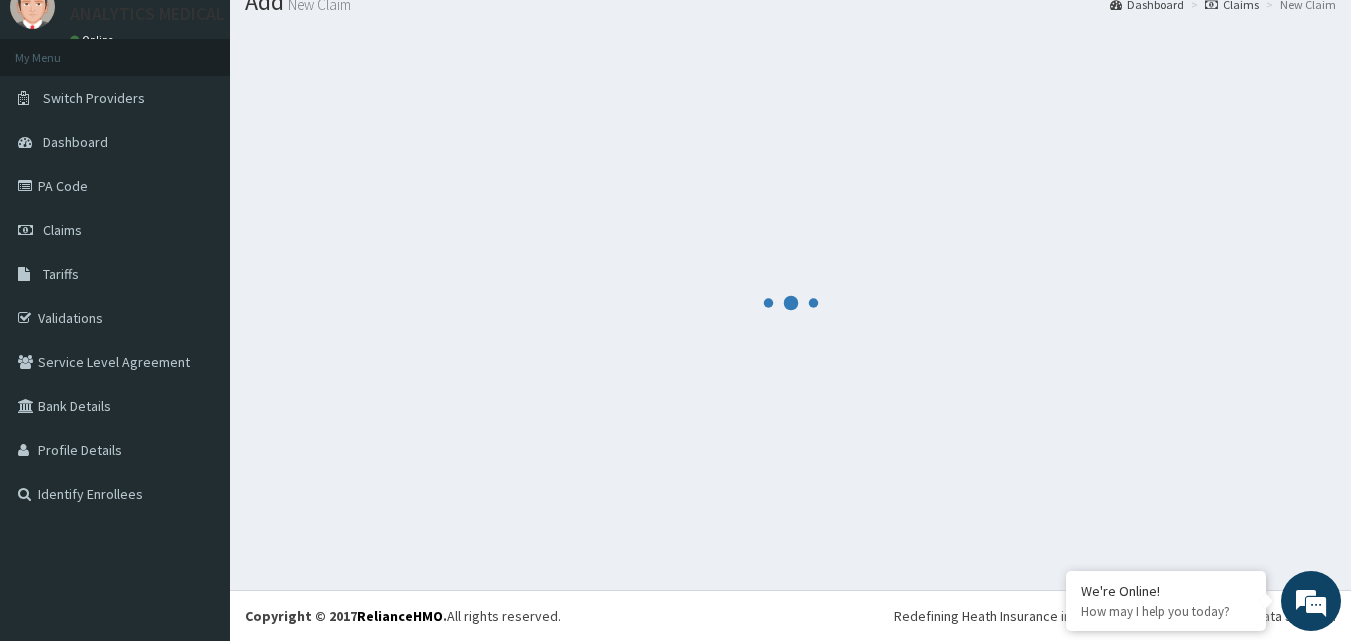 scroll, scrollTop: 76, scrollLeft: 0, axis: vertical 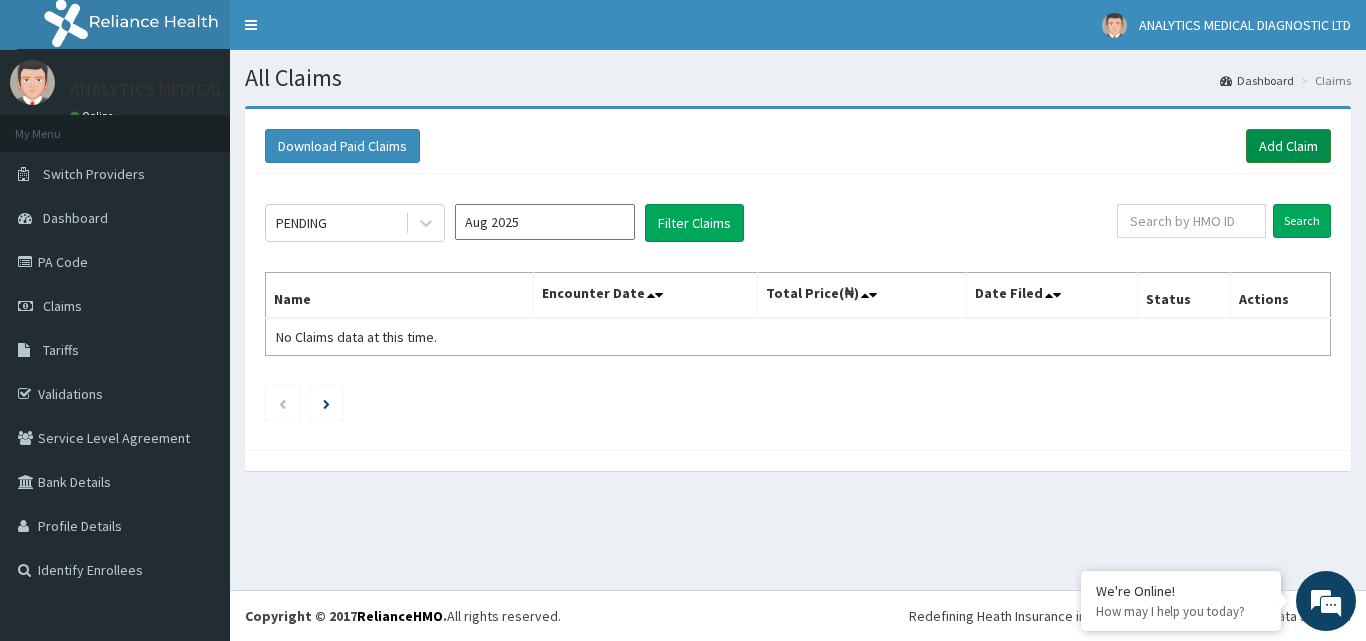 click on "Add Claim" at bounding box center (1288, 146) 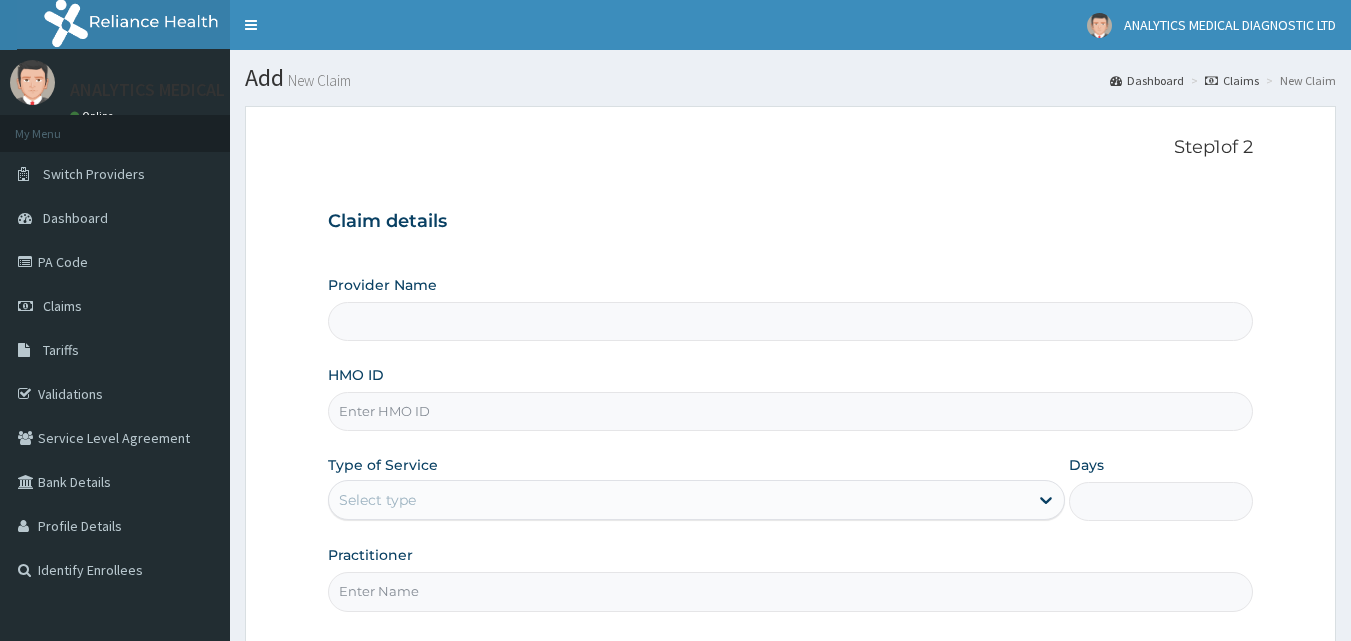 scroll, scrollTop: 0, scrollLeft: 0, axis: both 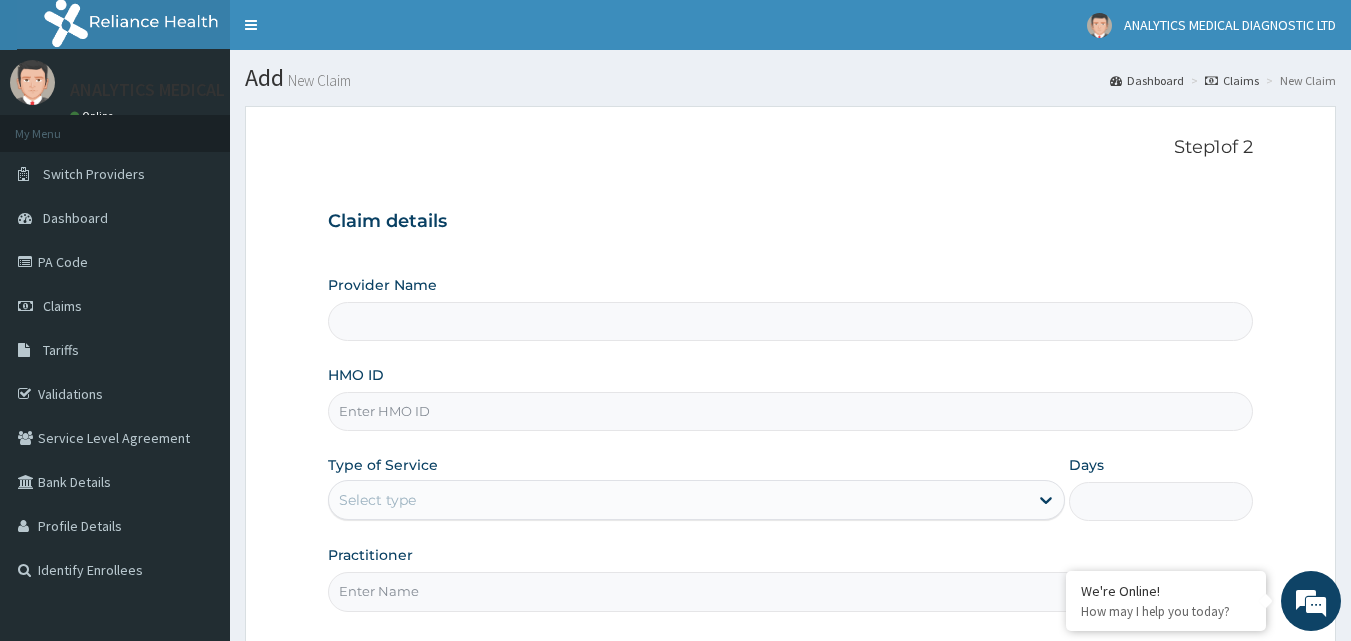type on "Analytics Medical Diagnostic Limited" 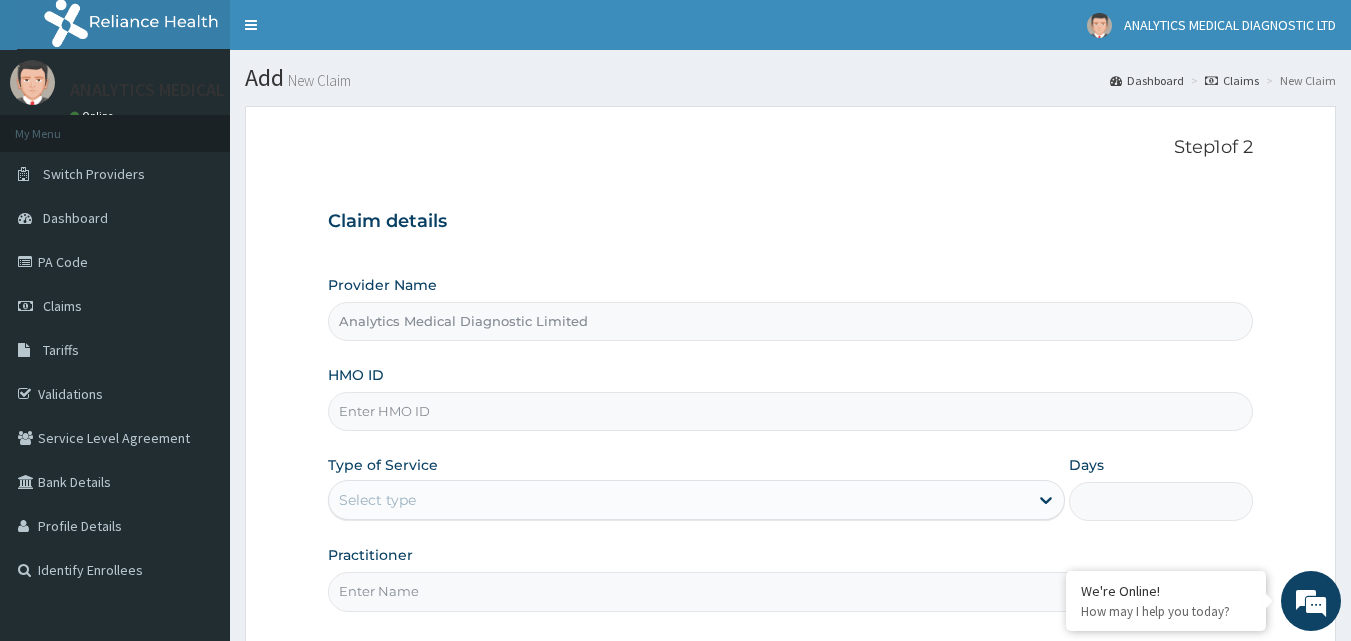 paste on "ERM/10158/A" 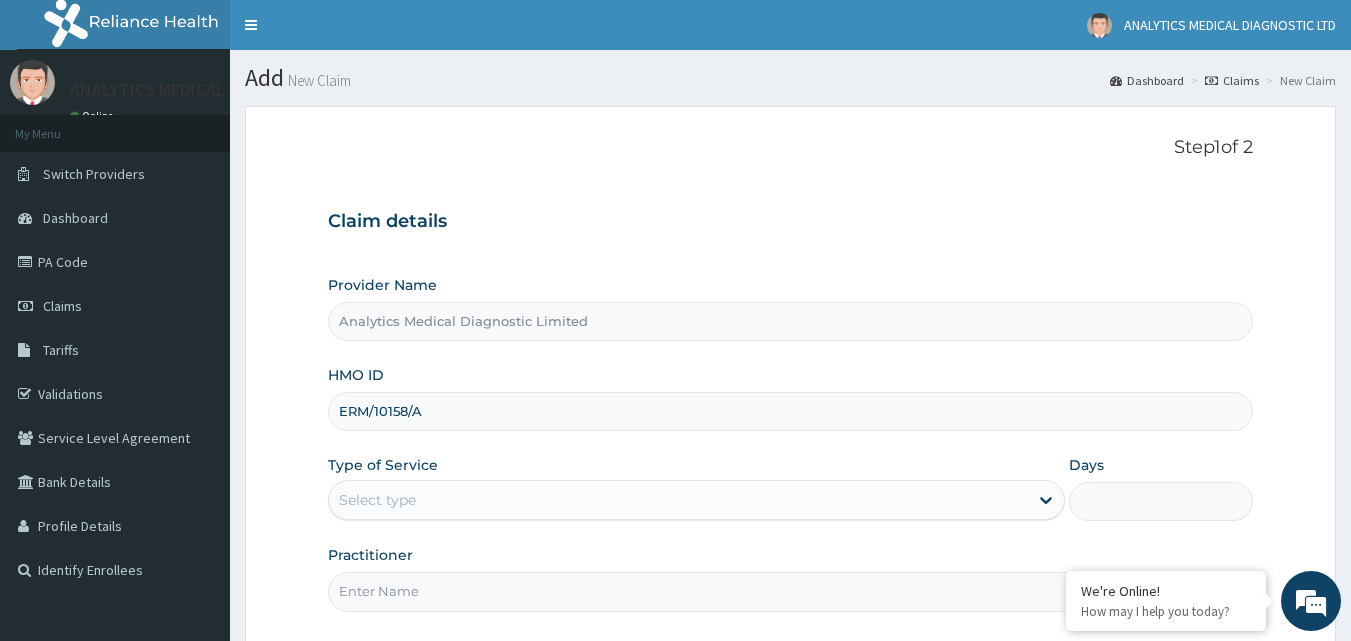 type on "ERM/10158/A" 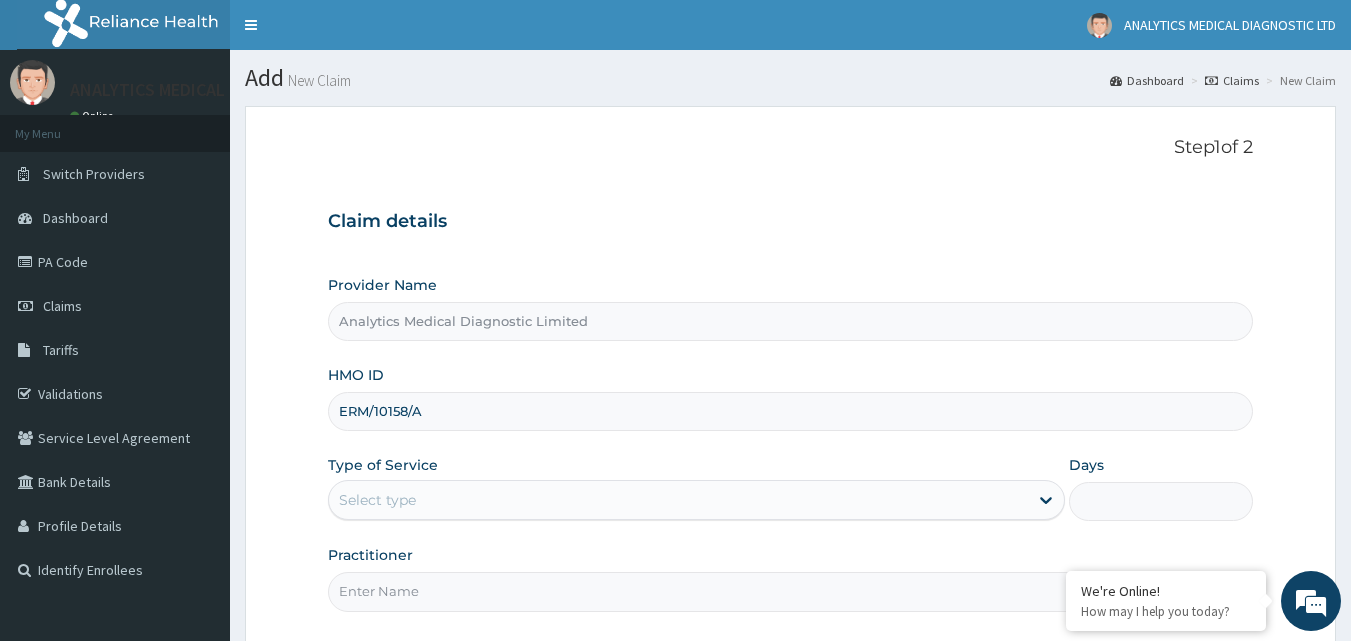scroll, scrollTop: 0, scrollLeft: 0, axis: both 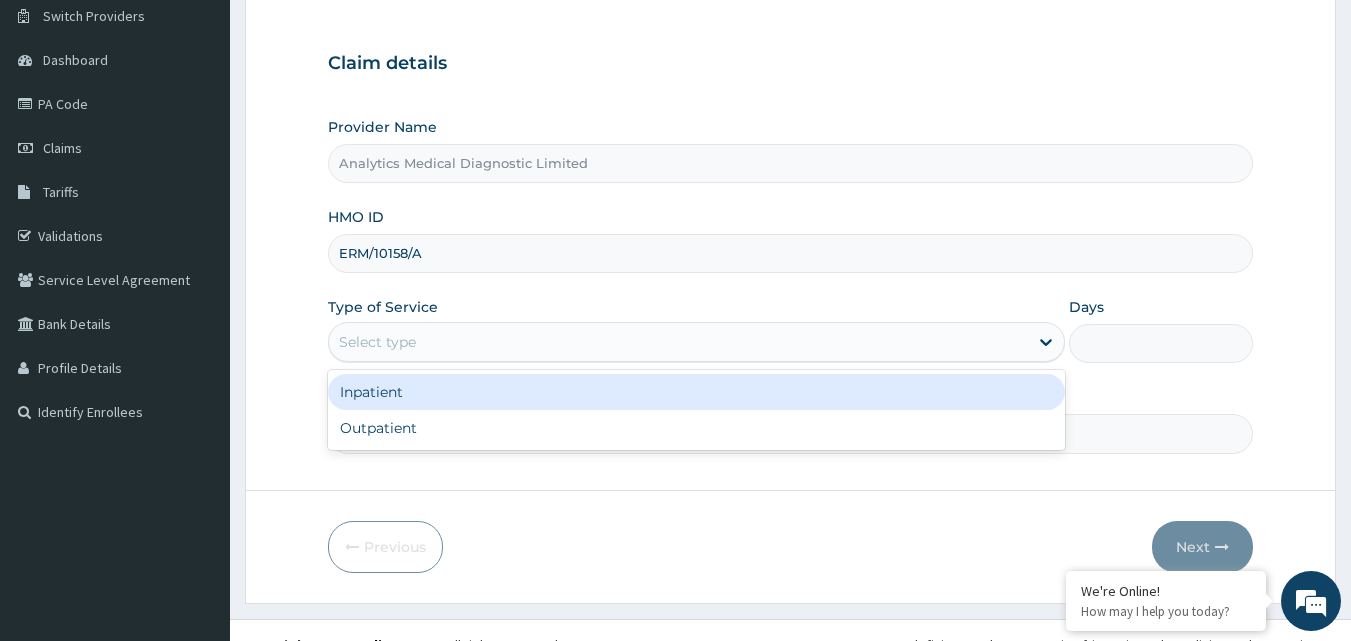 click on "Select type" at bounding box center (696, 342) 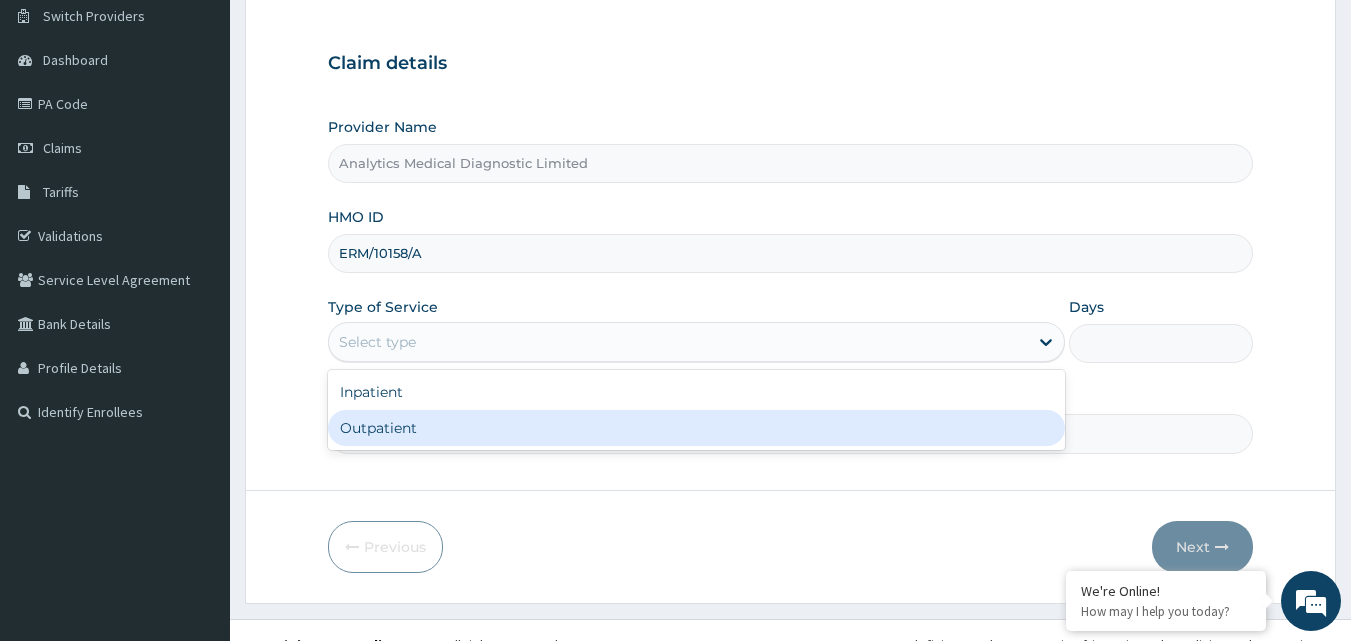 click on "Outpatient" at bounding box center [696, 428] 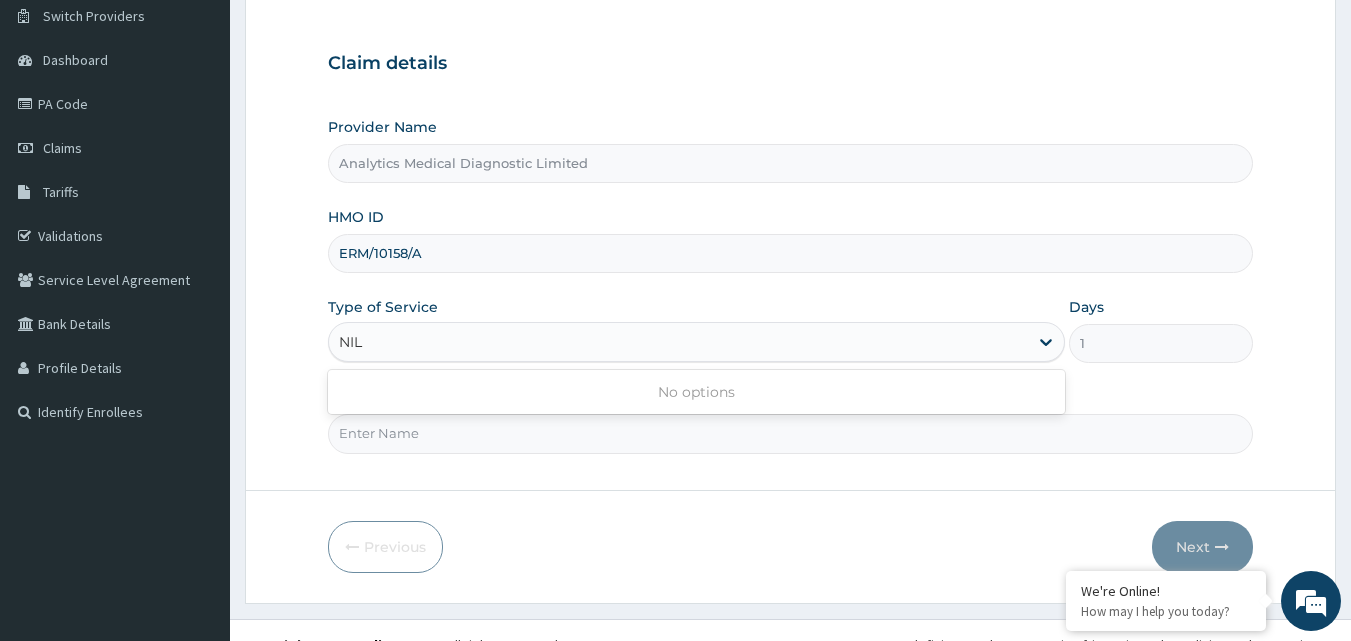 type on "NIL" 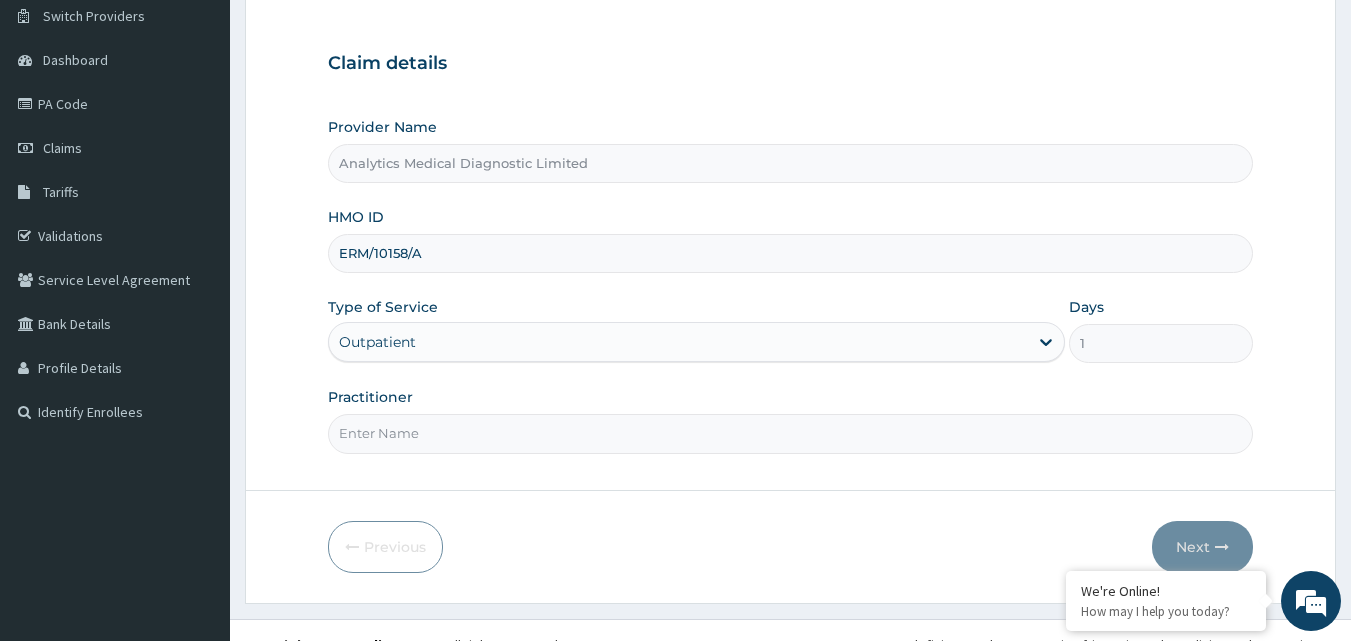 click on "Step  1  of 2 Claim details Provider Name Analytics Medical Diagnostic Limited HMO ID ERM/10158/A Type of Service Outpatient Days 1 Practitioner     Previous   Next" at bounding box center (790, 276) 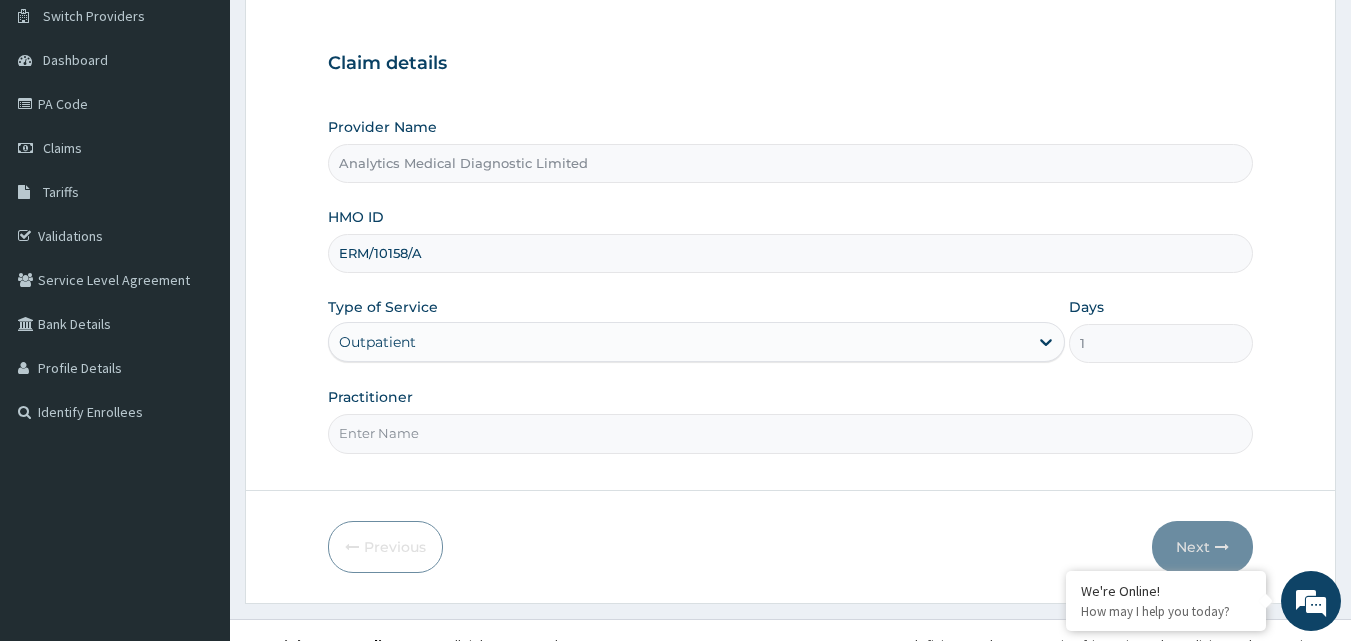 click on "Practitioner" at bounding box center [791, 433] 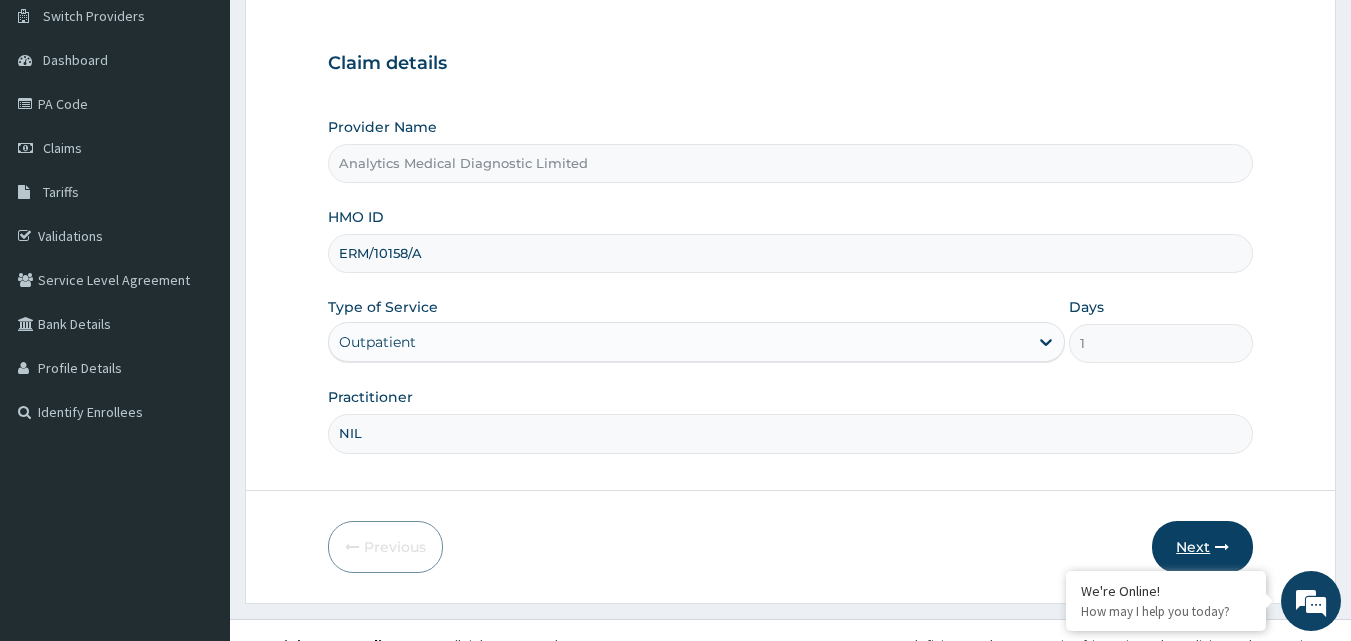 type on "NIL" 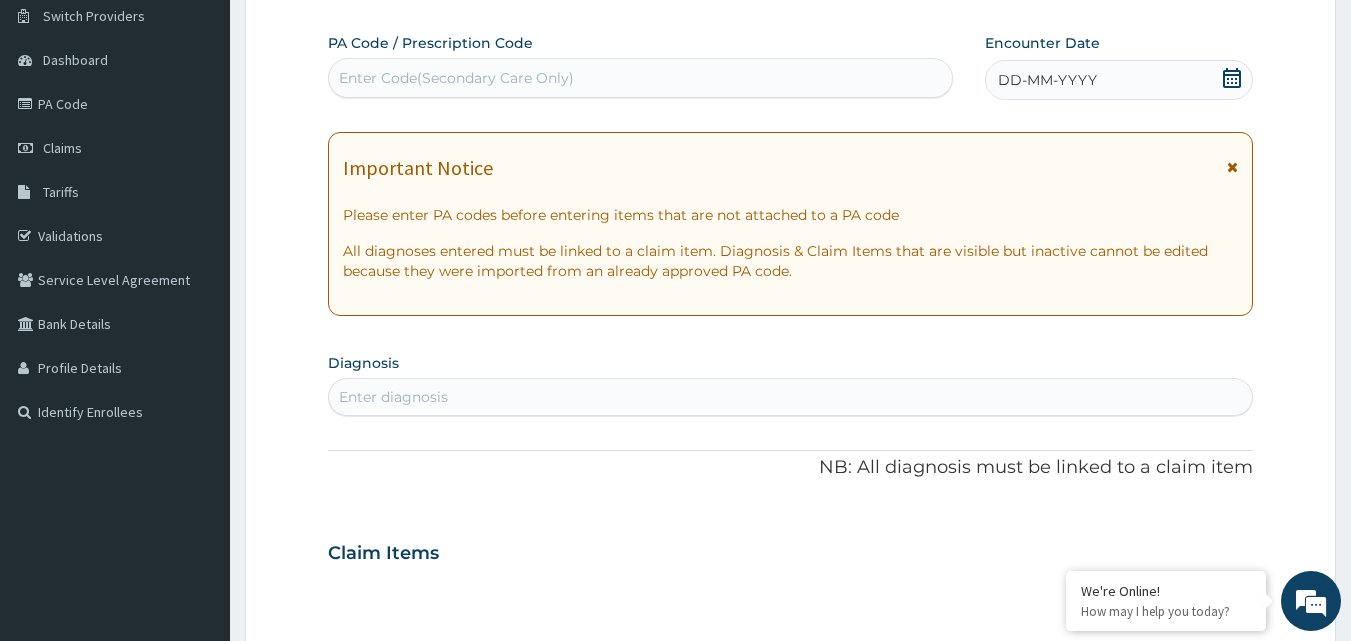 click on "Enter Code(Secondary Care Only)" at bounding box center (641, 78) 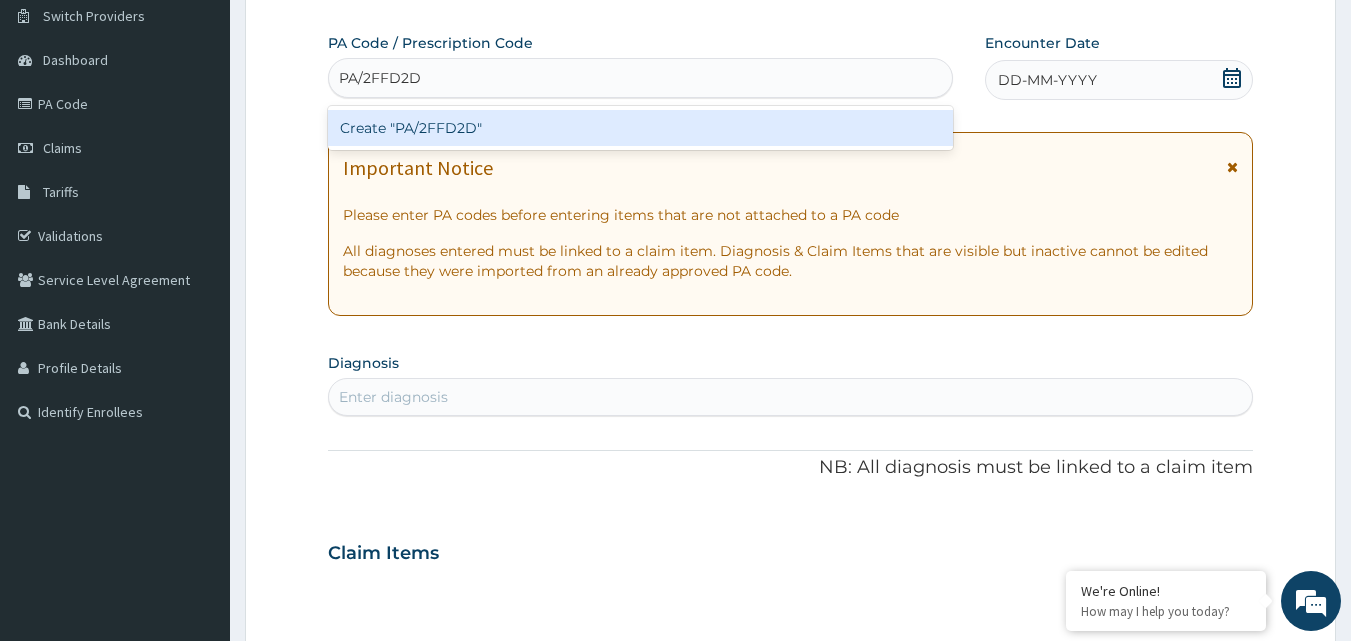 click on "Create "PA/2FFD2D"" at bounding box center [641, 128] 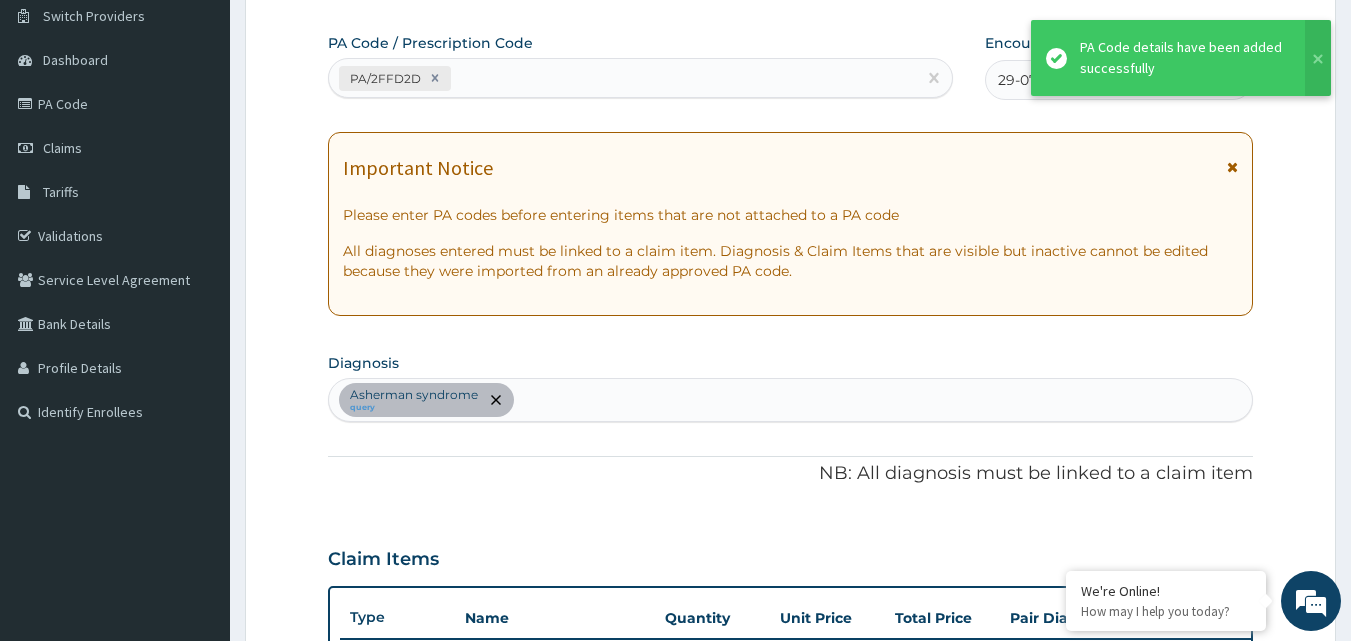 scroll, scrollTop: 512, scrollLeft: 0, axis: vertical 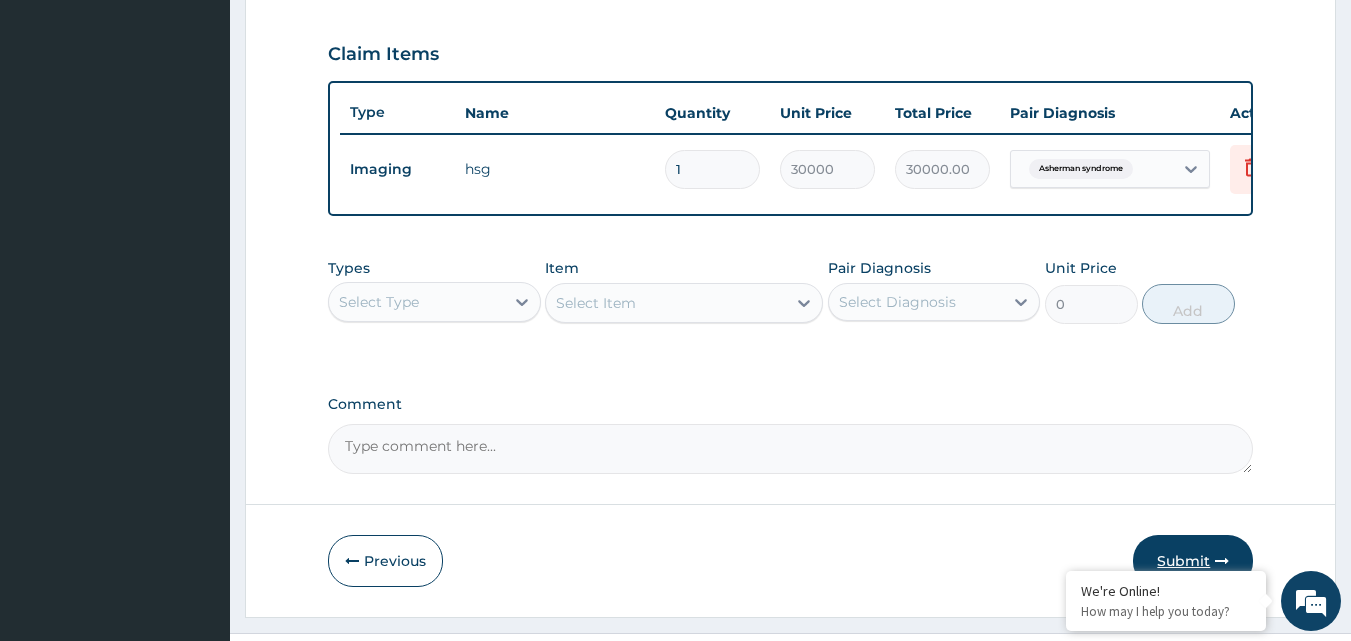 click on "Submit" at bounding box center [1193, 561] 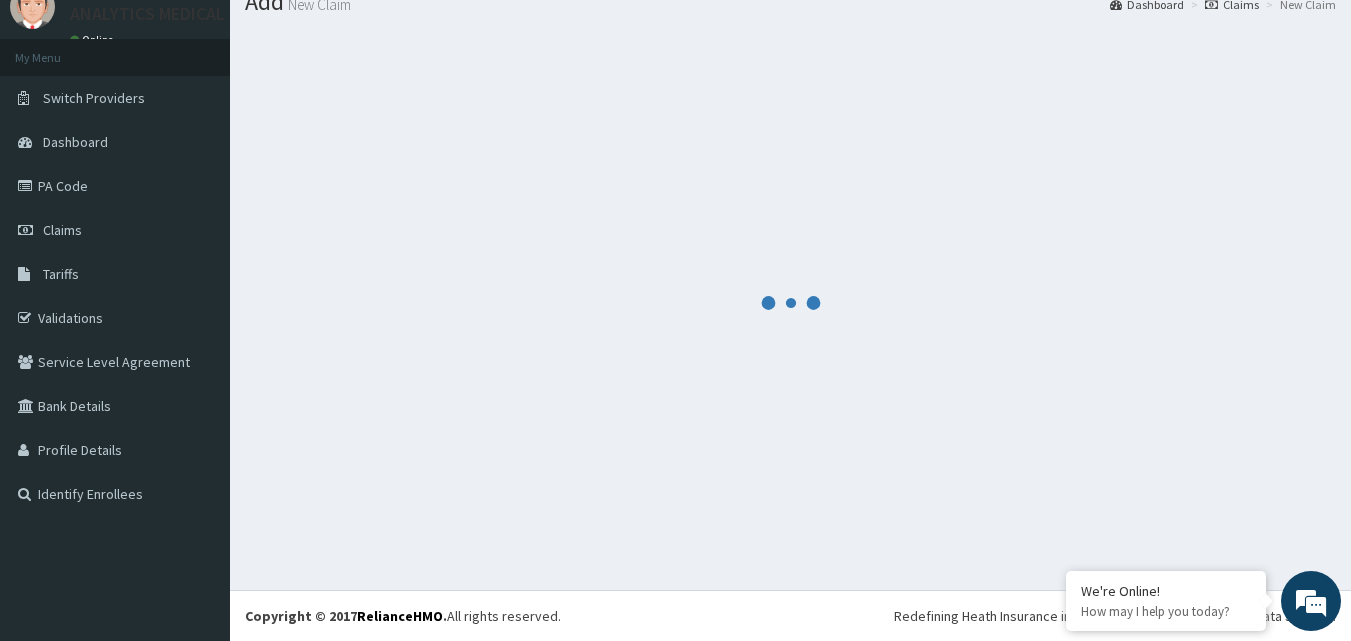scroll, scrollTop: 76, scrollLeft: 0, axis: vertical 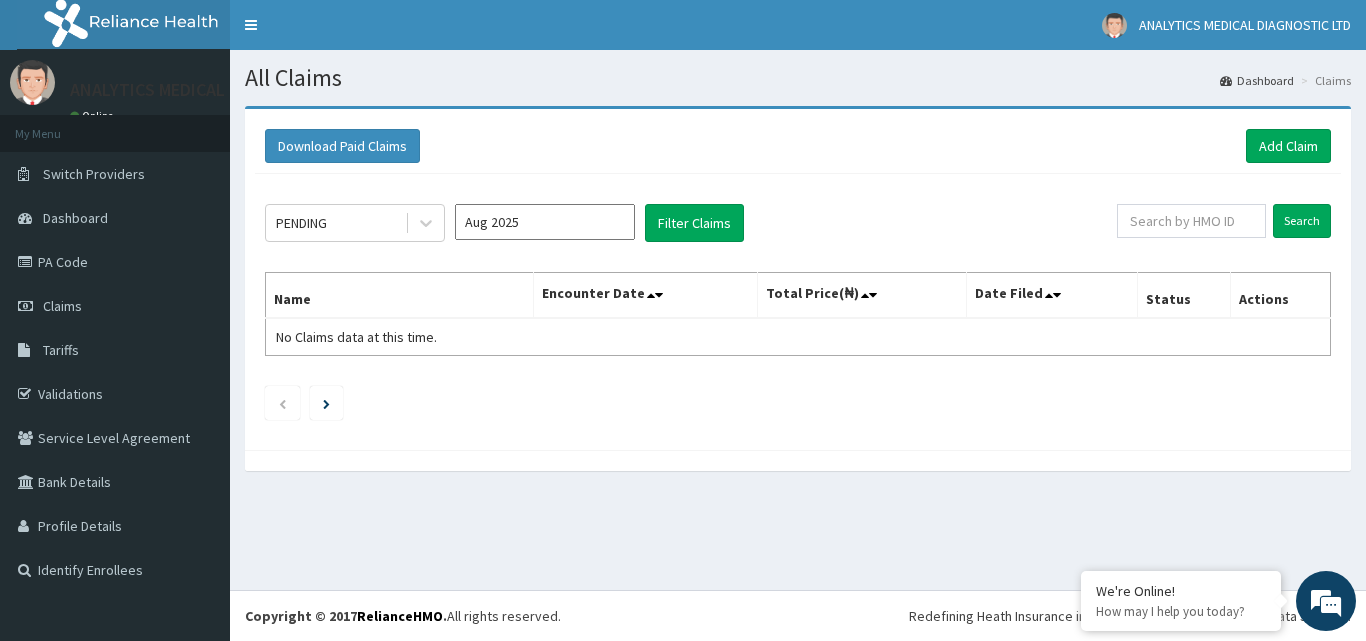 click on "Download Paid Claims Add Claim" at bounding box center (798, 146) 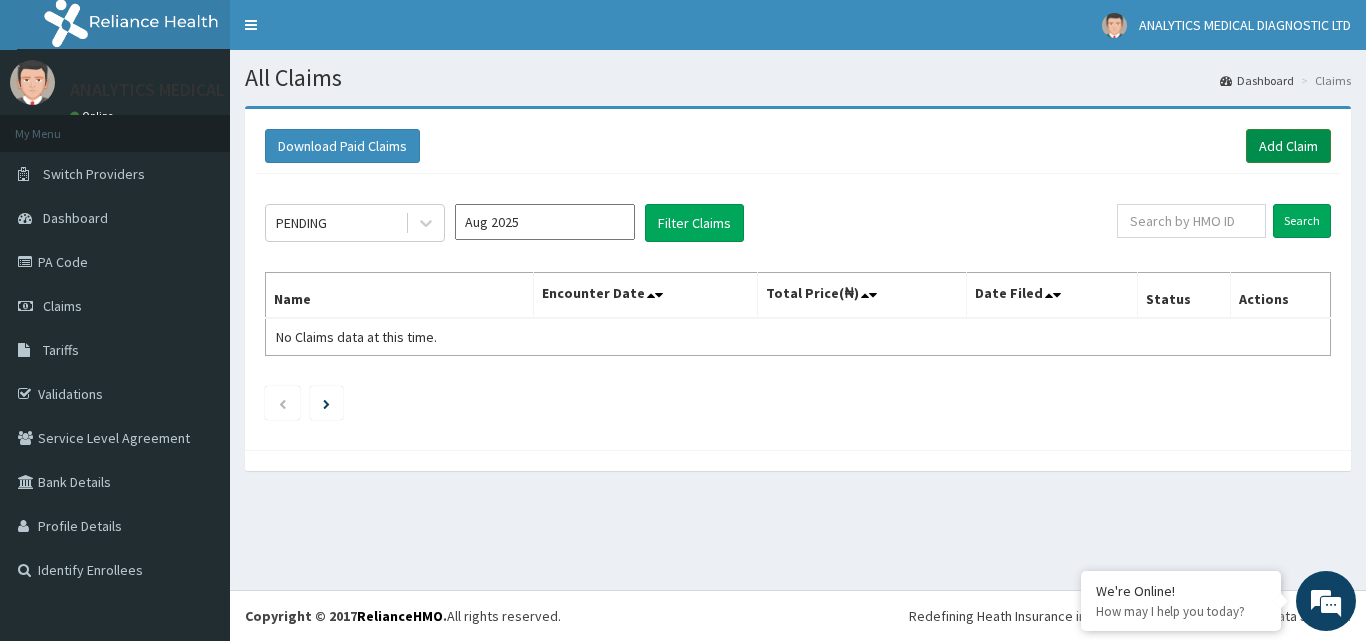 click on "Add Claim" at bounding box center [1288, 146] 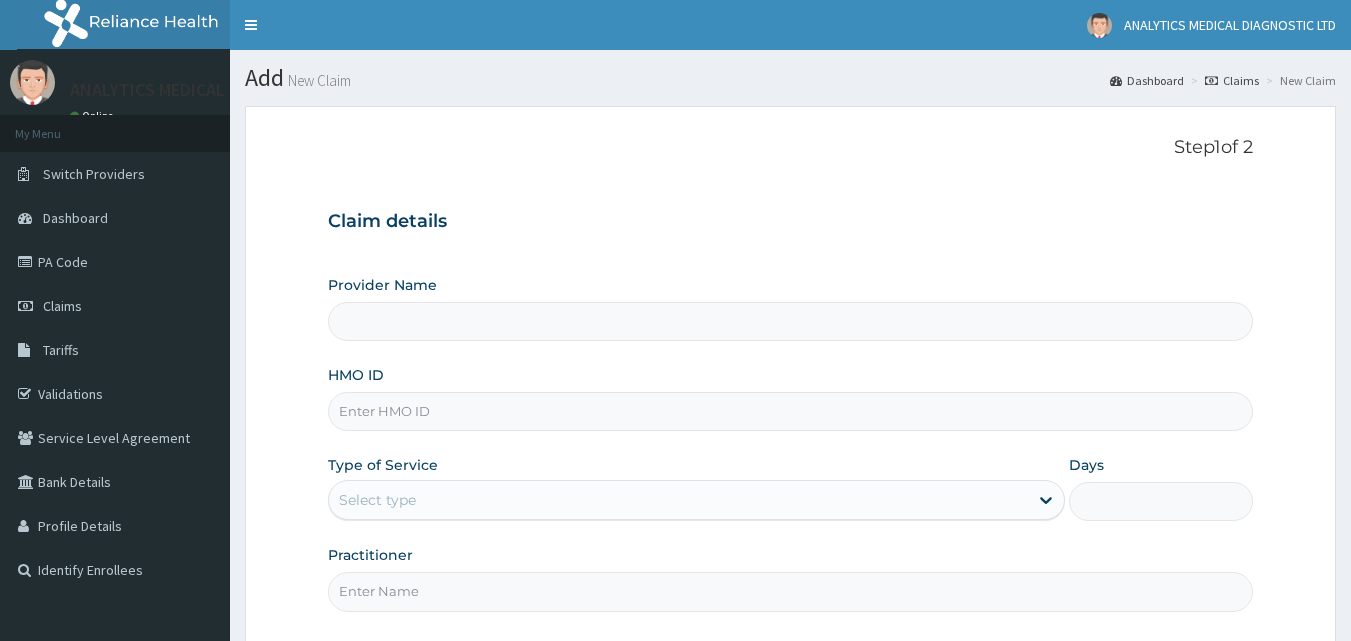 scroll, scrollTop: 0, scrollLeft: 0, axis: both 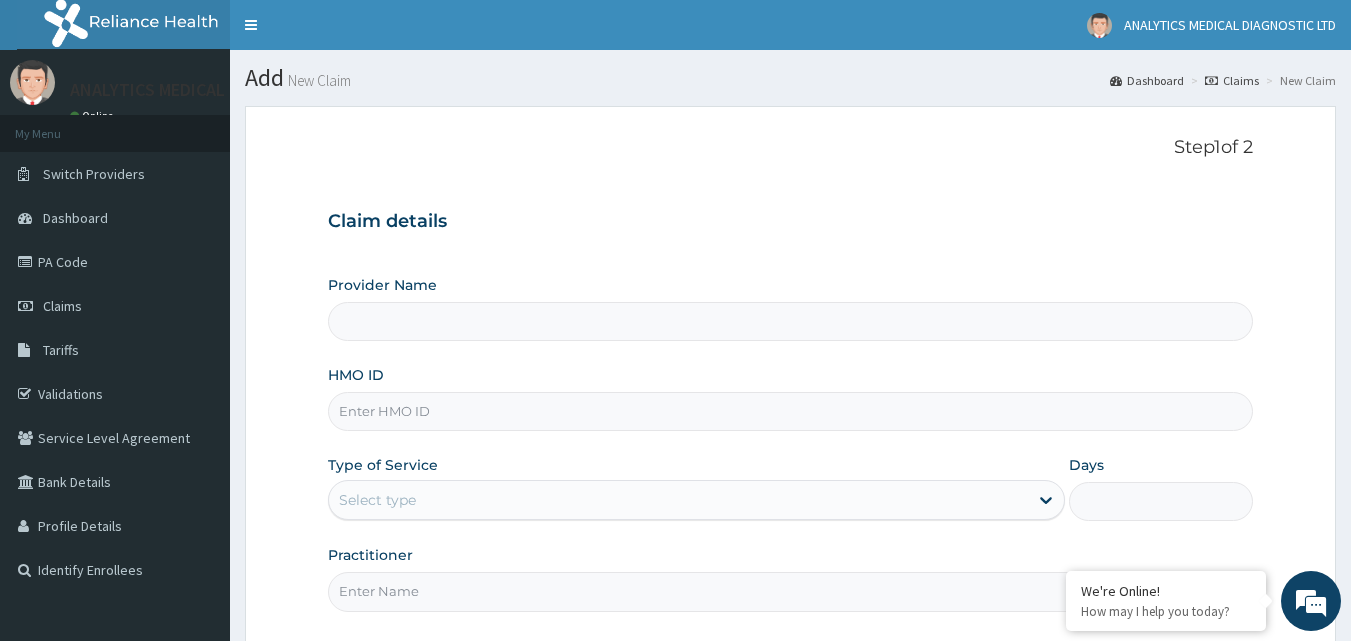 type on "Analytics Medical Diagnostic Limited" 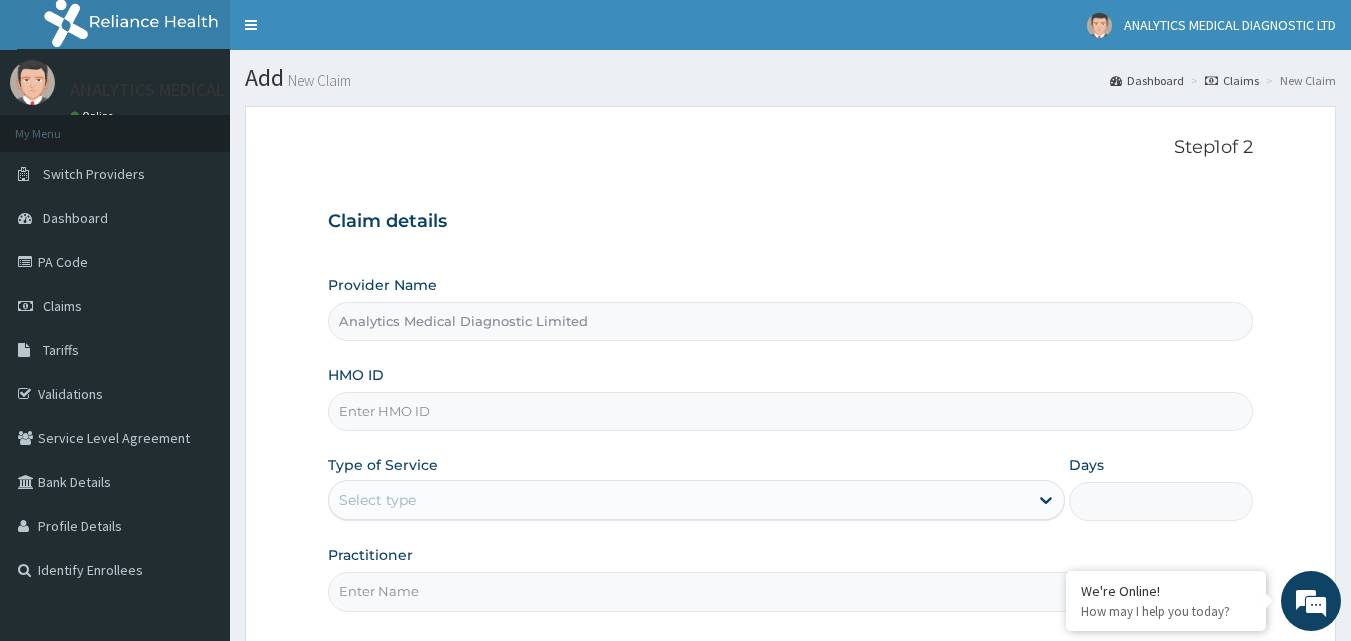 click on "HMO ID" at bounding box center [791, 411] 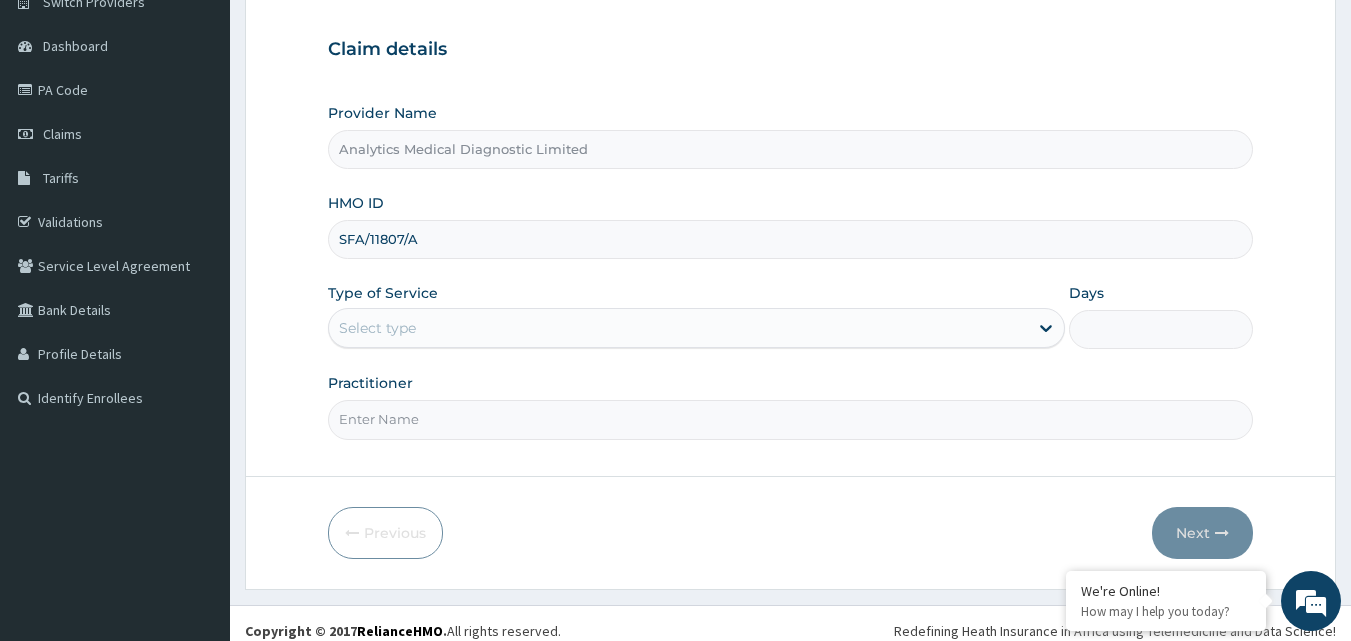 scroll, scrollTop: 187, scrollLeft: 0, axis: vertical 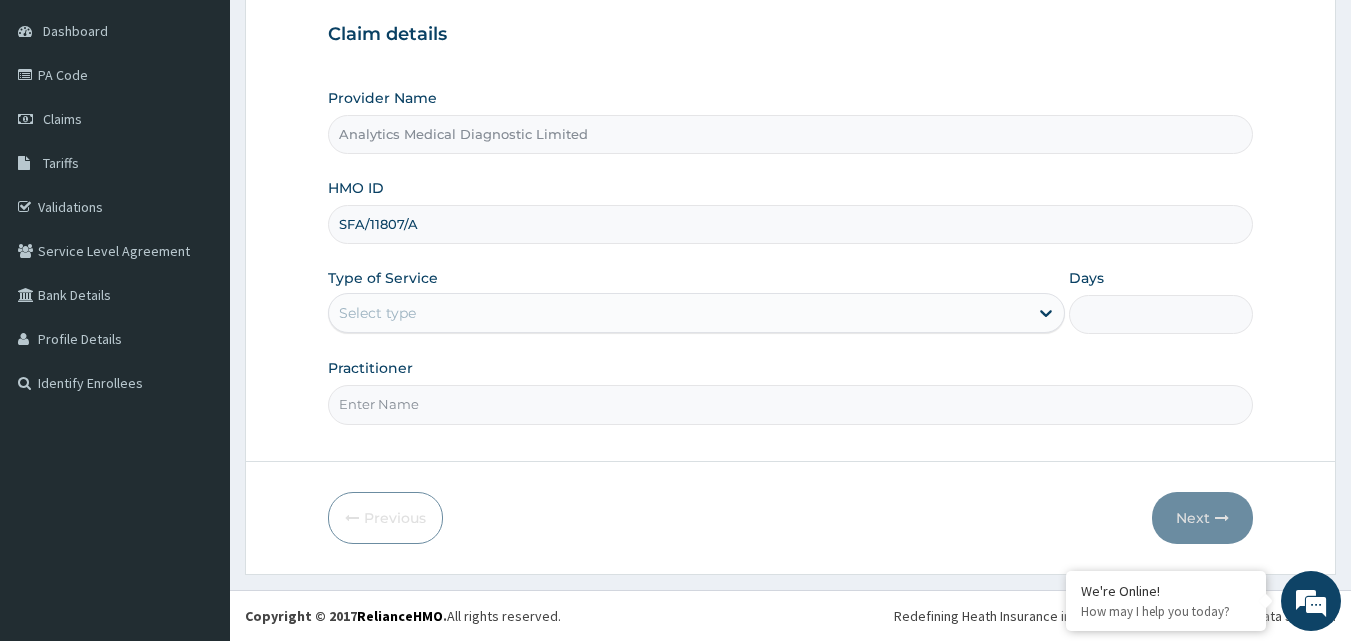 type on "SFA/11807/A" 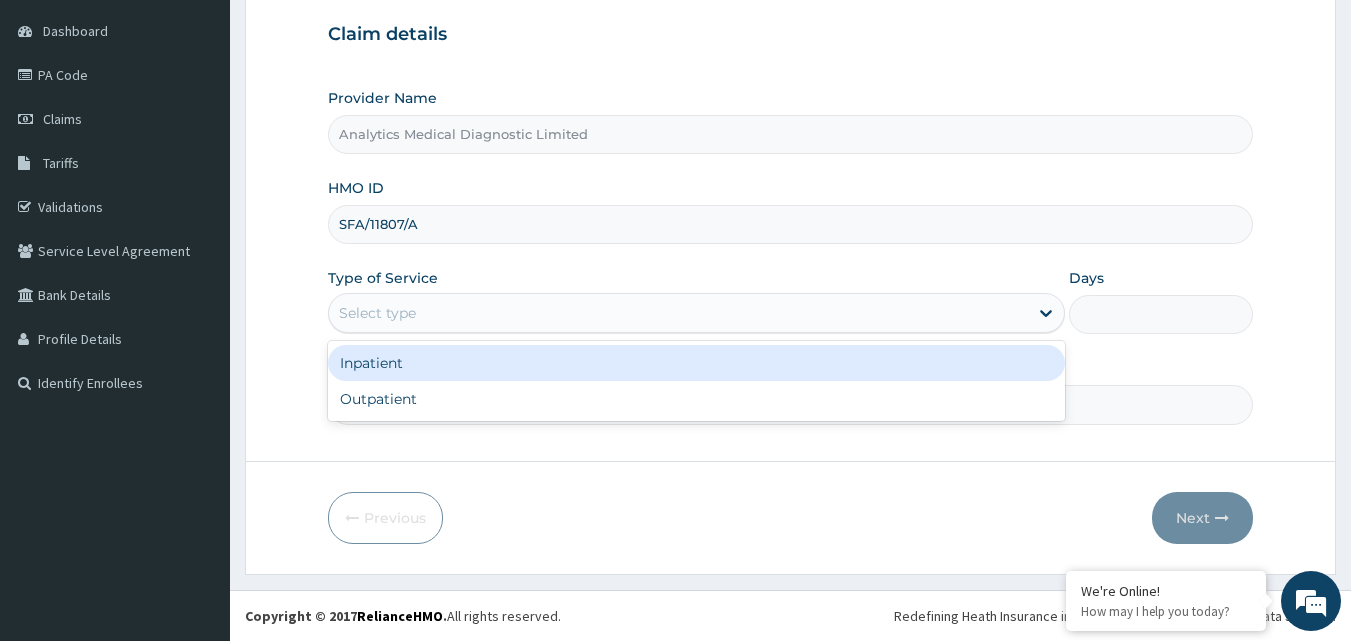 click on "Select type" at bounding box center (678, 313) 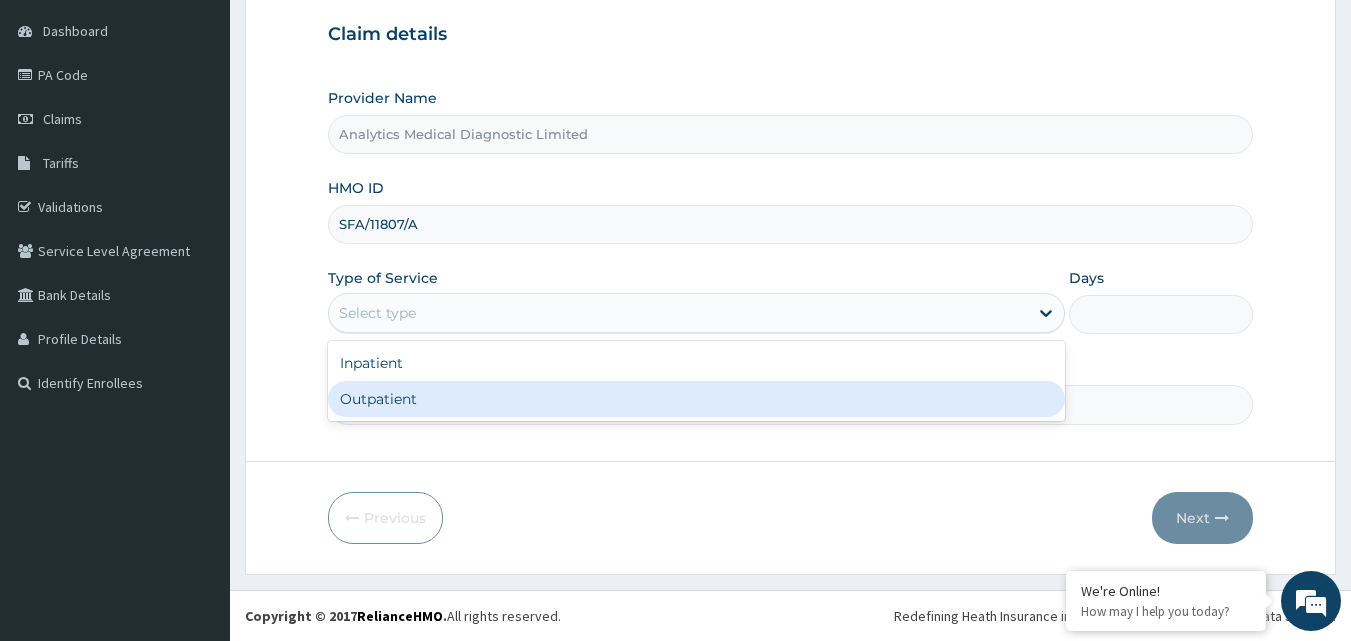 click on "Outpatient" at bounding box center [696, 399] 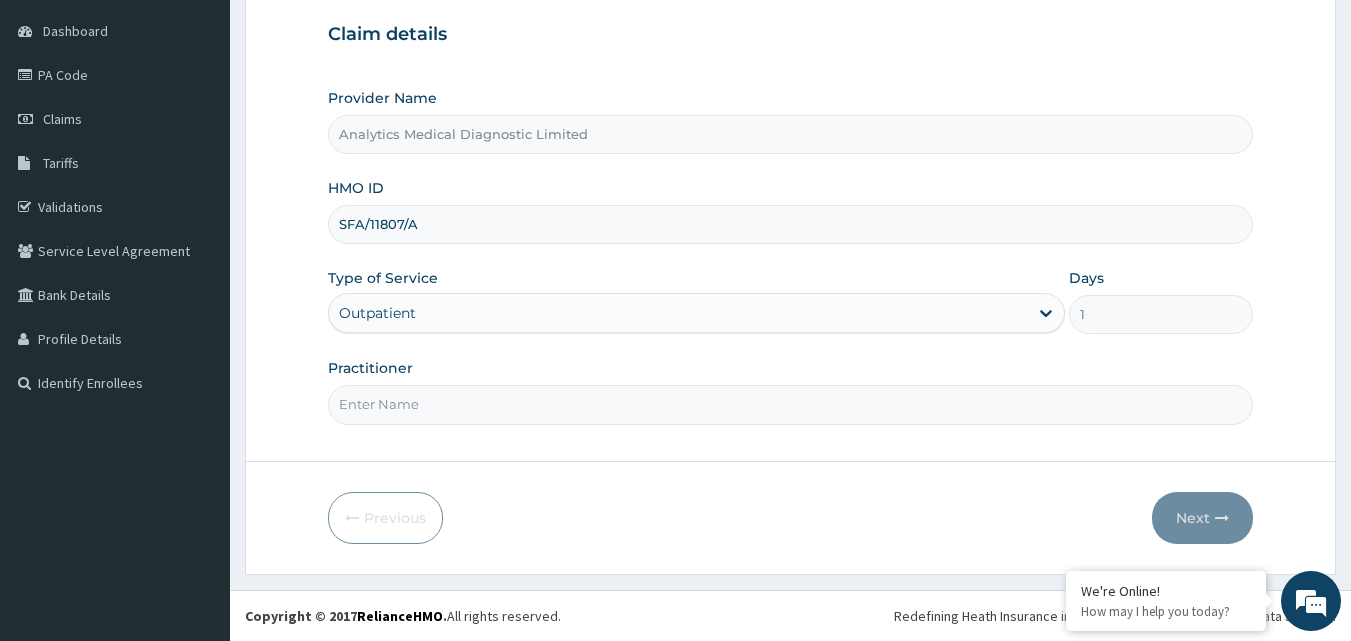 click on "Practitioner" at bounding box center [791, 404] 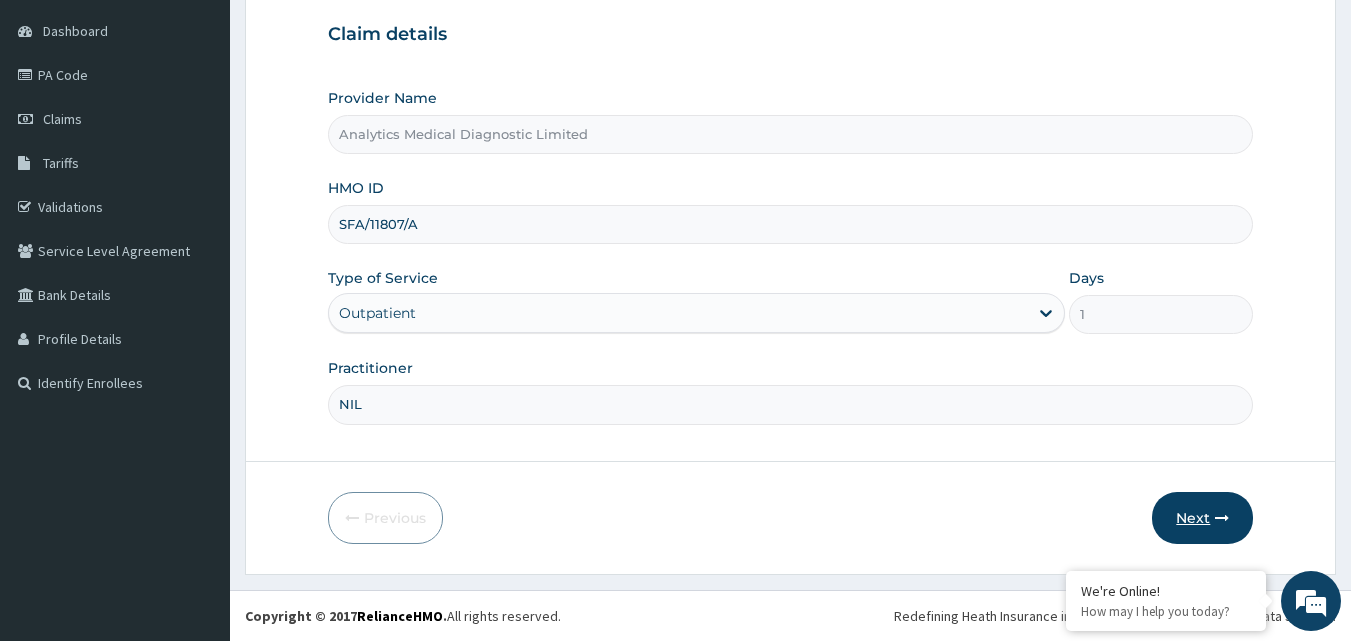 type on "NIL" 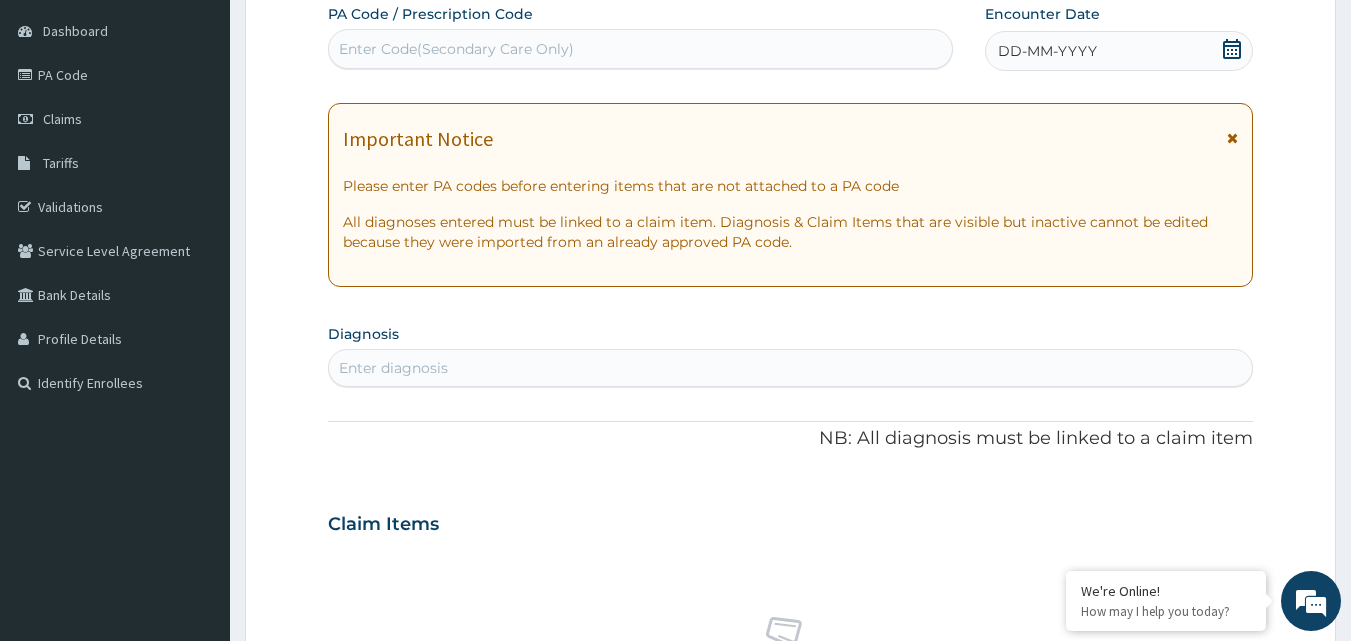 scroll, scrollTop: 0, scrollLeft: 0, axis: both 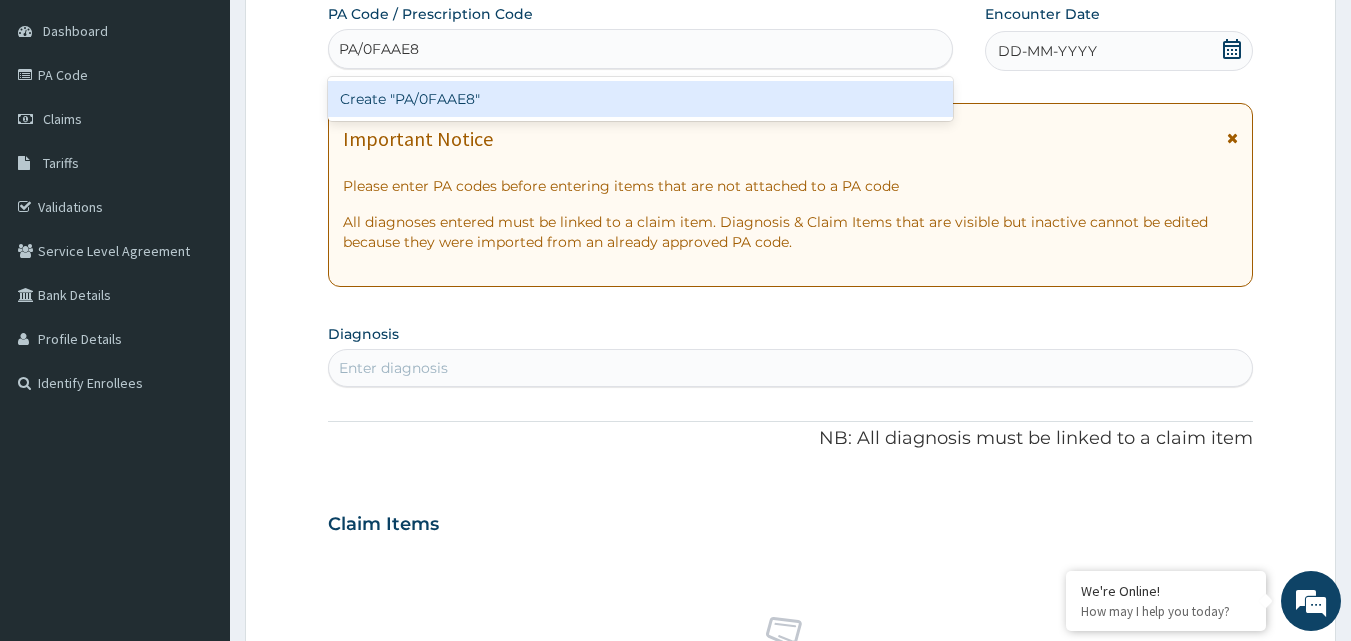 click on "Create "PA/0FAAE8"" at bounding box center (641, 99) 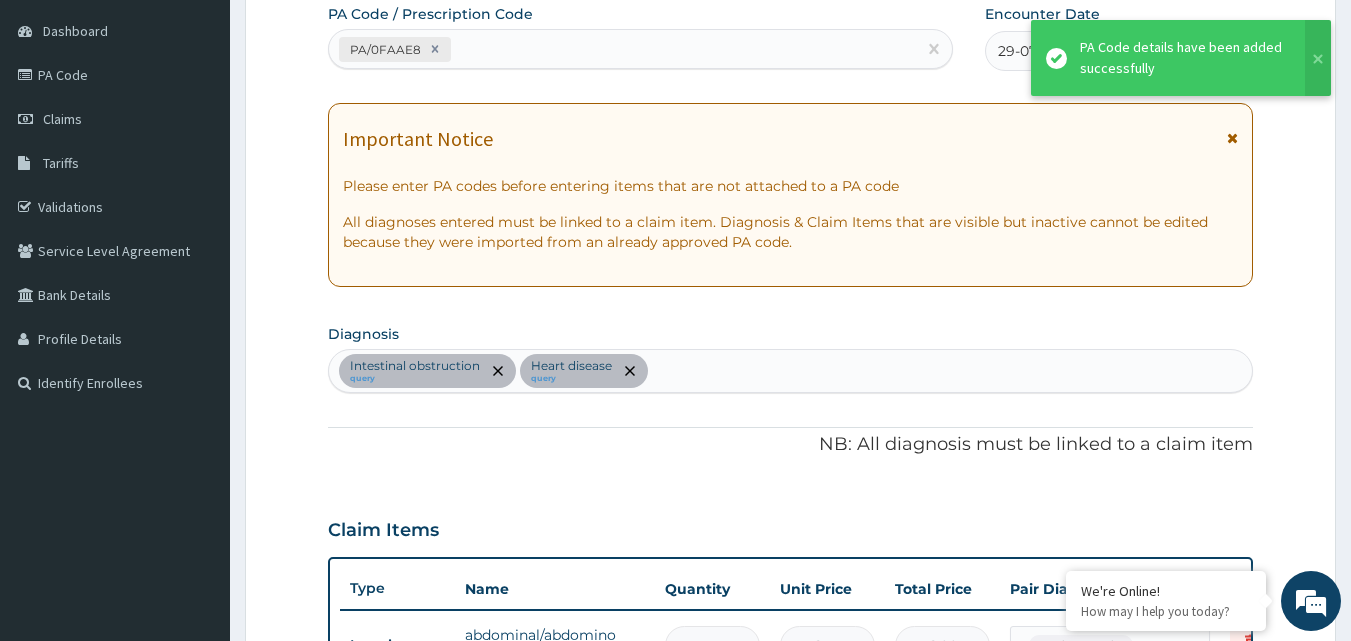 scroll, scrollTop: 581, scrollLeft: 0, axis: vertical 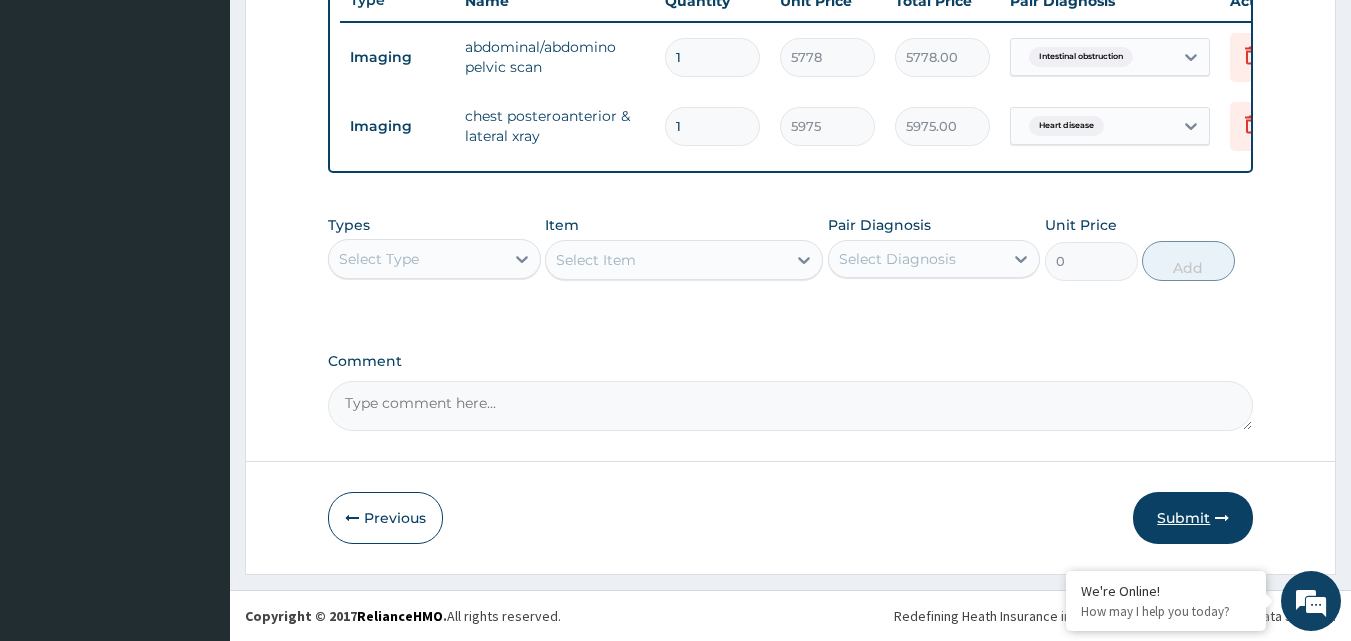 click on "Submit" at bounding box center (1193, 518) 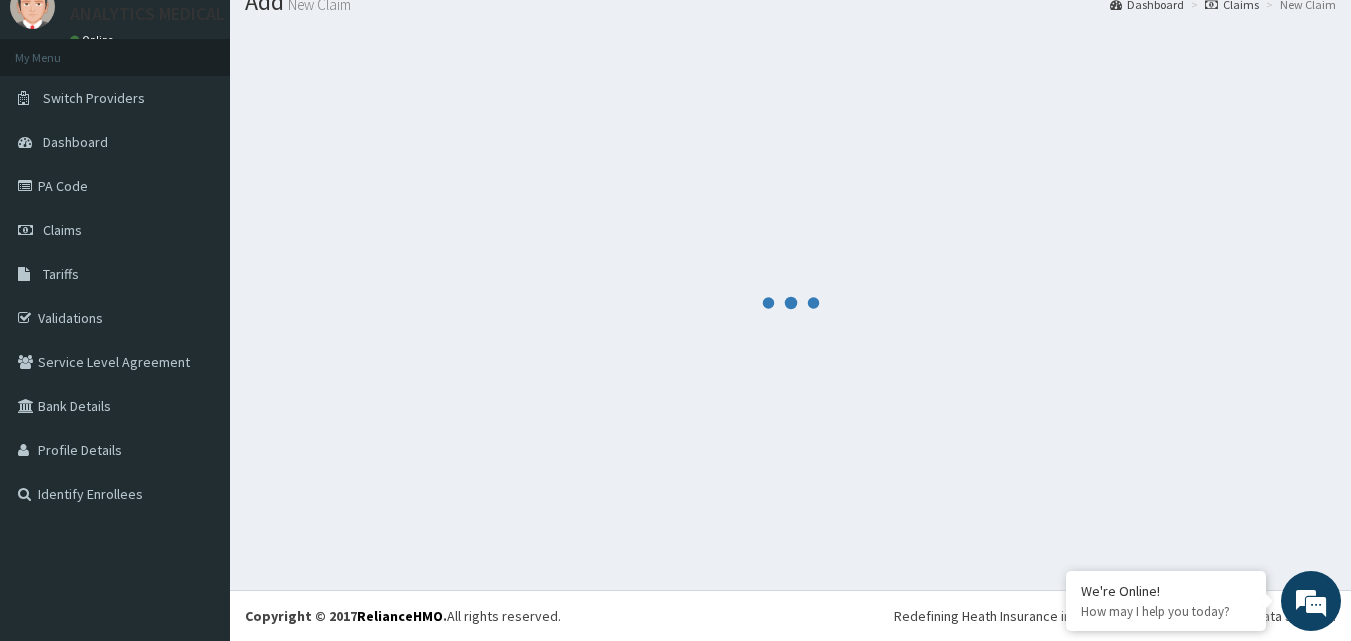 scroll, scrollTop: 76, scrollLeft: 0, axis: vertical 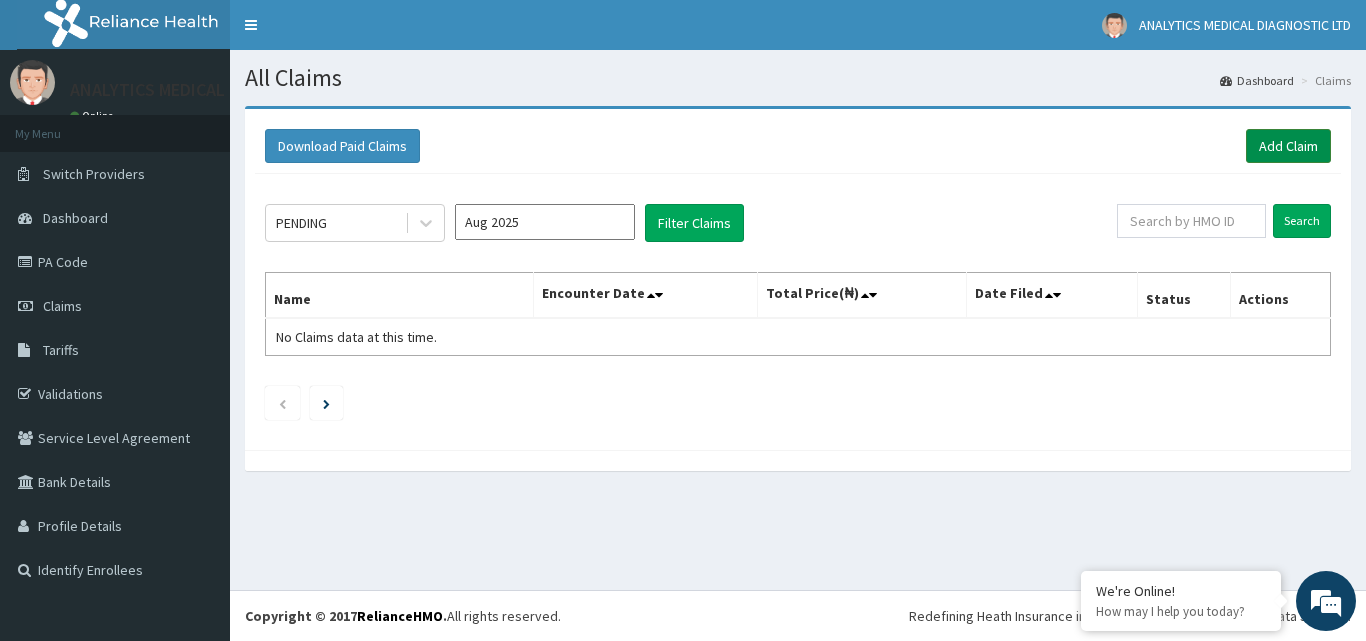 click on "Add Claim" at bounding box center (1288, 146) 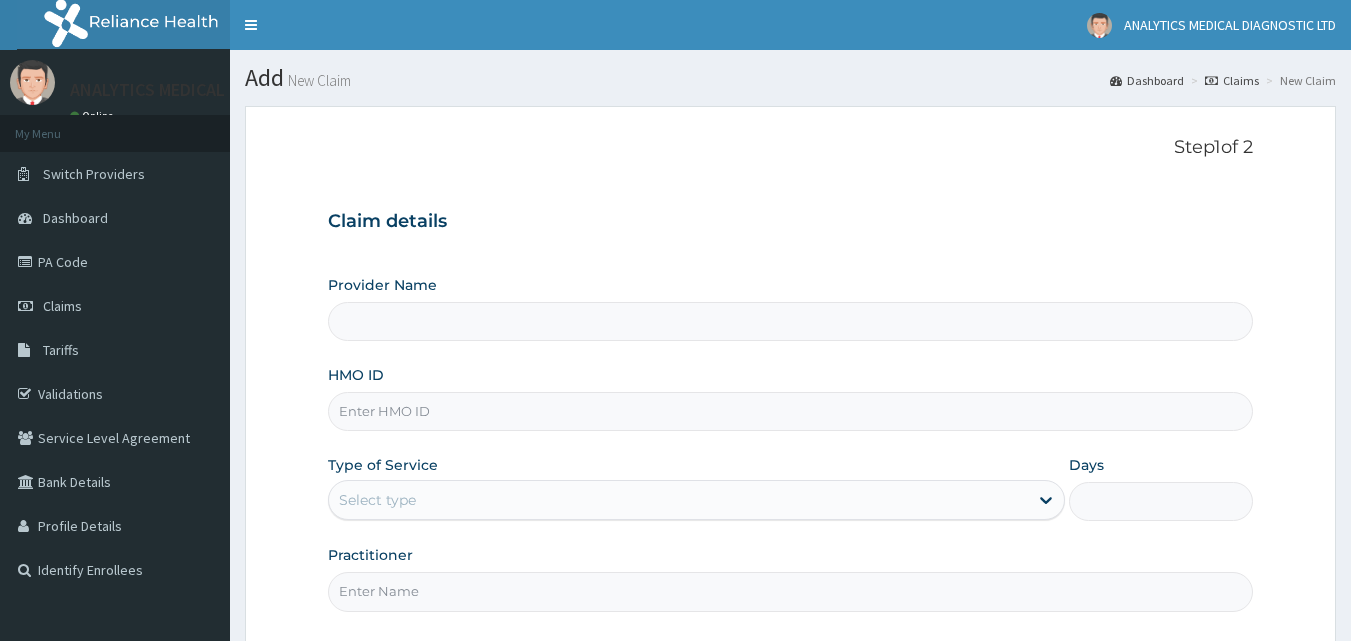 scroll, scrollTop: 0, scrollLeft: 0, axis: both 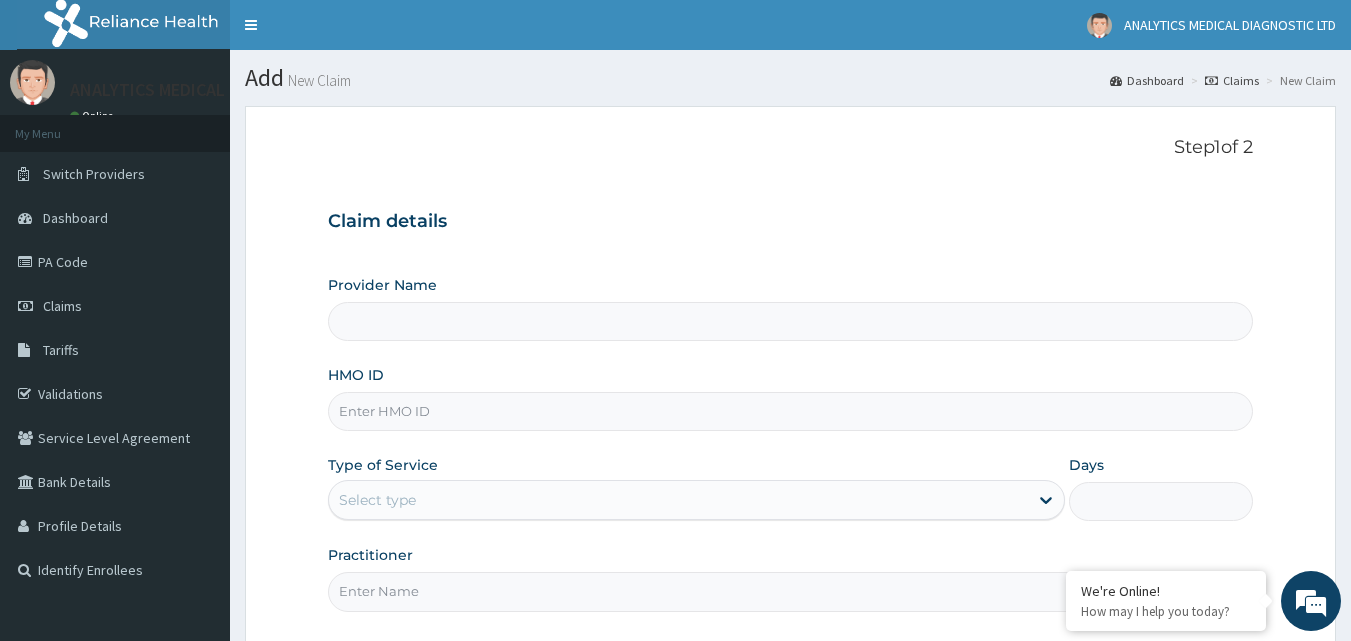paste on "SFA/11807/A" 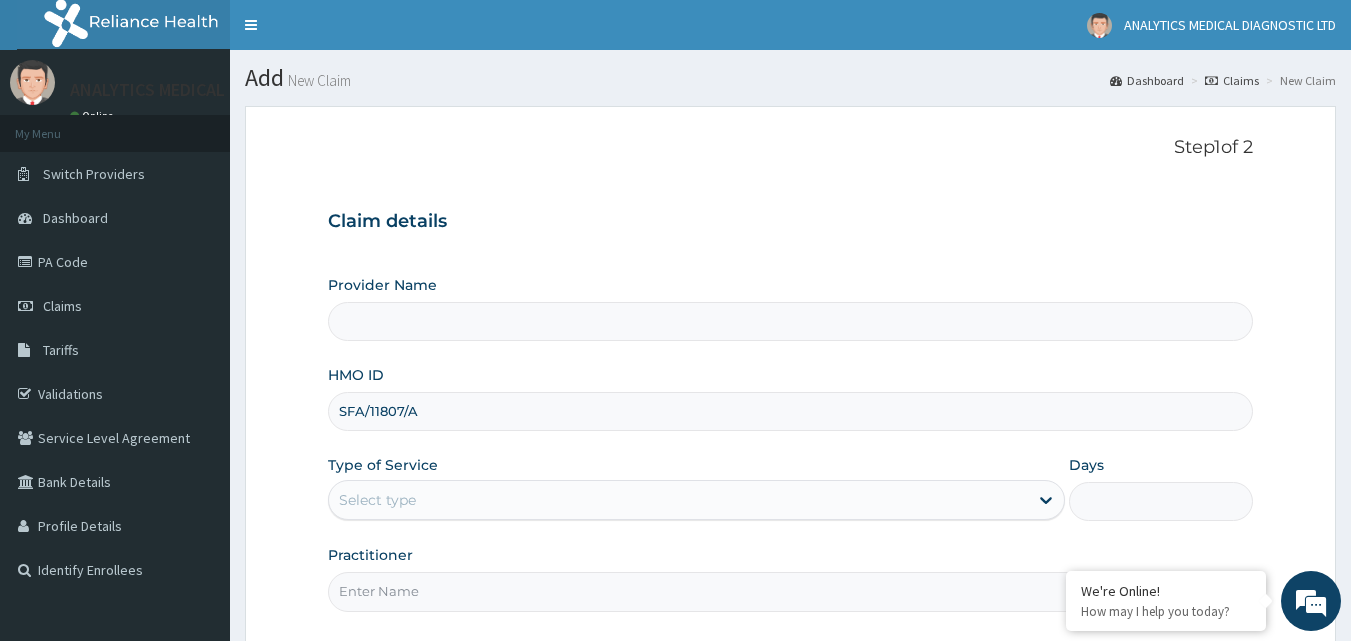 type on "Analytics Medical Diagnostic Limited" 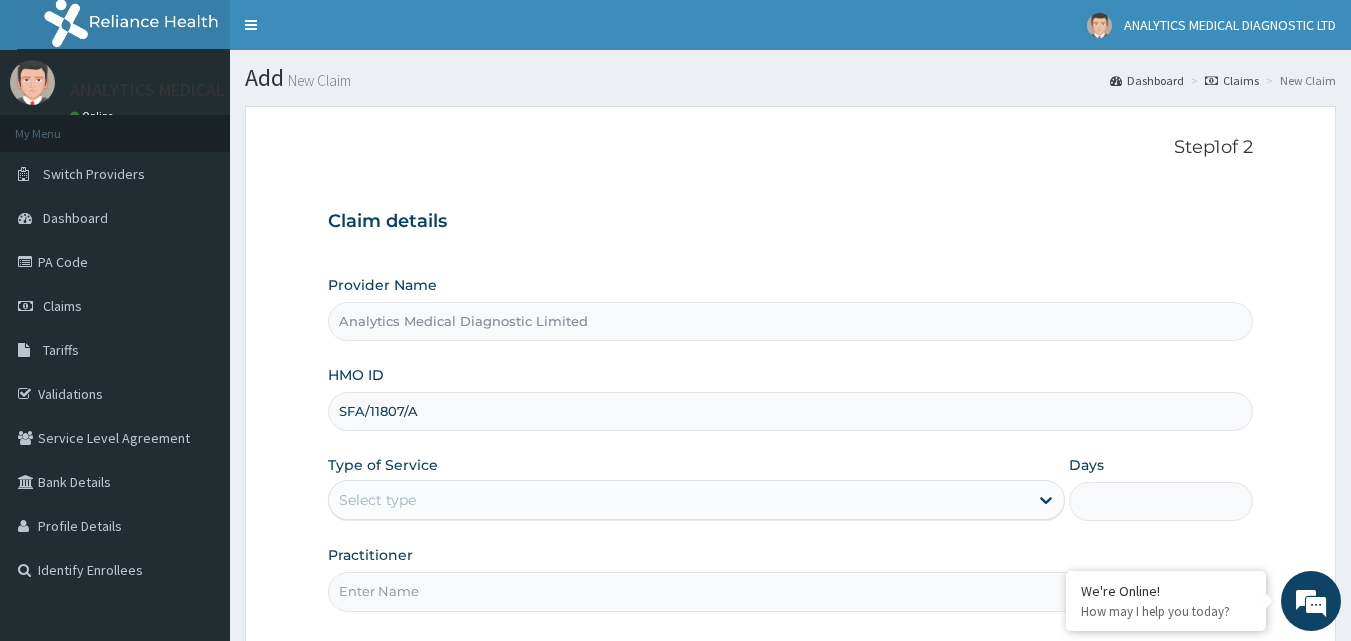 type on "SFA/11807/A" 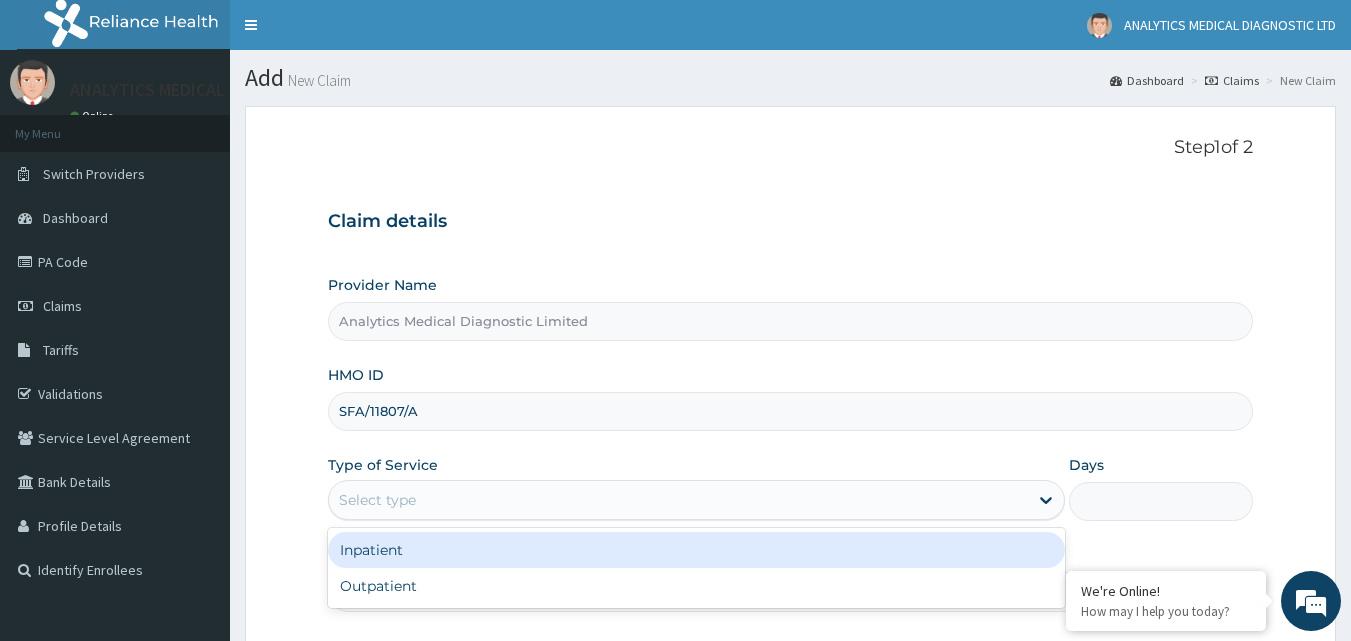 click on "Select type" at bounding box center [678, 500] 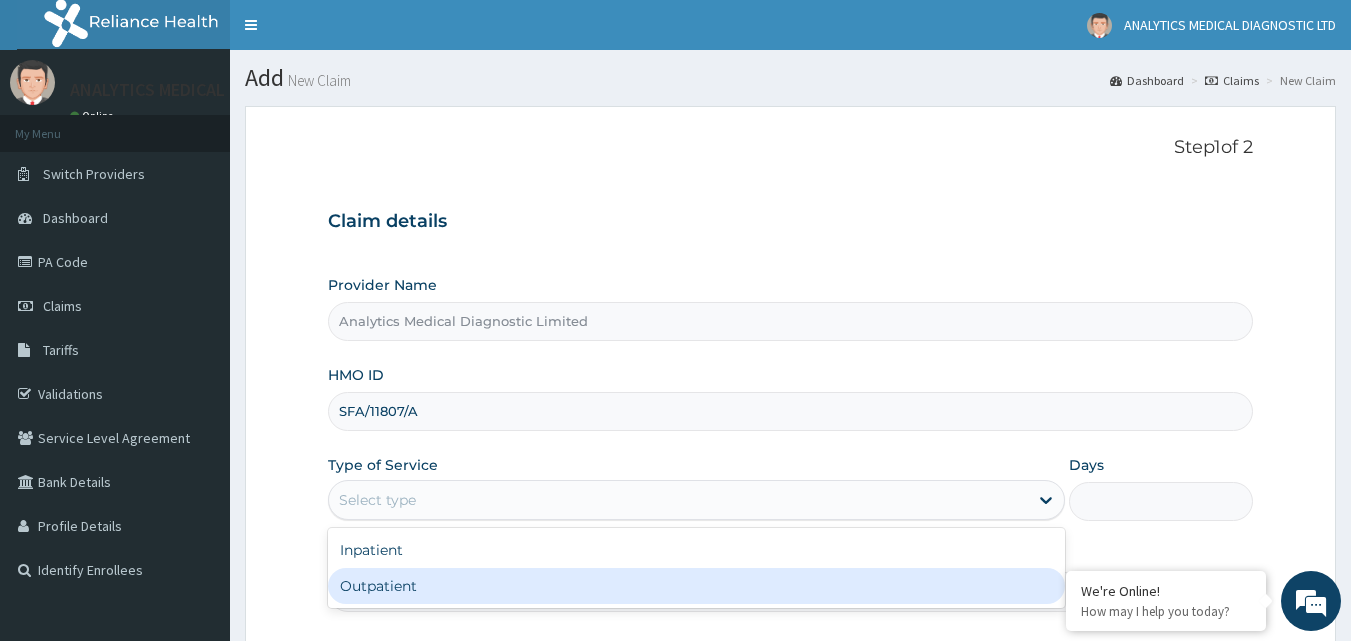 click on "Outpatient" at bounding box center [696, 586] 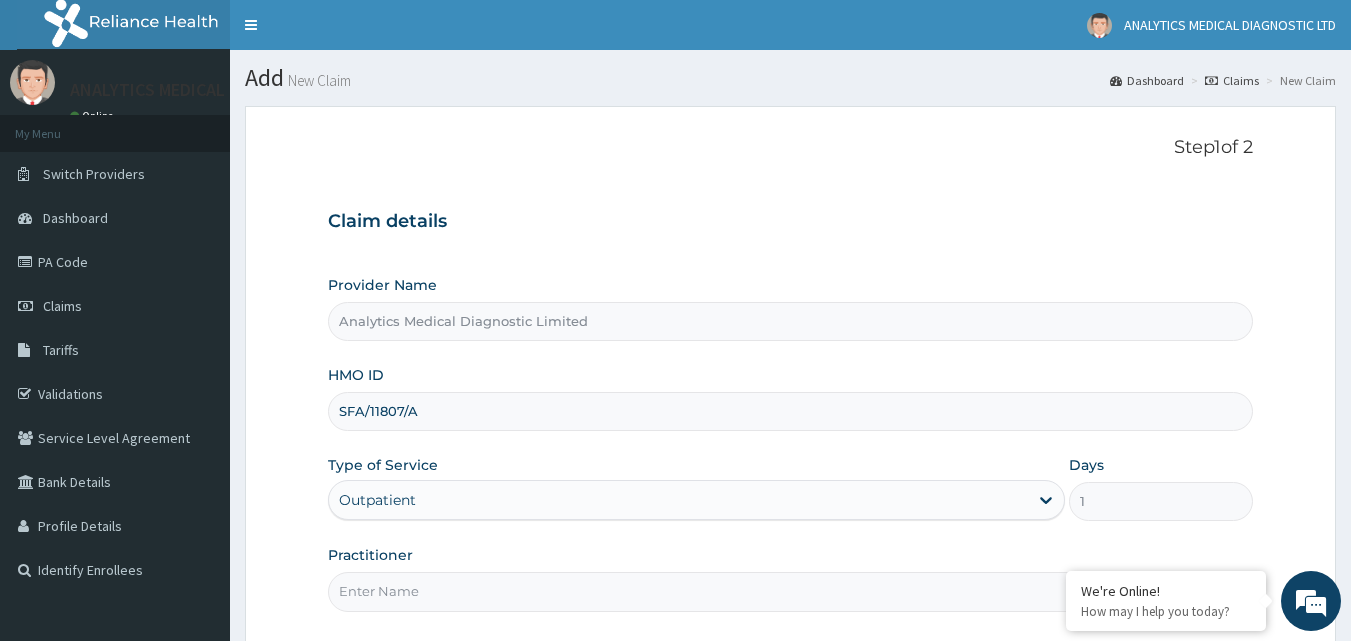 scroll, scrollTop: 187, scrollLeft: 0, axis: vertical 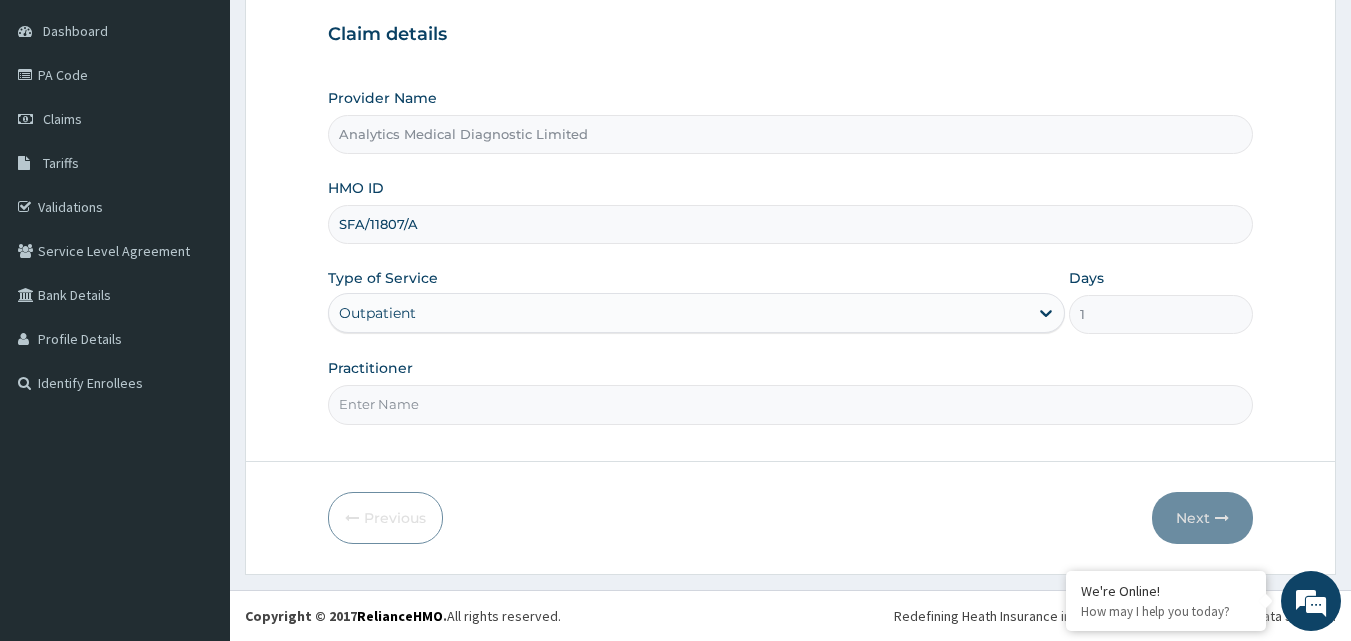 click on "Practitioner" at bounding box center [791, 404] 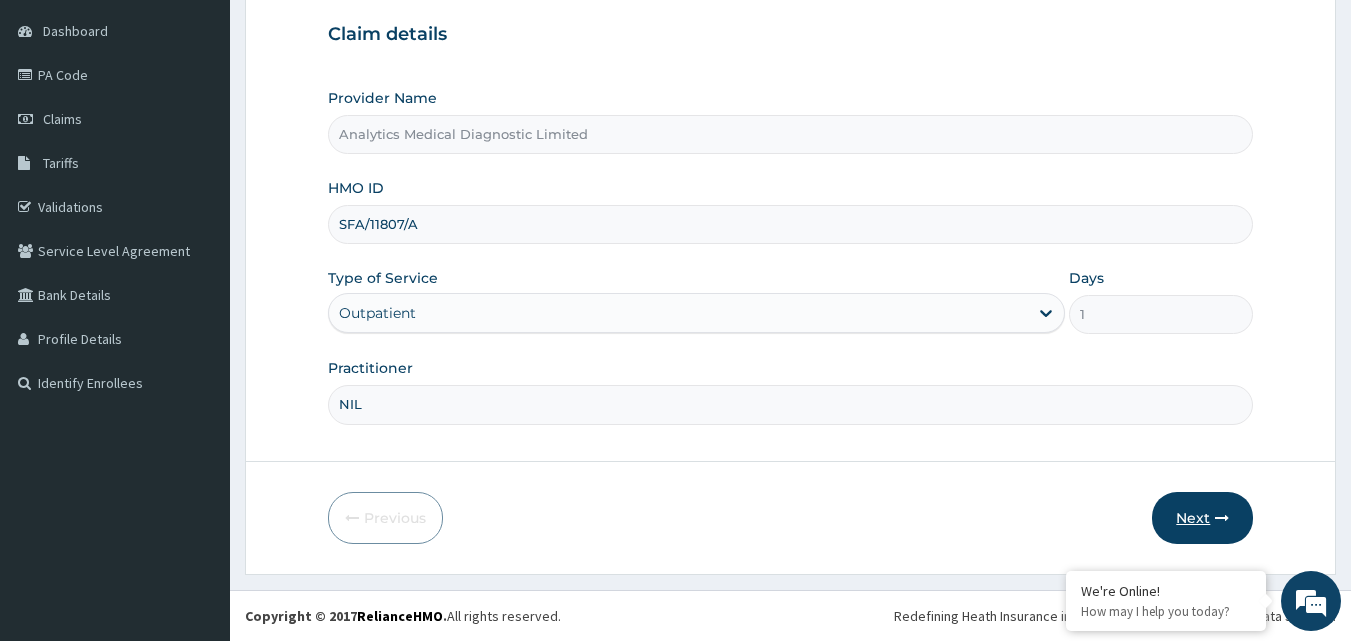 type on "NIL" 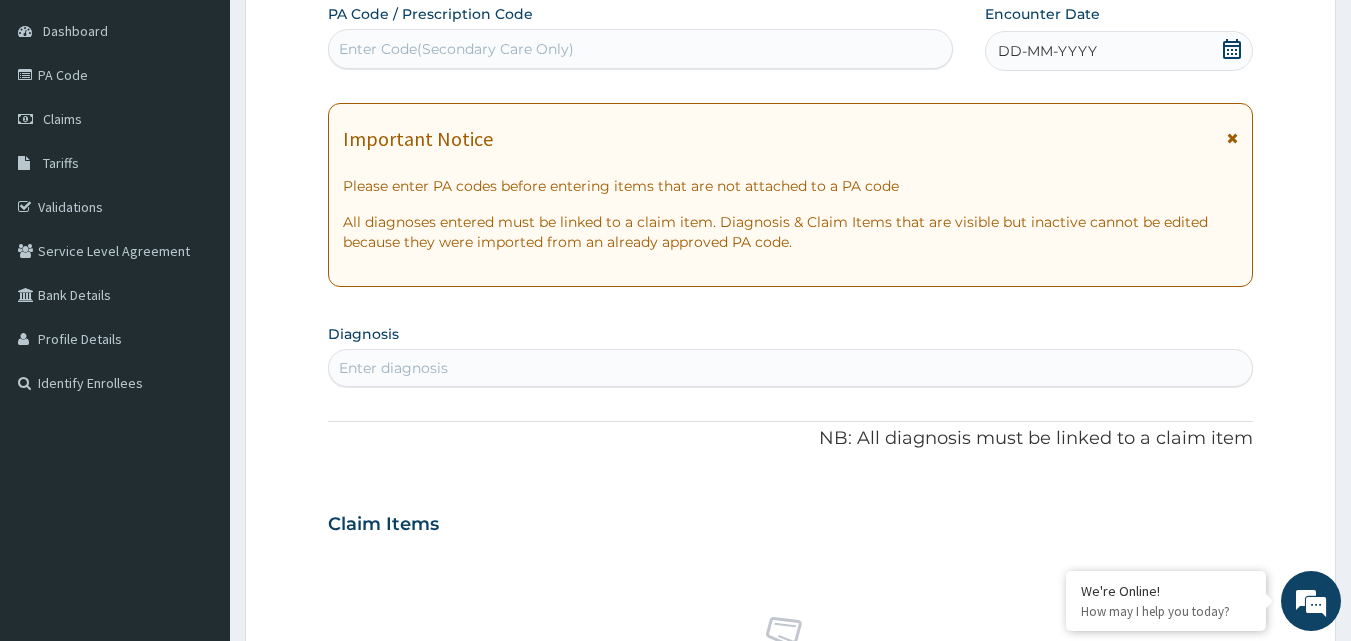 scroll, scrollTop: 0, scrollLeft: 0, axis: both 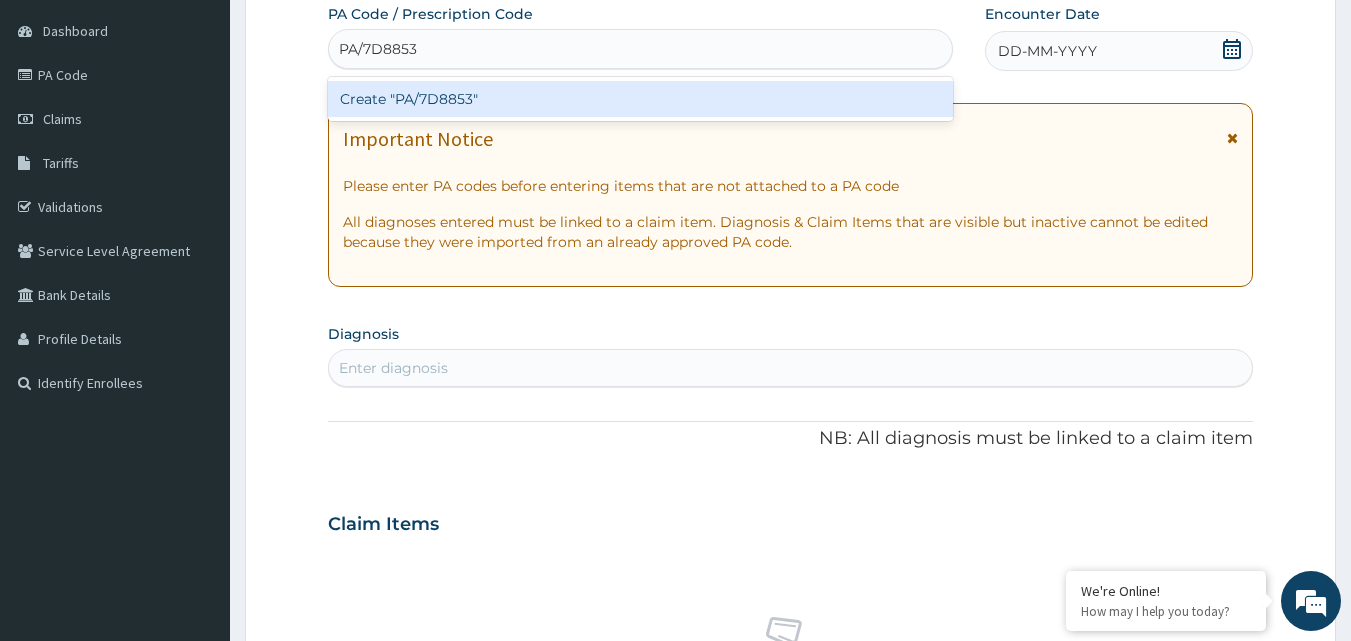 click on "Create "PA/7D8853"" at bounding box center [641, 99] 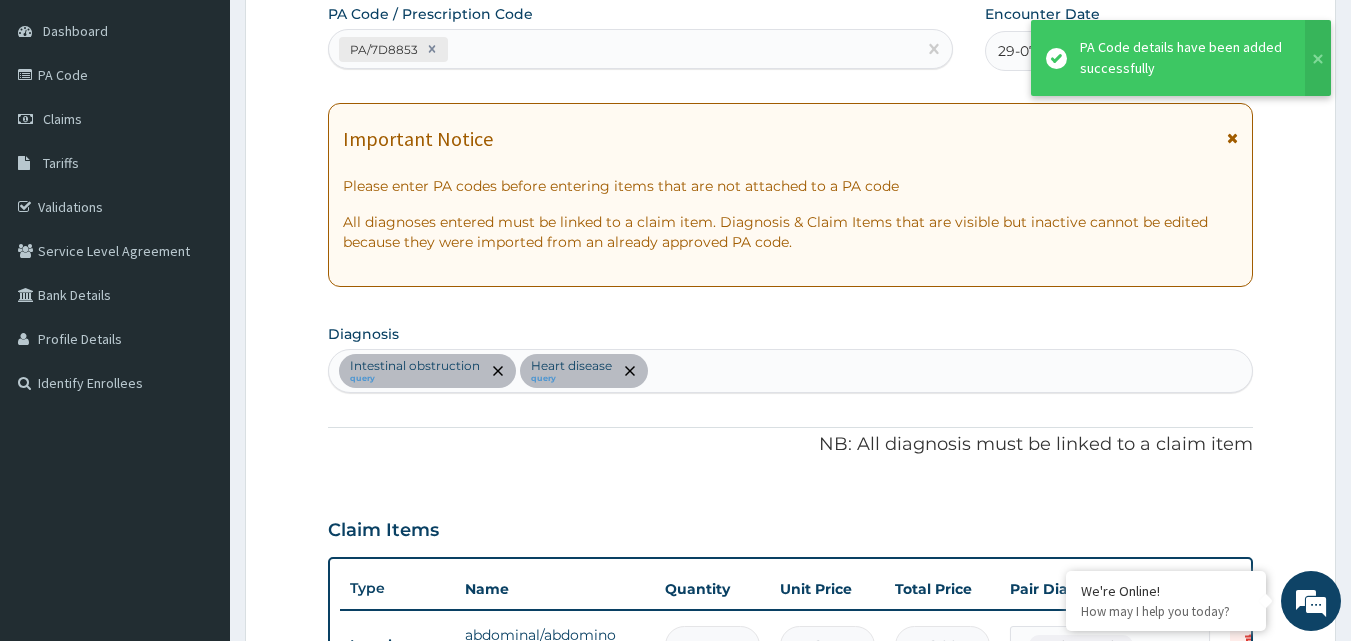 scroll, scrollTop: 581, scrollLeft: 0, axis: vertical 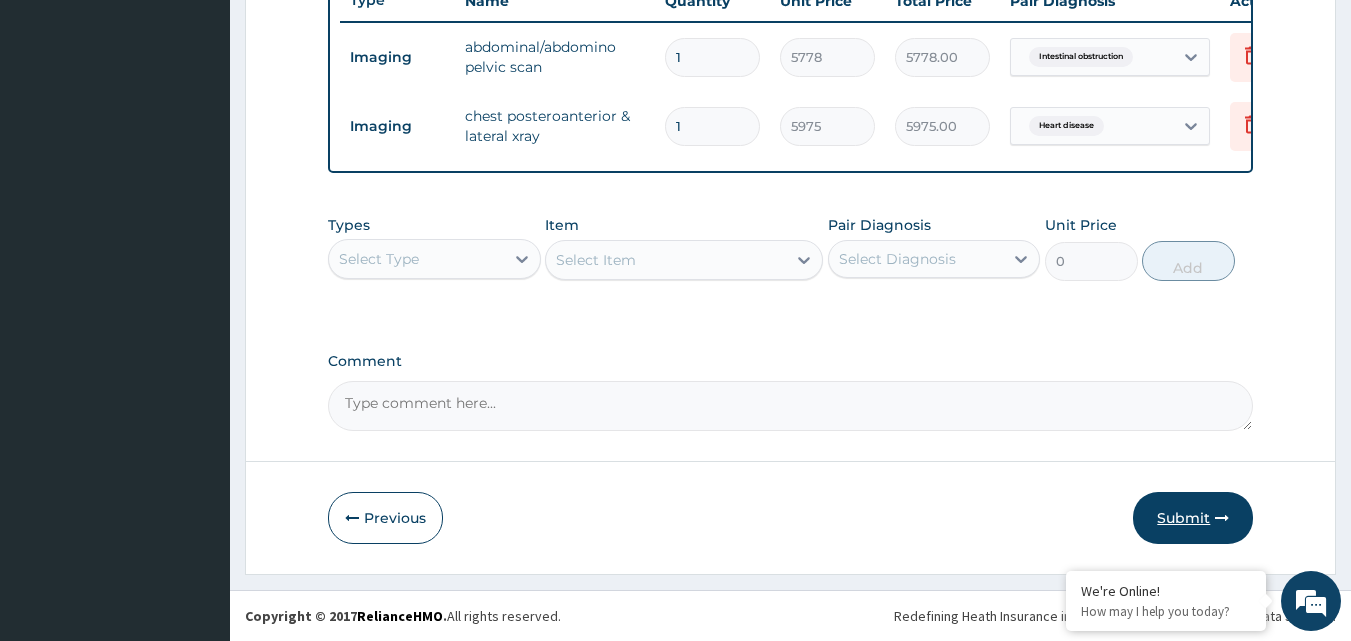 click on "Submit" at bounding box center [1193, 518] 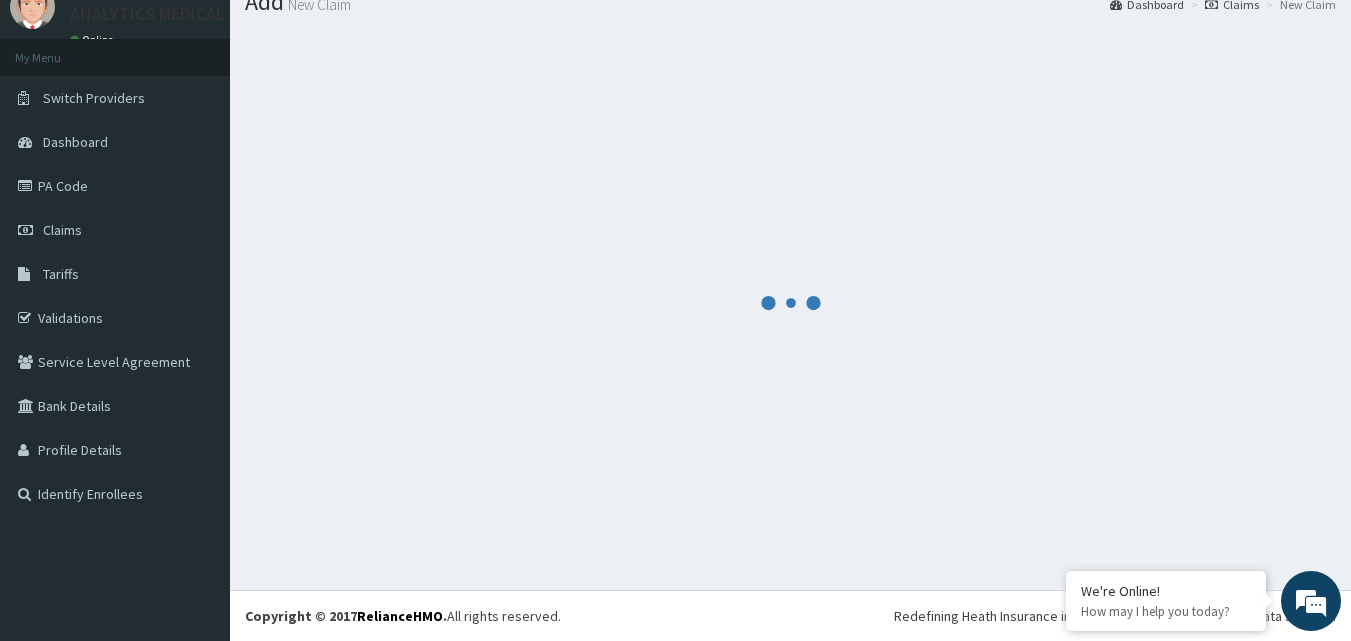 scroll, scrollTop: 76, scrollLeft: 0, axis: vertical 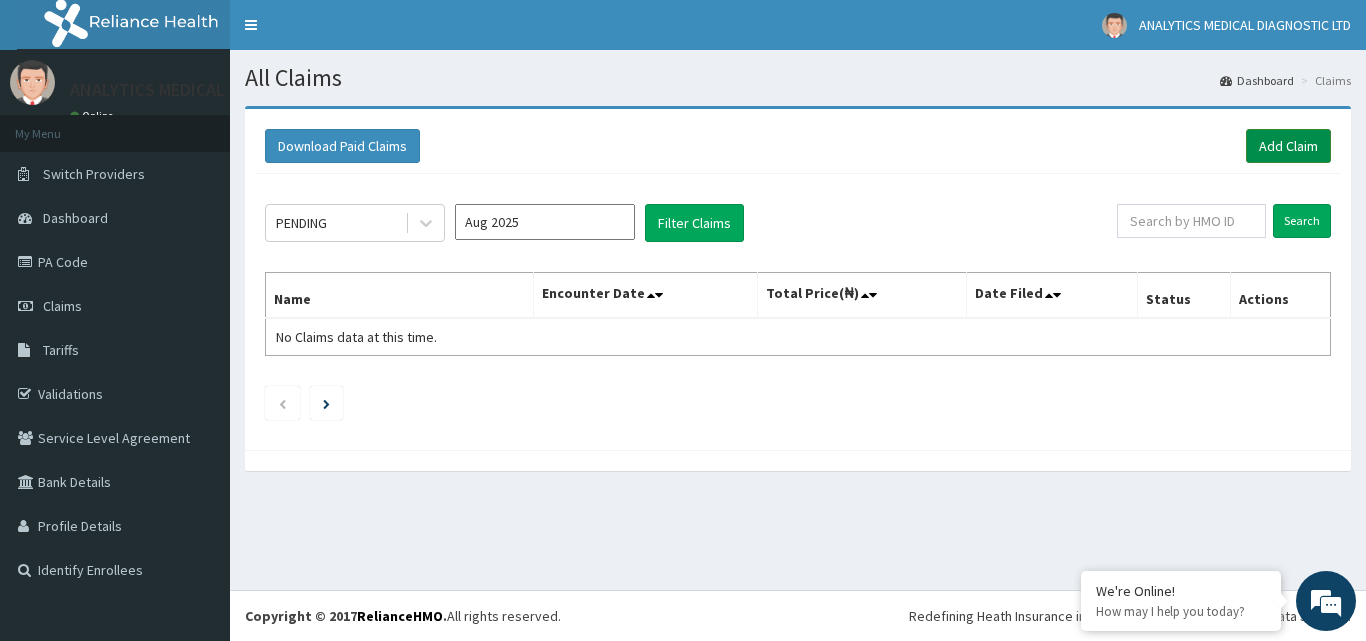 click on "Add Claim" at bounding box center (1288, 146) 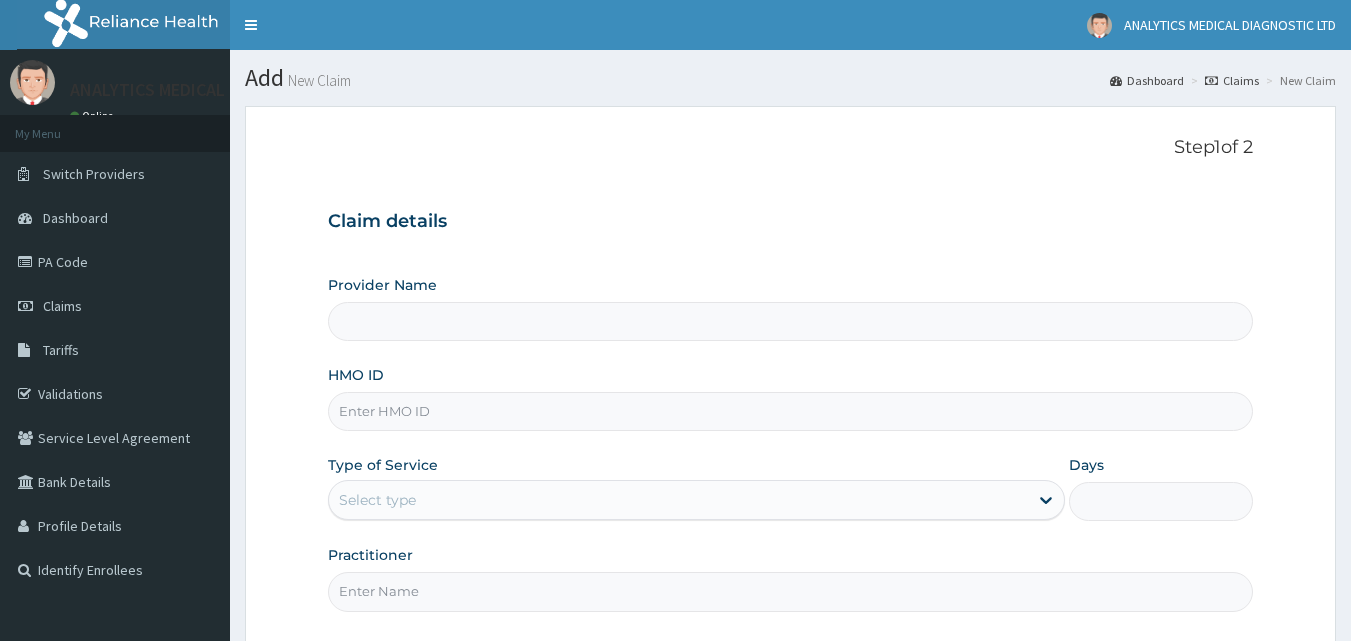 scroll, scrollTop: 0, scrollLeft: 0, axis: both 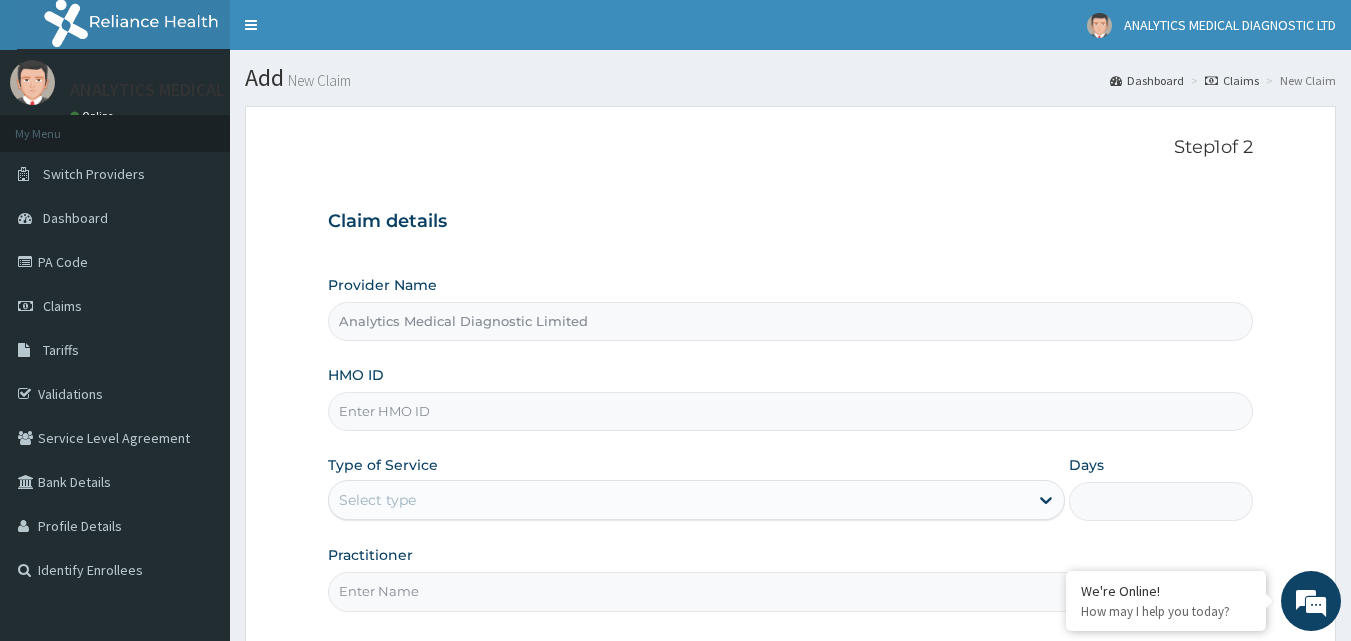 type on "Analytics Medical Diagnostic Limited" 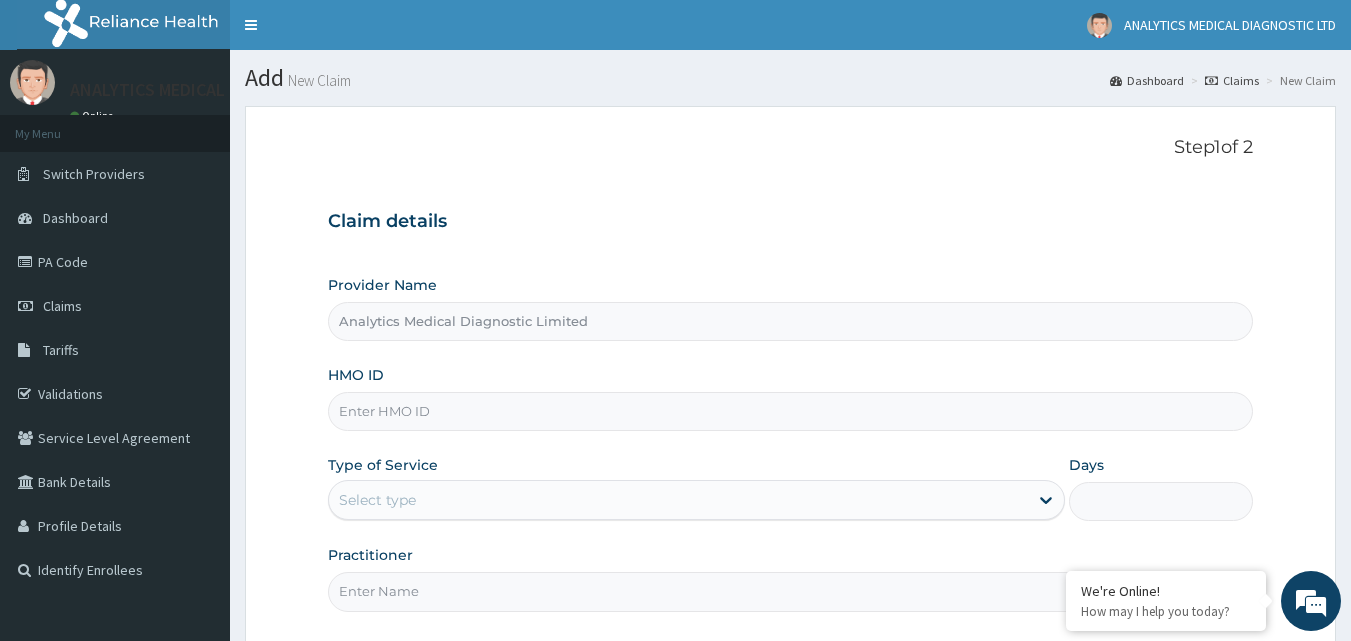 click on "HMO ID" at bounding box center [791, 411] 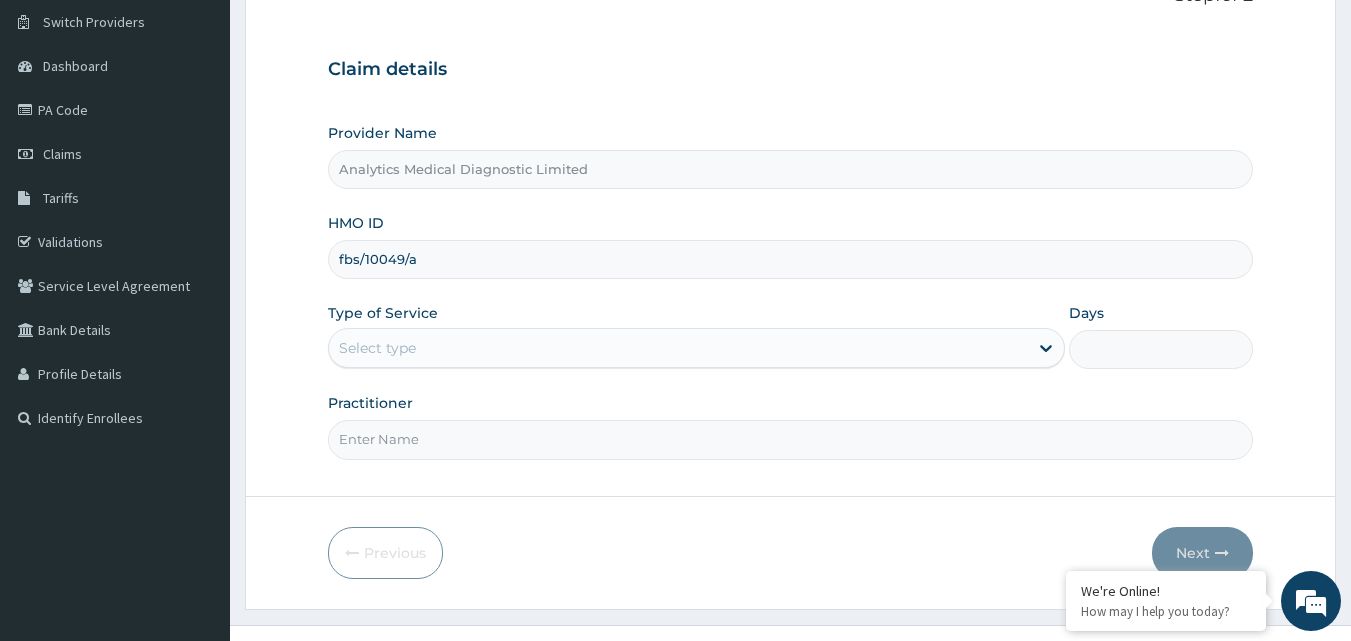 scroll, scrollTop: 187, scrollLeft: 0, axis: vertical 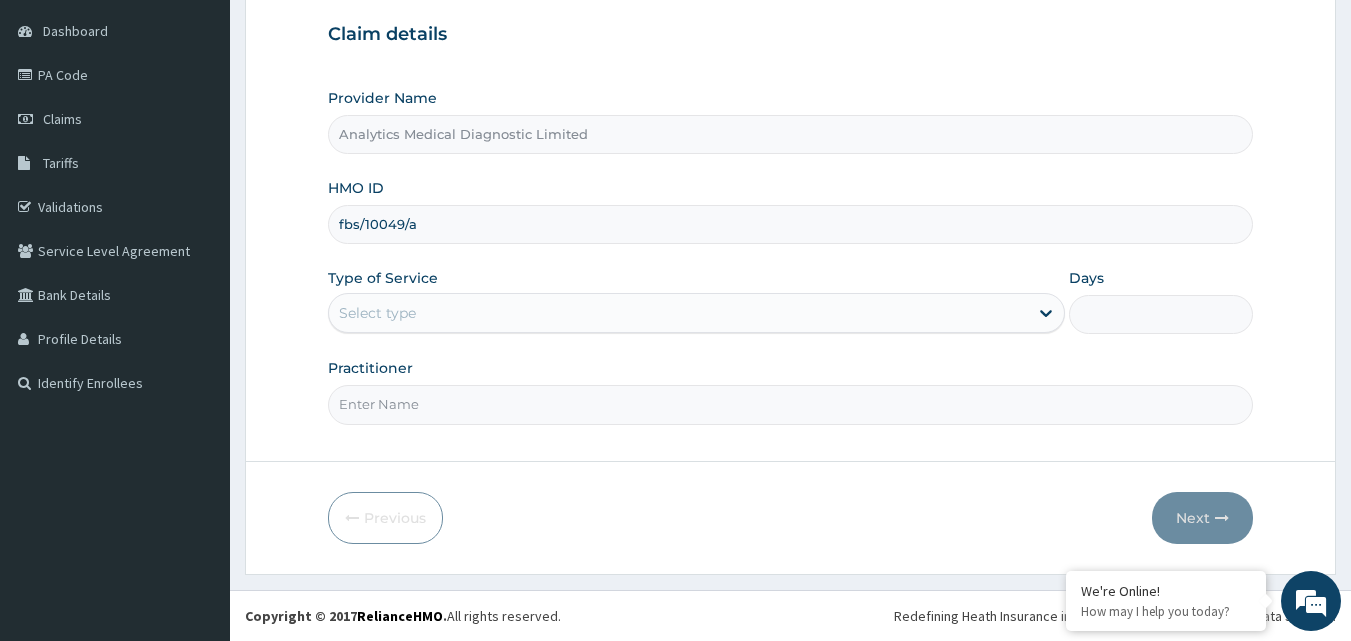 type on "fbs/10049/a" 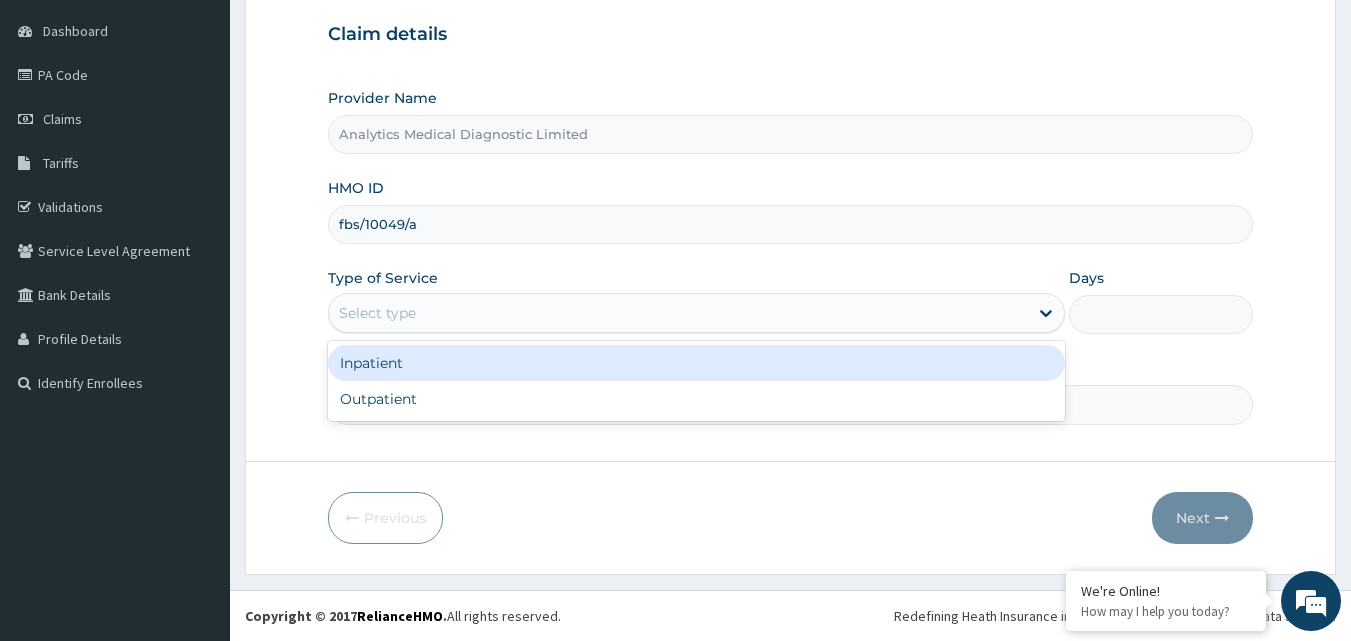 click on "Select type" at bounding box center (678, 313) 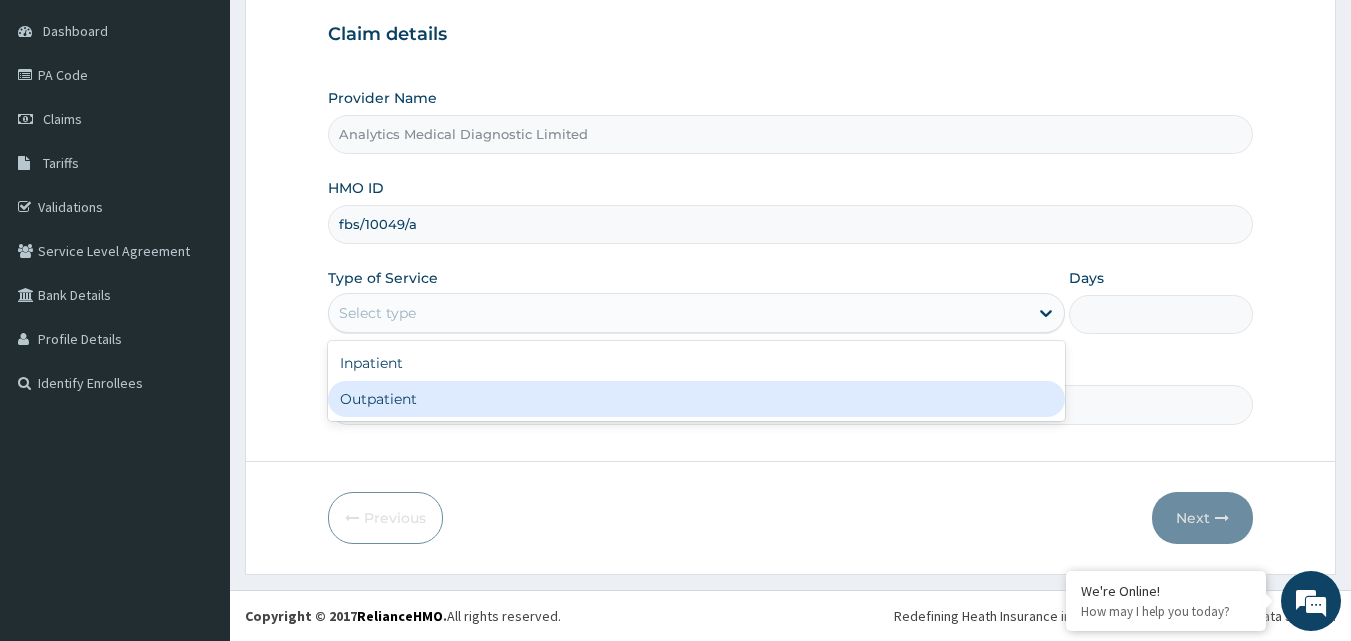click on "Outpatient" at bounding box center (696, 399) 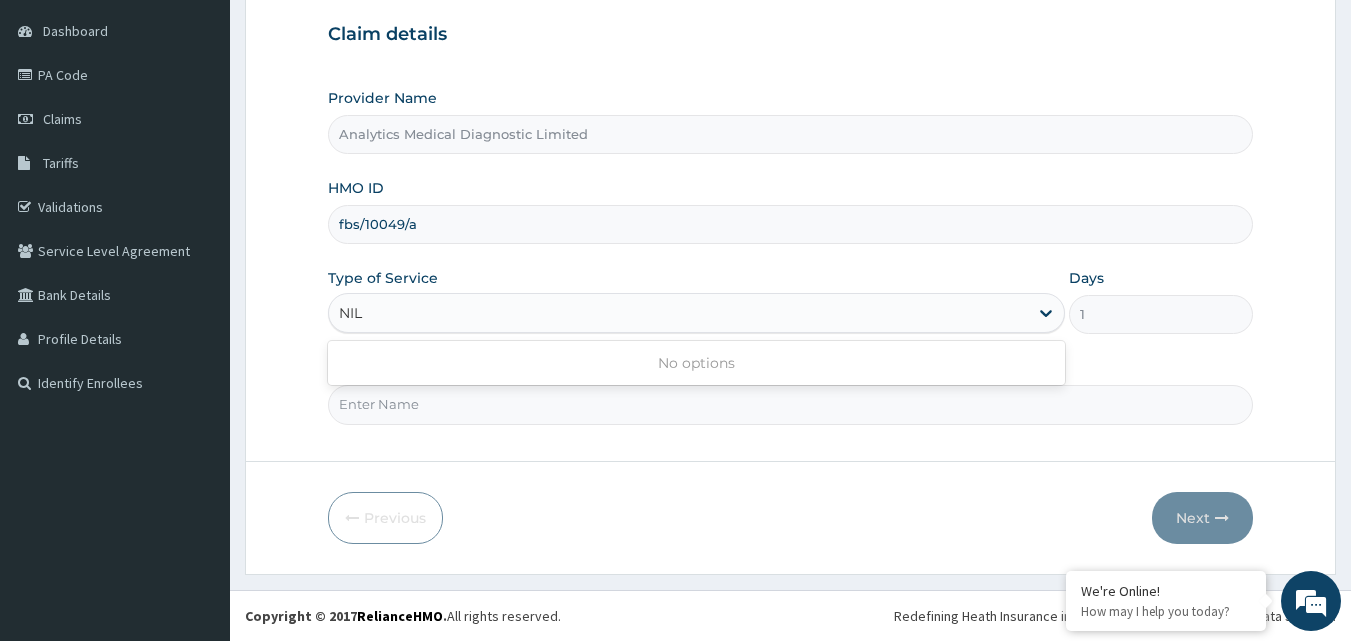 type on "NIL" 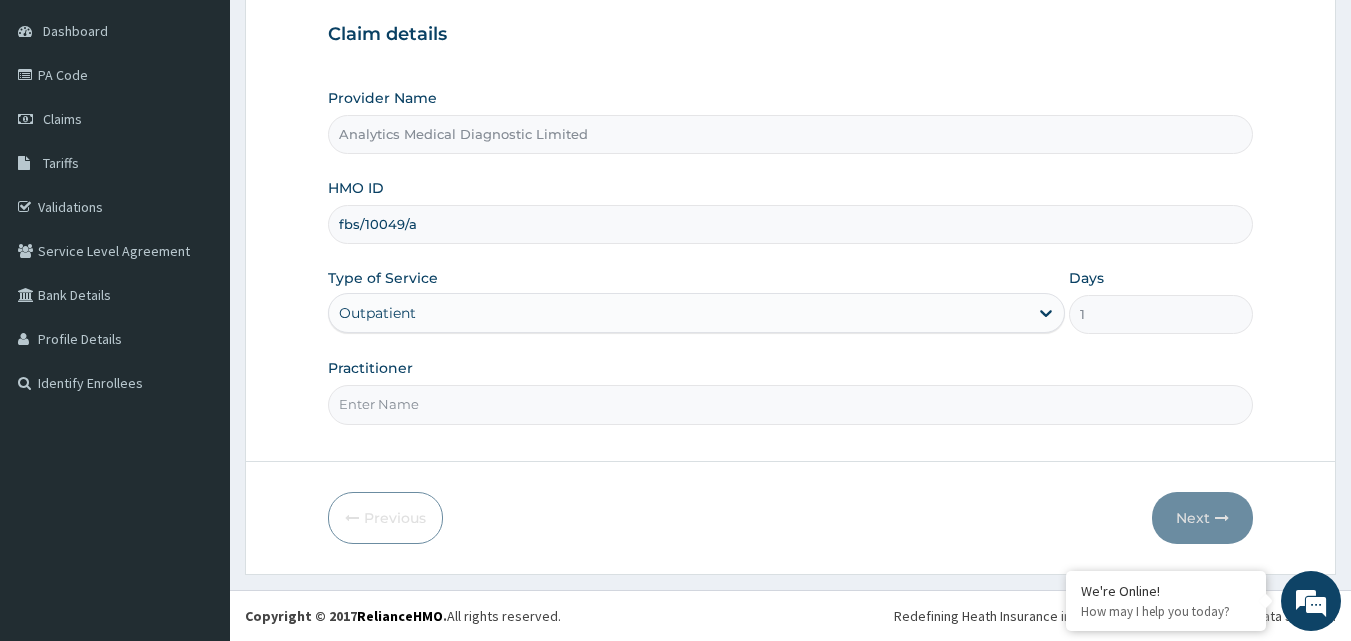 click on "Step  1  of 2 Claim details Provider Name Analytics Medical Diagnostic Limited HMO ID fbs/10049/a Type of Service Outpatient Days 1 Practitioner     Previous   Next" at bounding box center (790, 247) 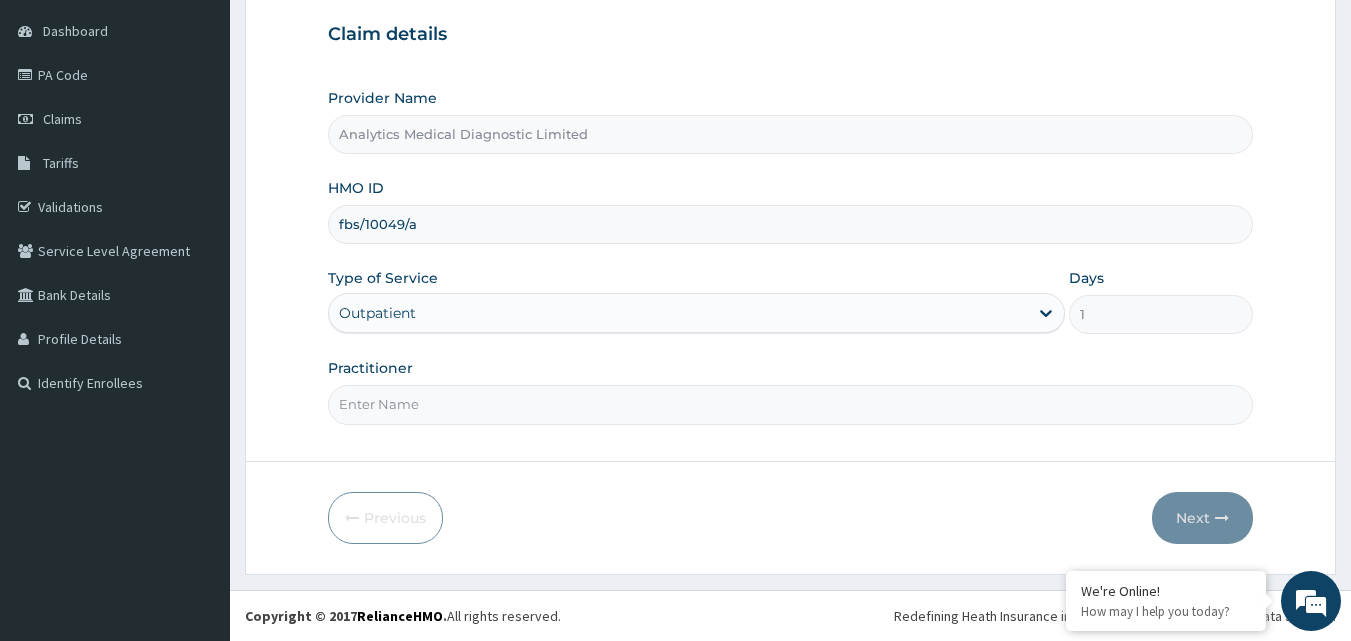 click on "Step  1  of 2 Claim details Provider Name Analytics Medical Diagnostic Limited HMO ID fbs/10049/a Type of Service Outpatient Days 1 Practitioner     Previous   Next" at bounding box center [790, 247] 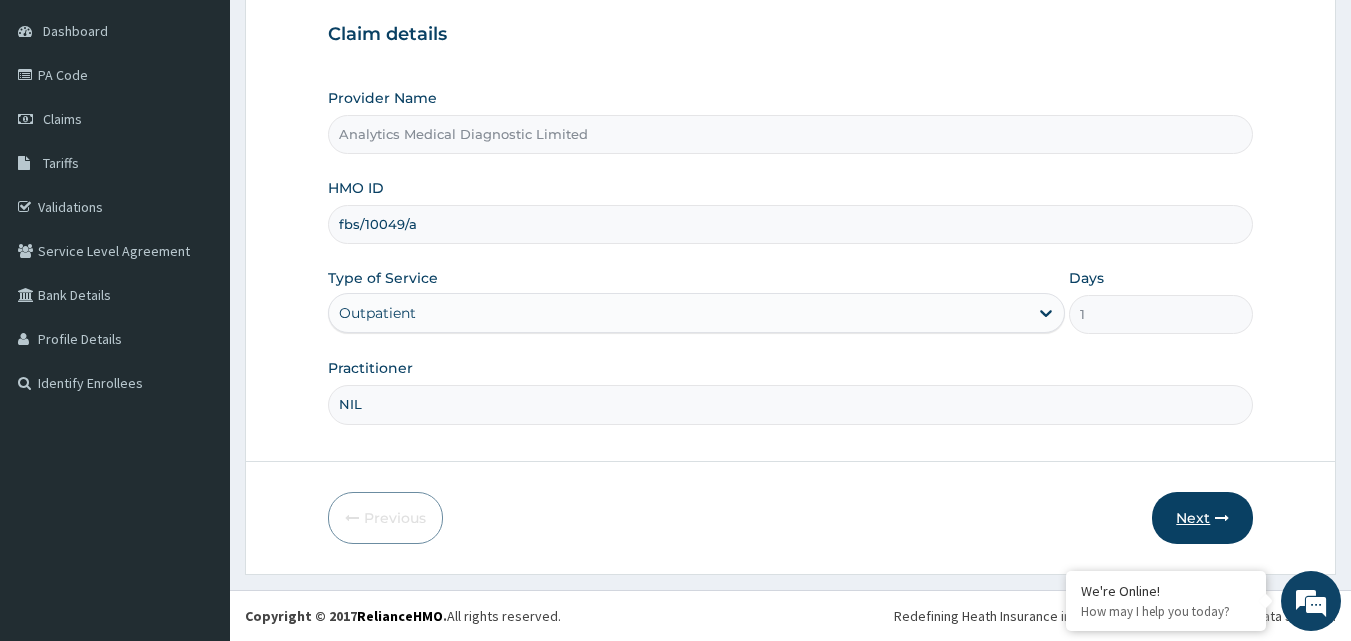 type on "NIL" 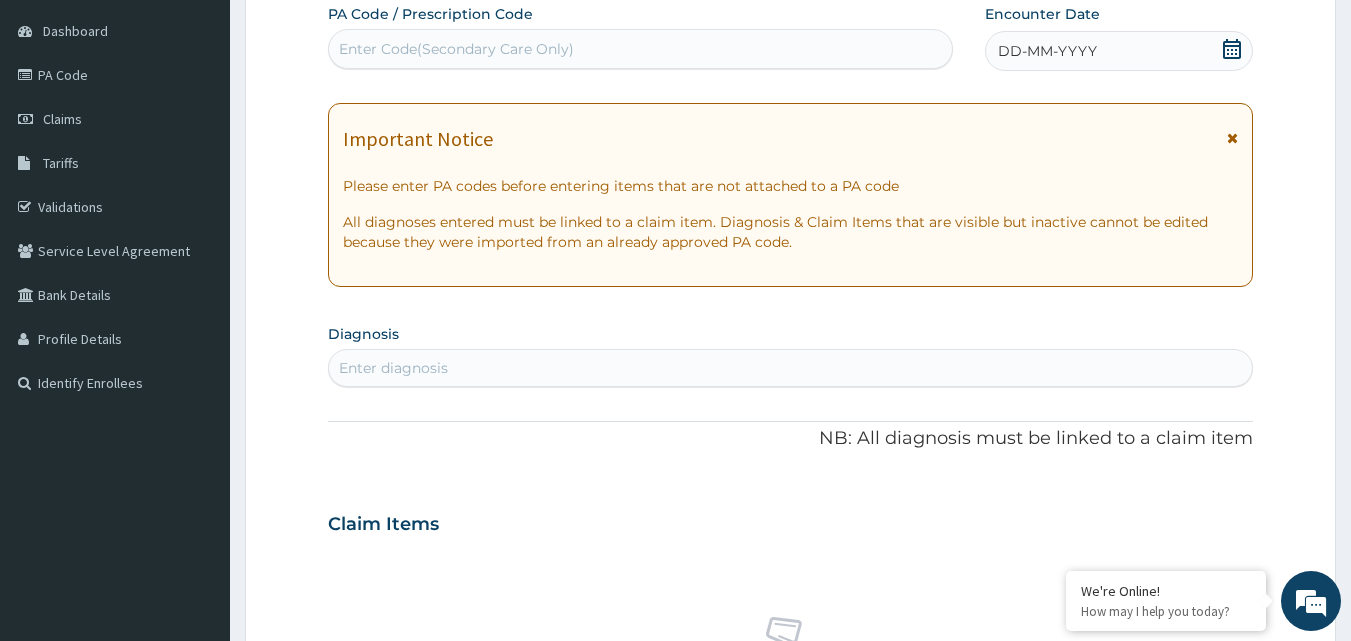 click on "Enter Code(Secondary Care Only)" at bounding box center [456, 49] 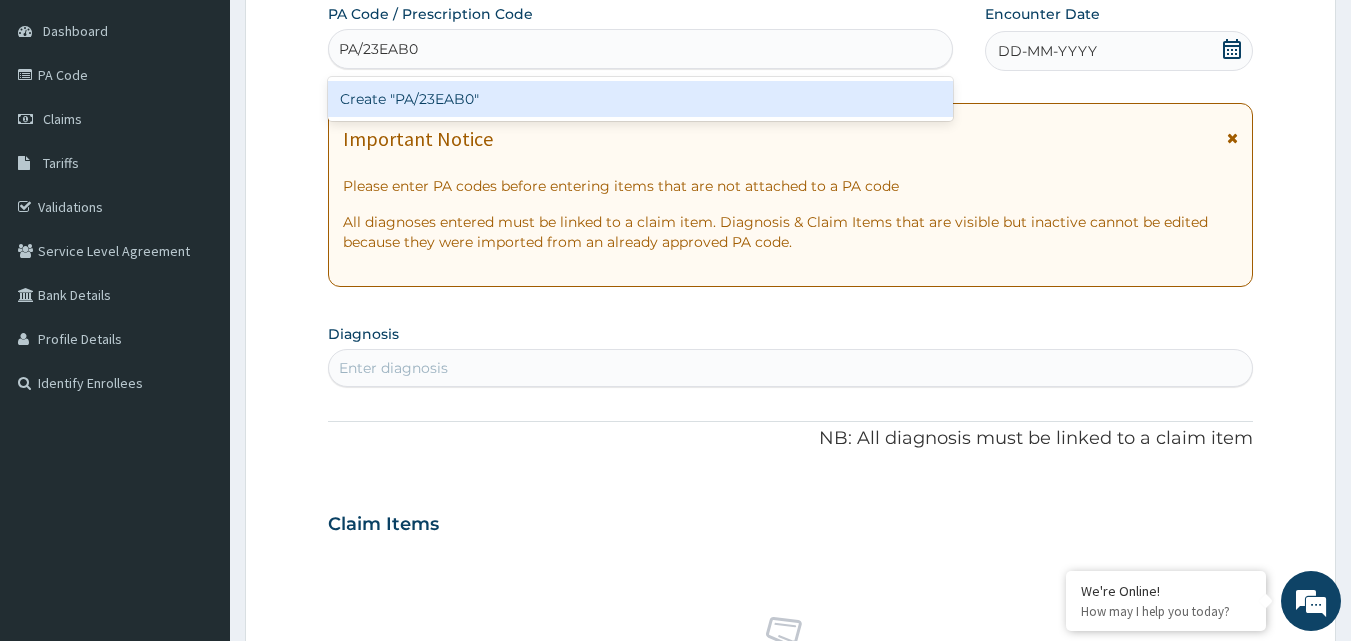 click on "Create "PA/23EAB0"" at bounding box center [641, 99] 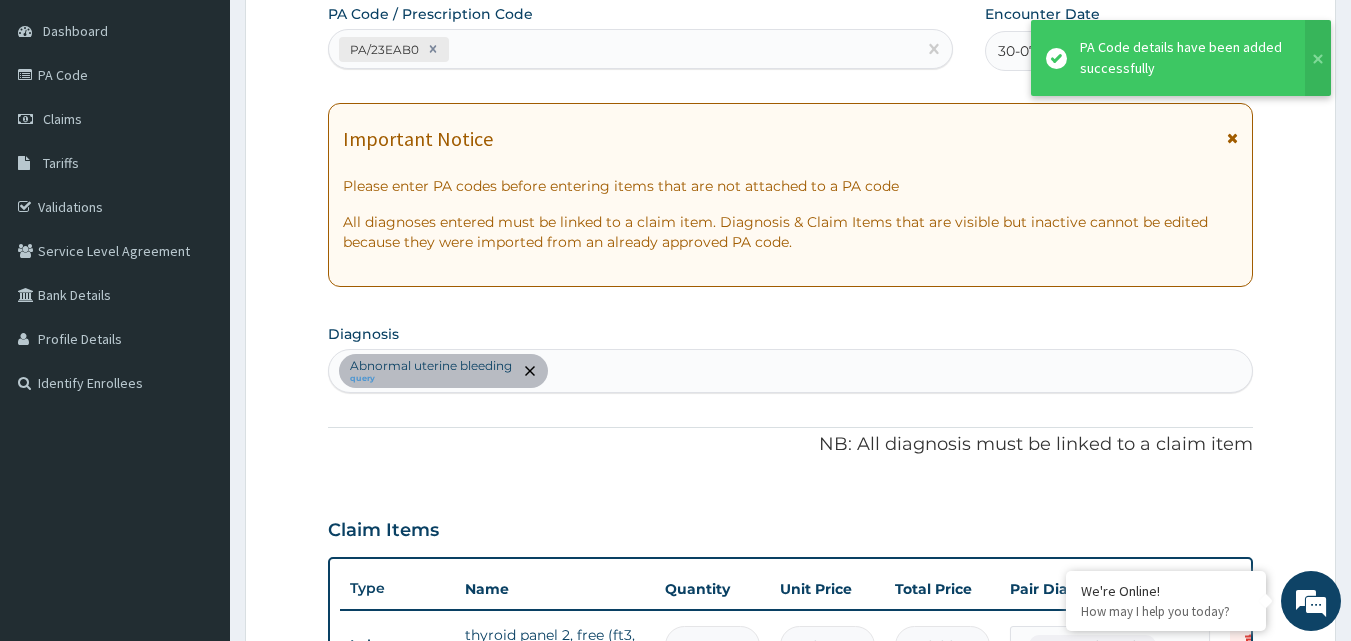 scroll, scrollTop: 211, scrollLeft: 0, axis: vertical 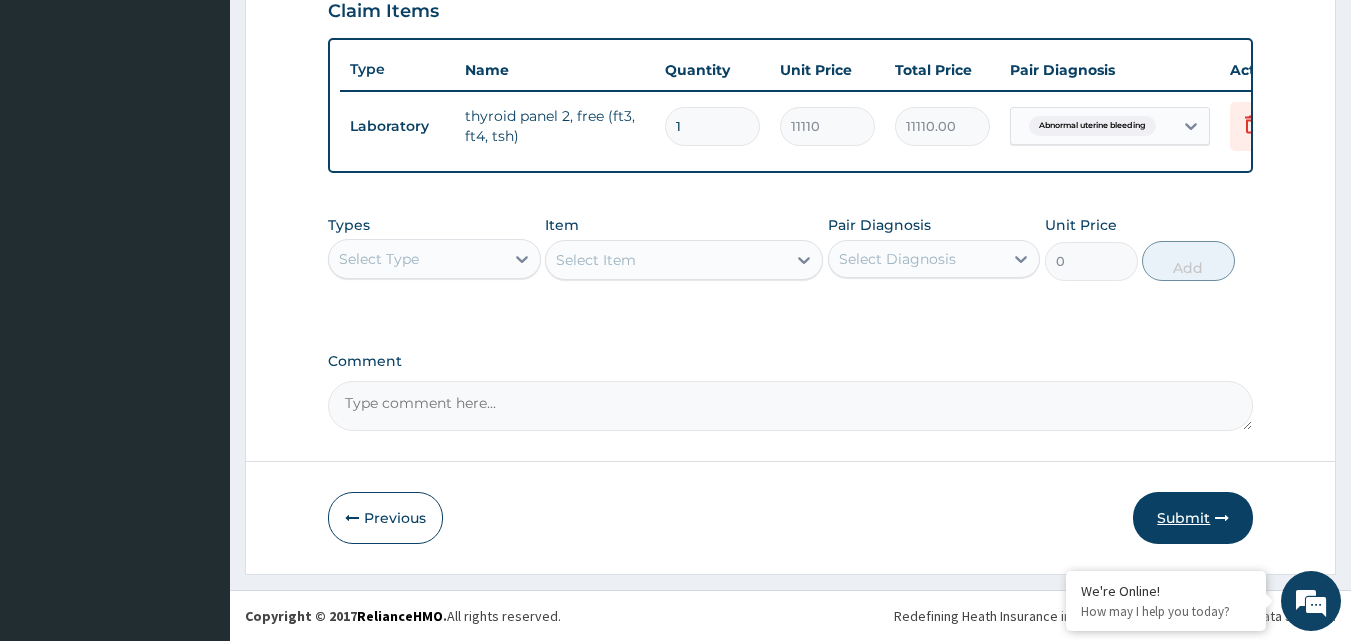 click on "Submit" at bounding box center [1193, 518] 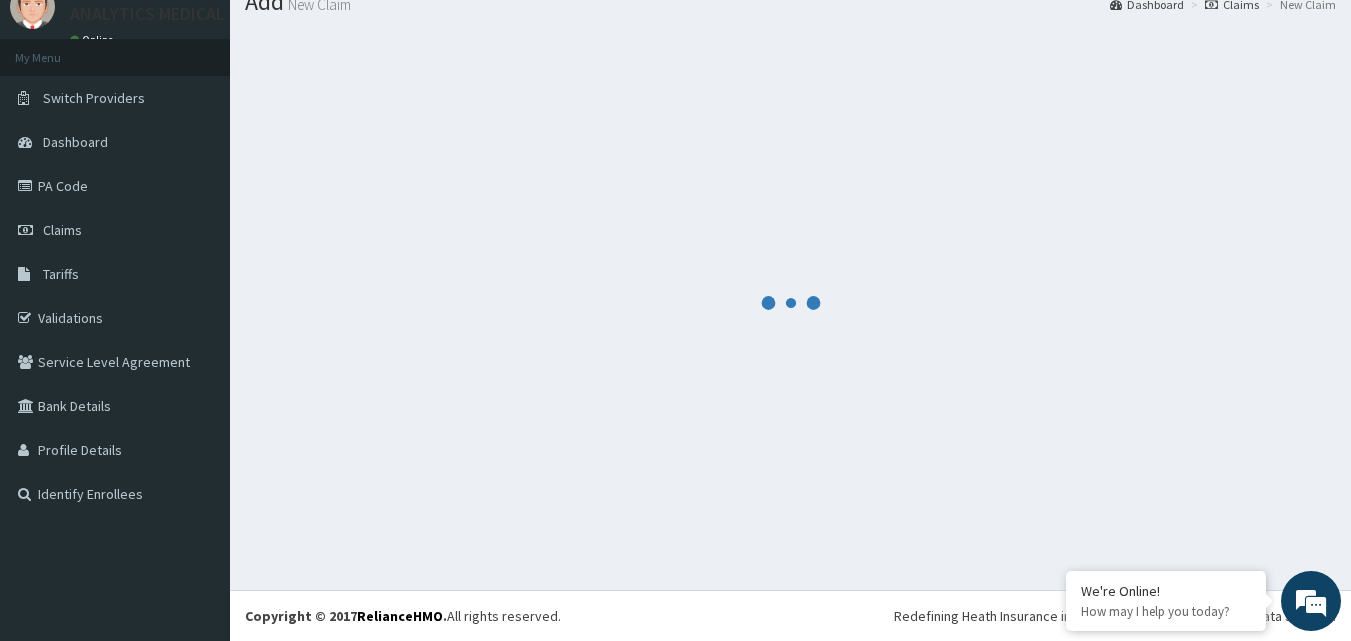 scroll, scrollTop: 76, scrollLeft: 0, axis: vertical 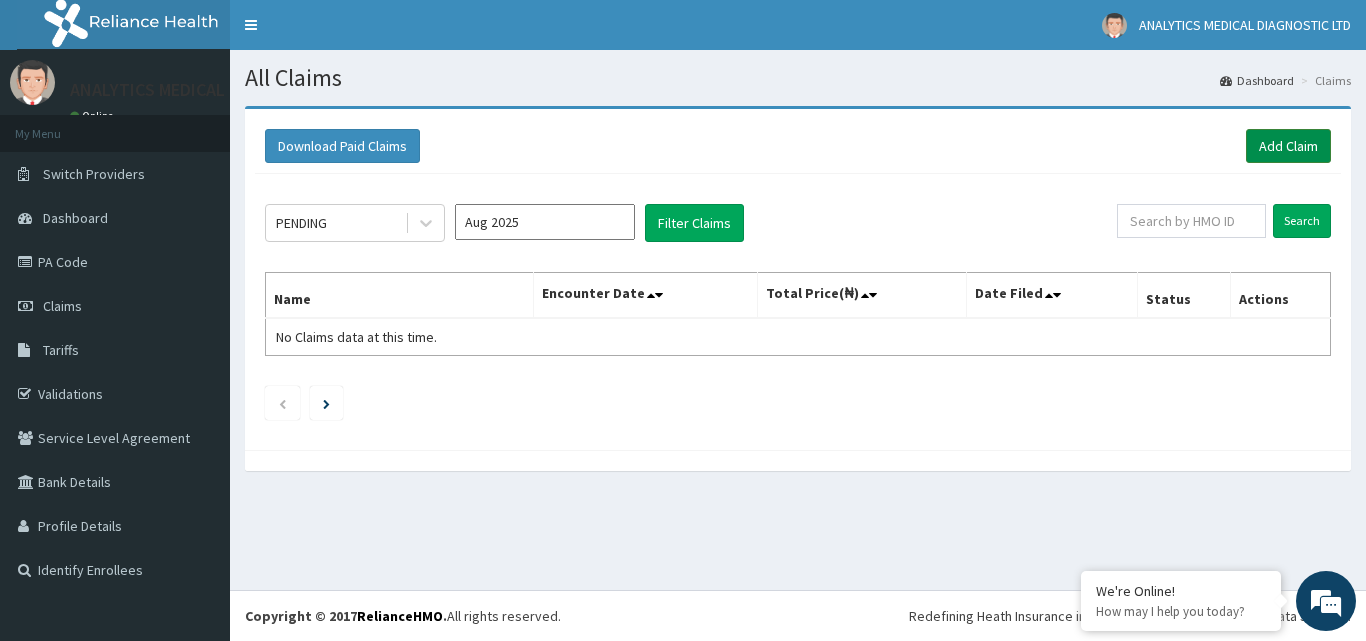 click on "Add Claim" at bounding box center [1288, 146] 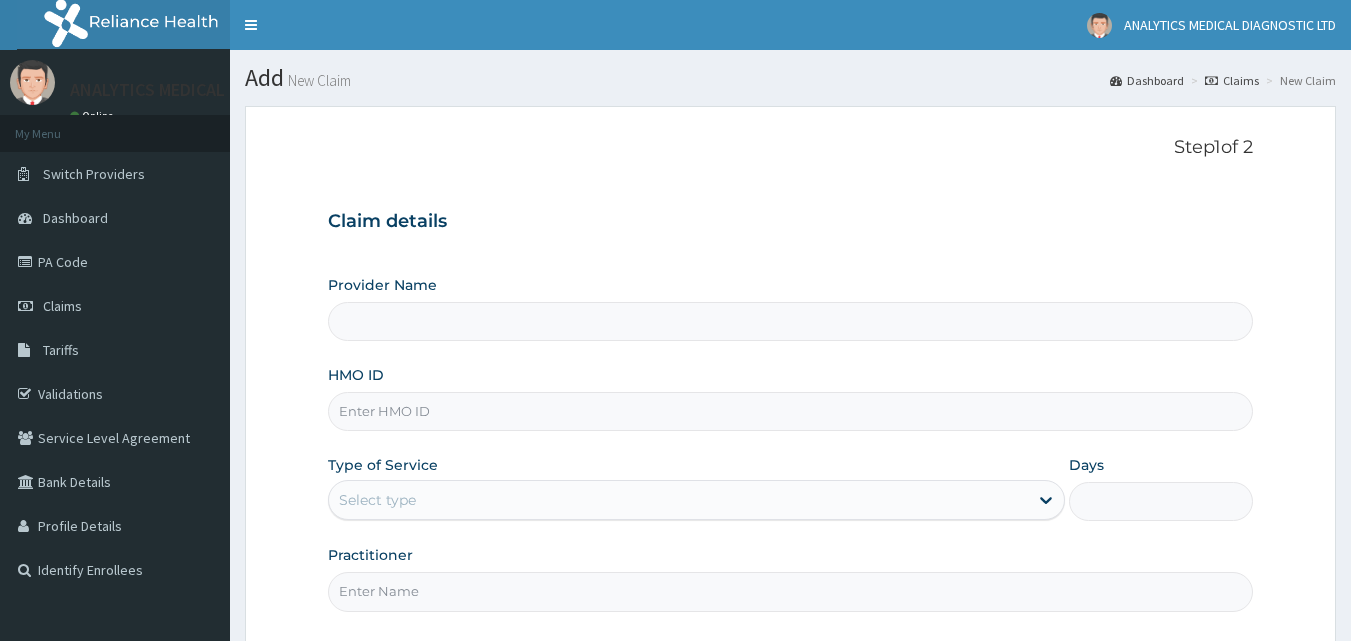 scroll, scrollTop: 0, scrollLeft: 0, axis: both 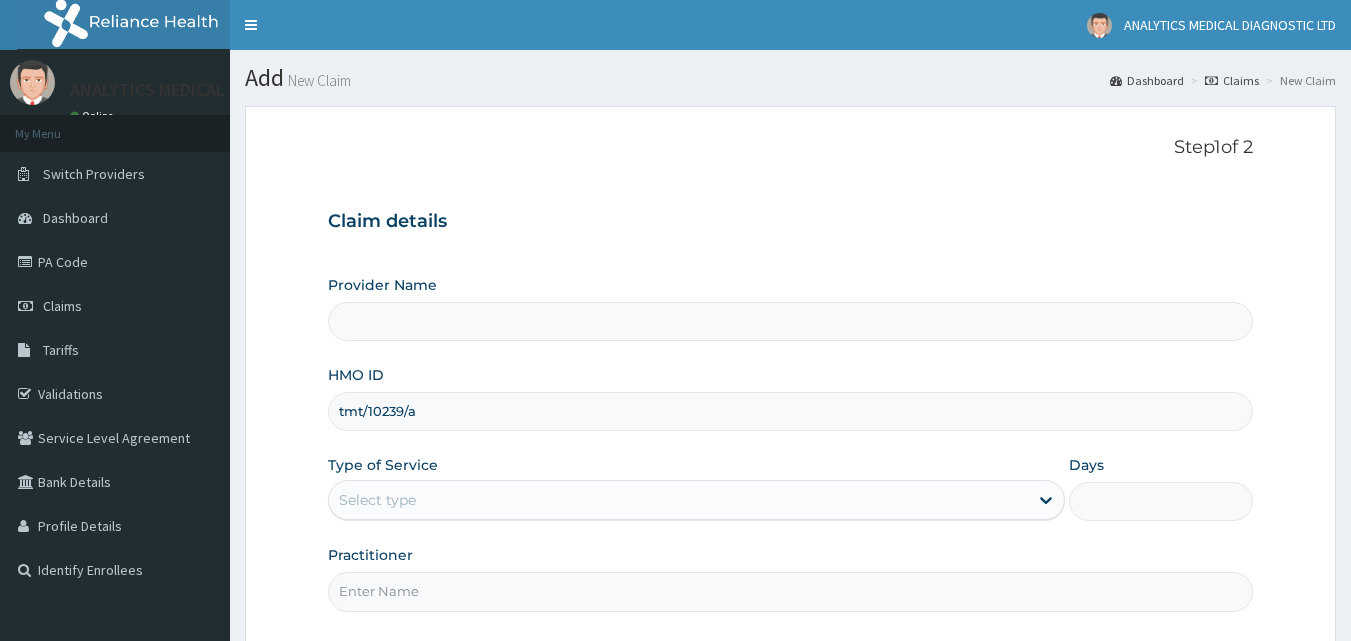 type on "Analytics Medical Diagnostic Limited" 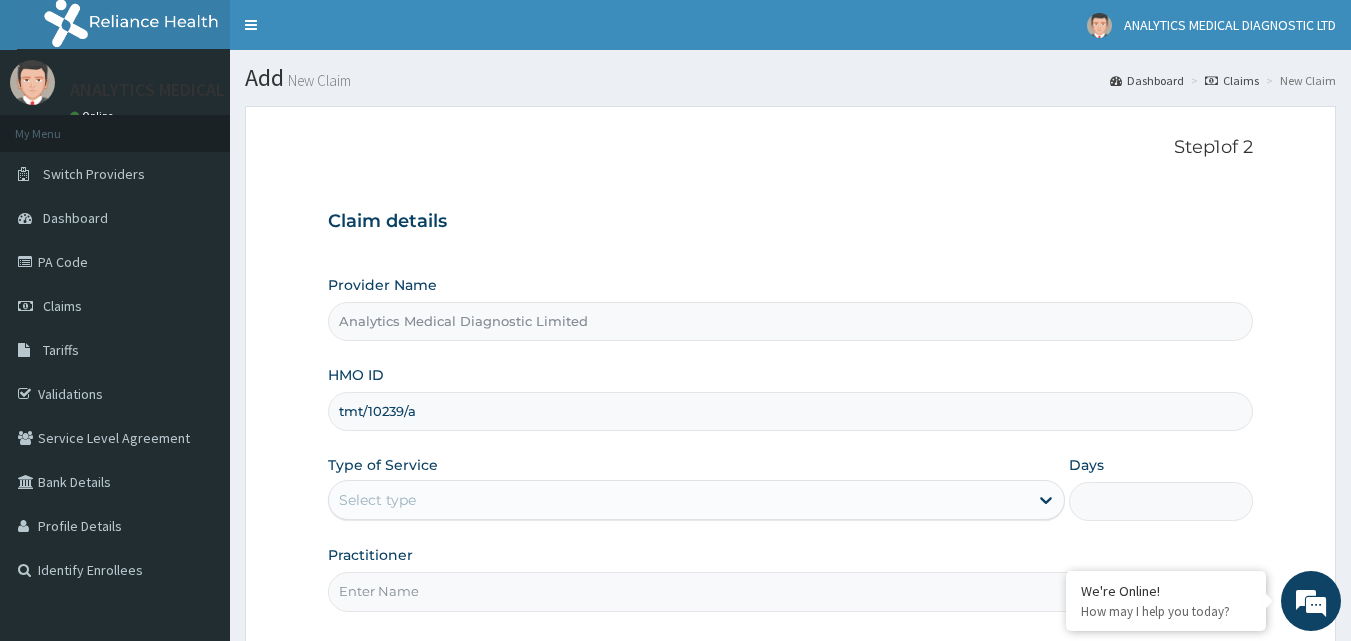 scroll, scrollTop: 187, scrollLeft: 0, axis: vertical 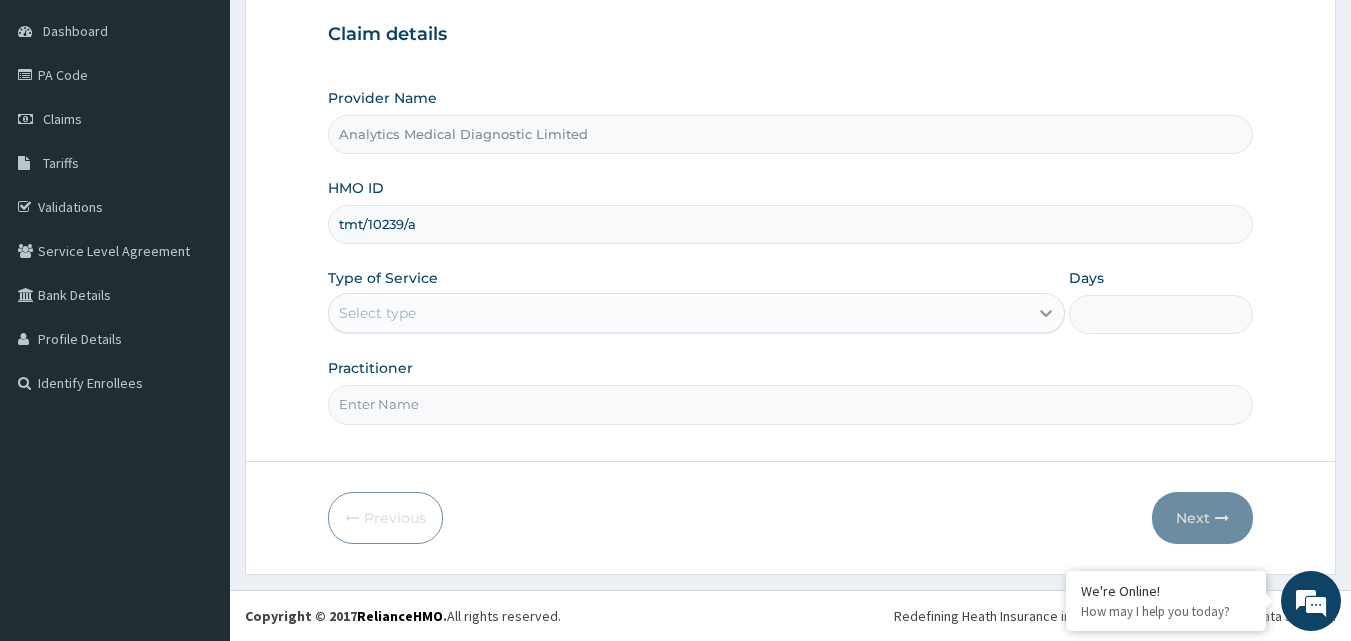 type on "tmt/10239/a" 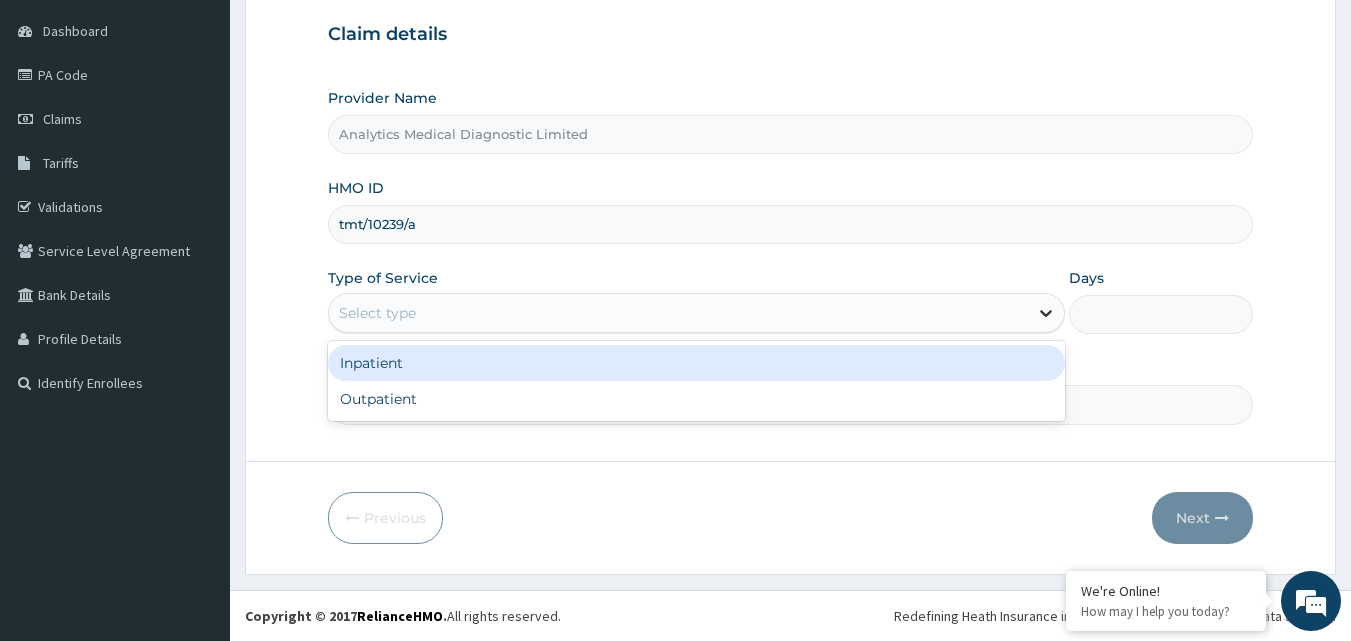 click at bounding box center (1046, 313) 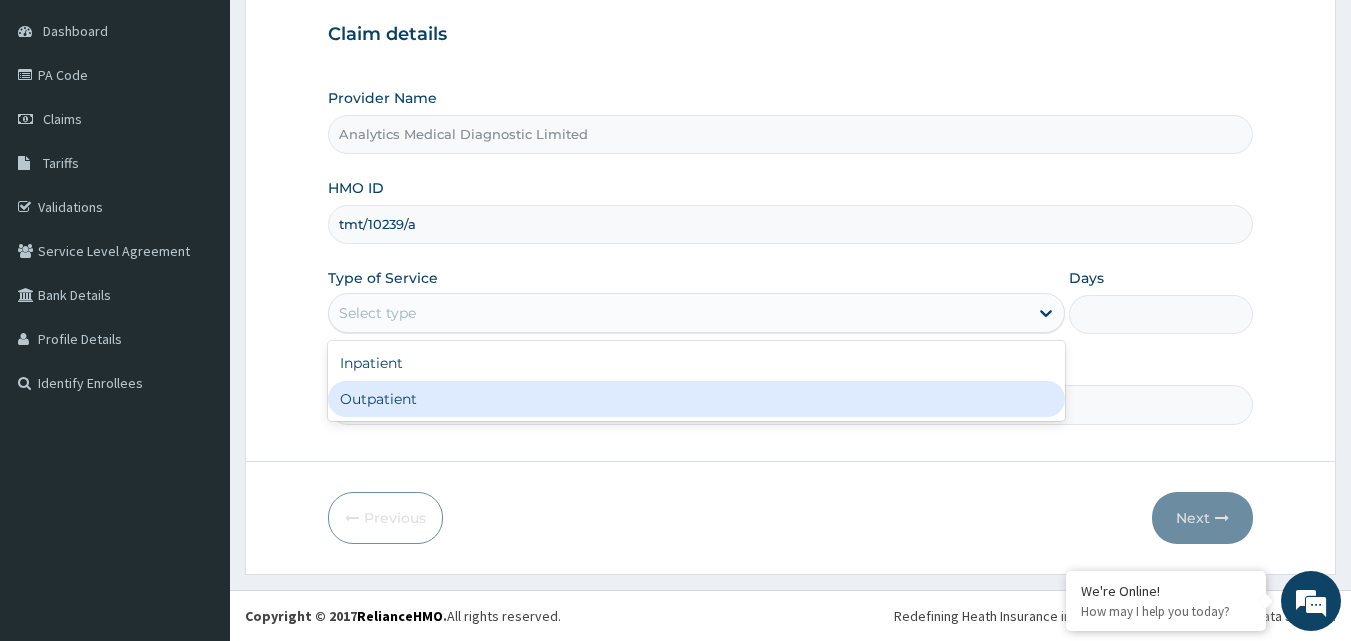 click on "Outpatient" at bounding box center (696, 399) 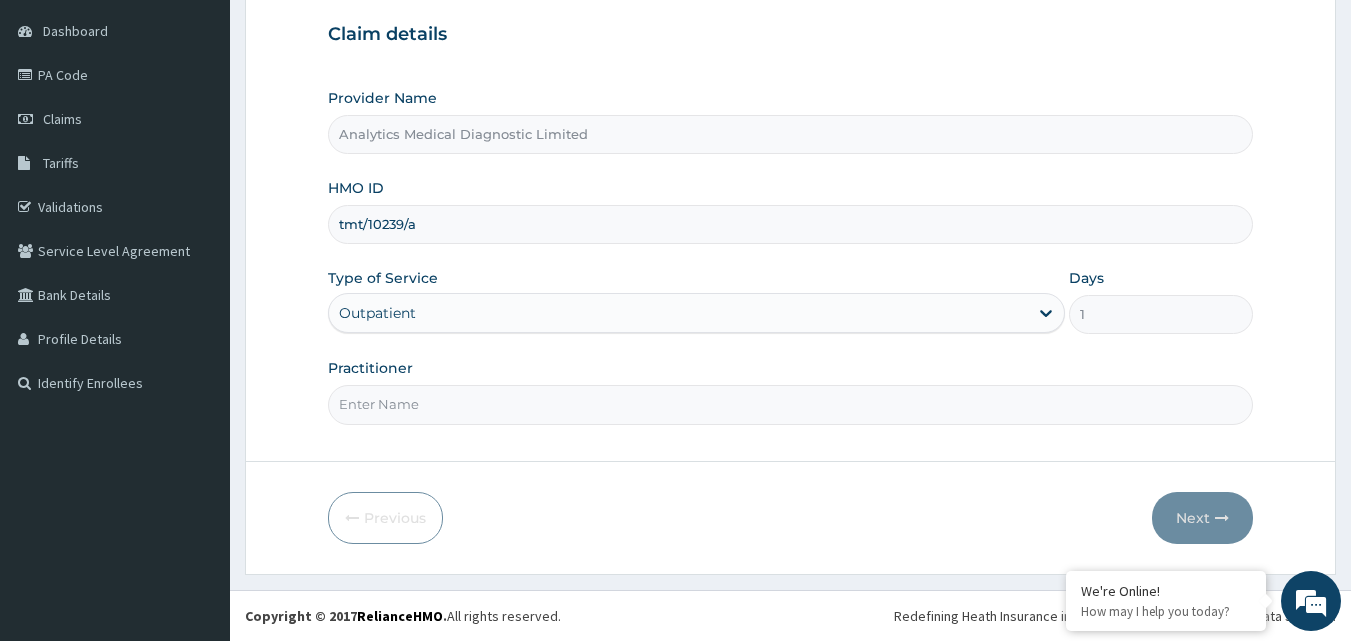 click on "Practitioner" at bounding box center [791, 404] 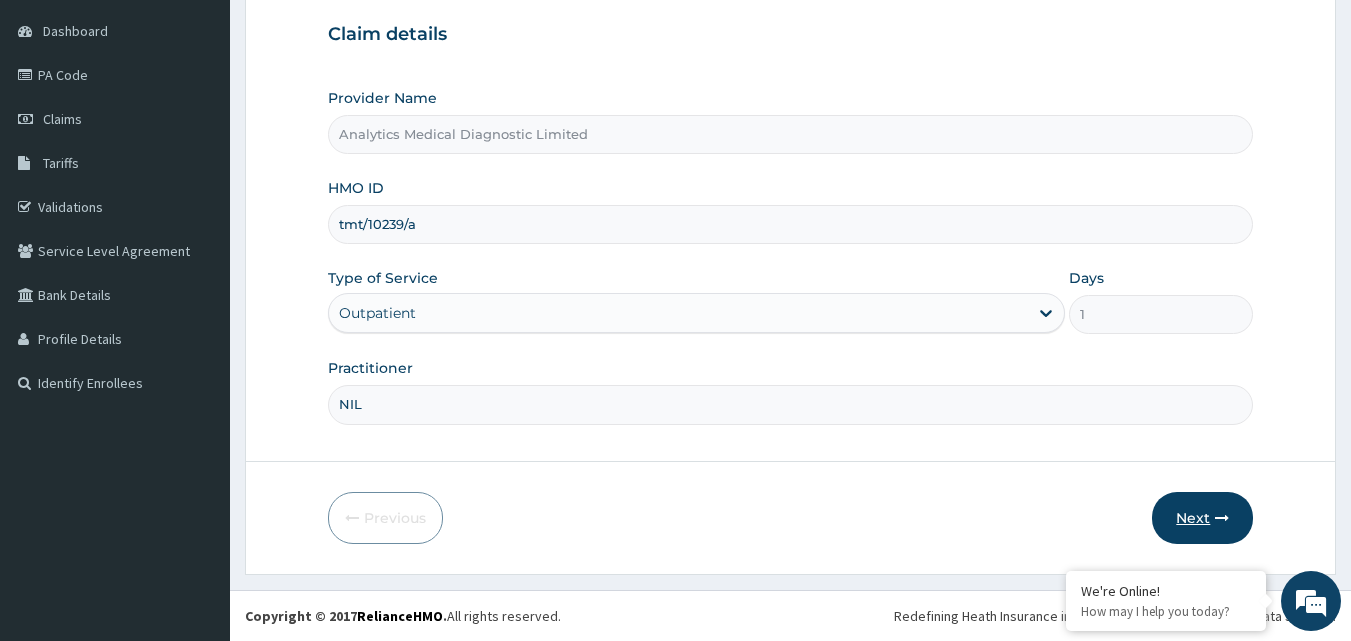 type on "NIL" 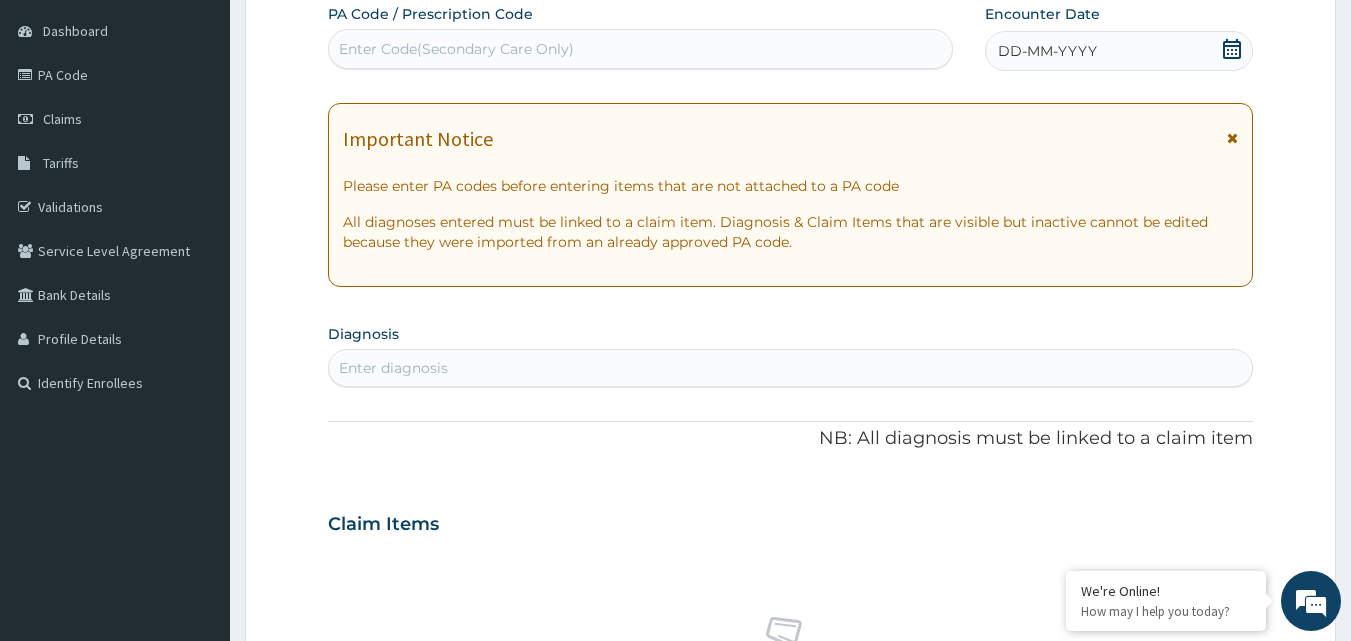 scroll, scrollTop: 0, scrollLeft: 0, axis: both 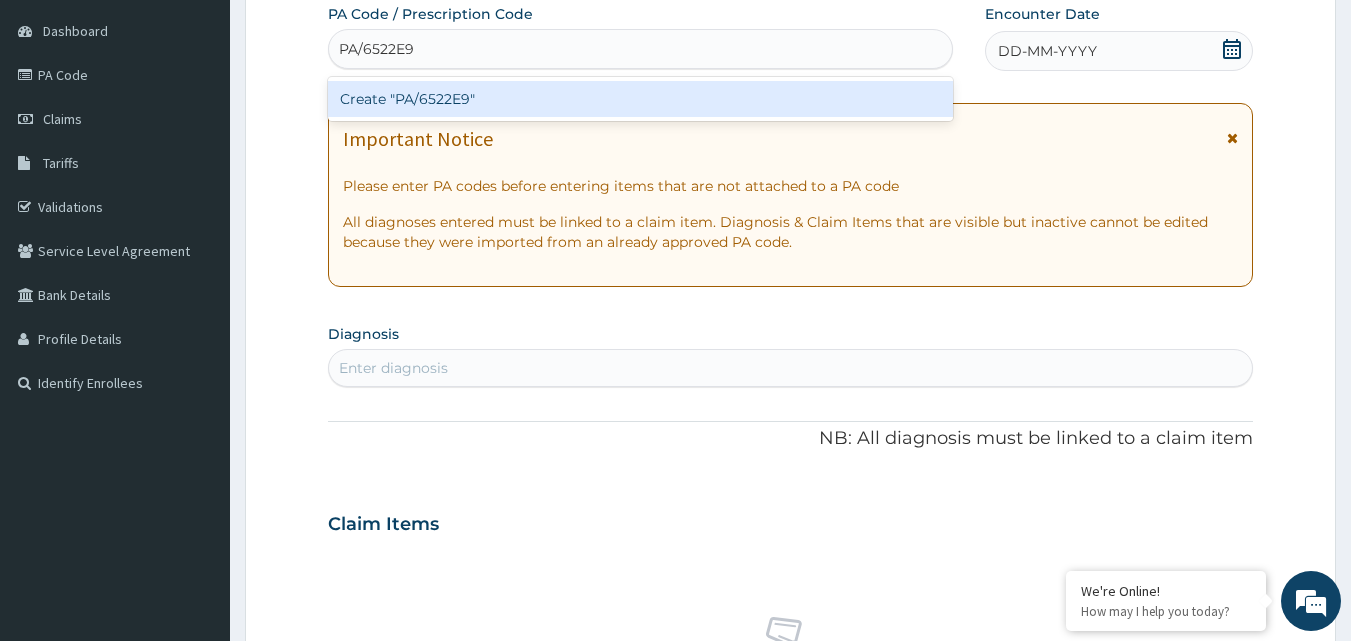 click on "Create "PA/6522E9"" at bounding box center [641, 99] 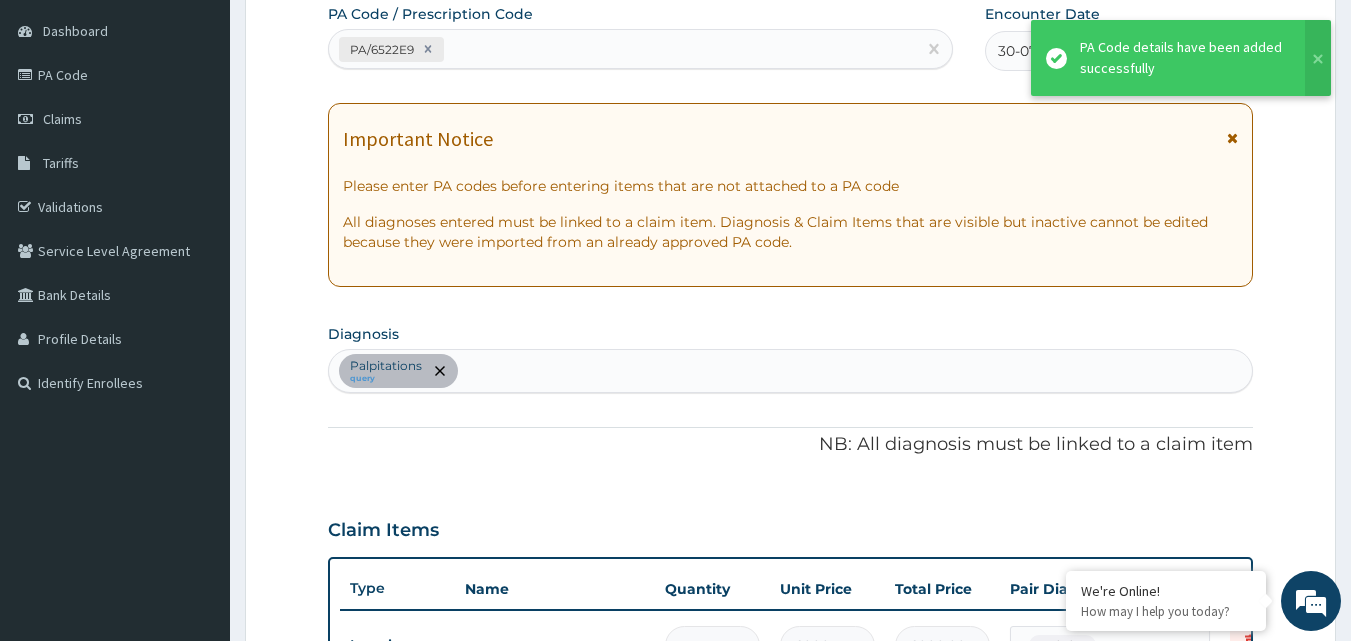 scroll, scrollTop: 211, scrollLeft: 0, axis: vertical 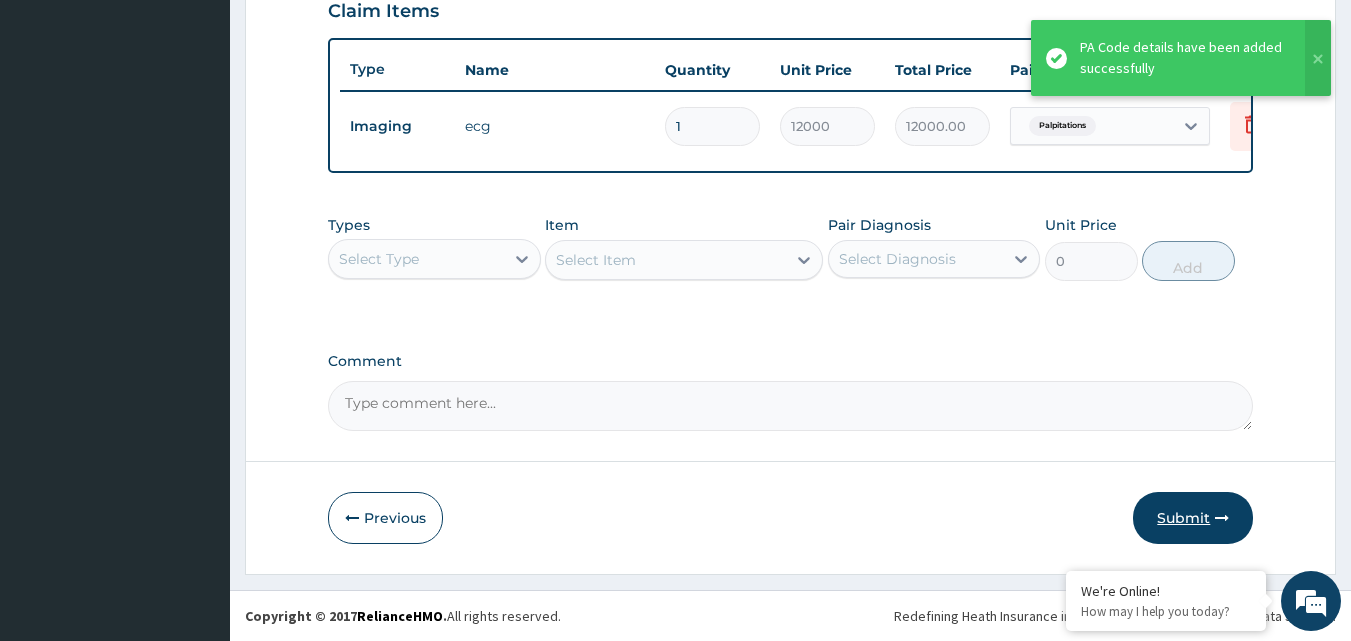 click on "Submit" at bounding box center [1193, 518] 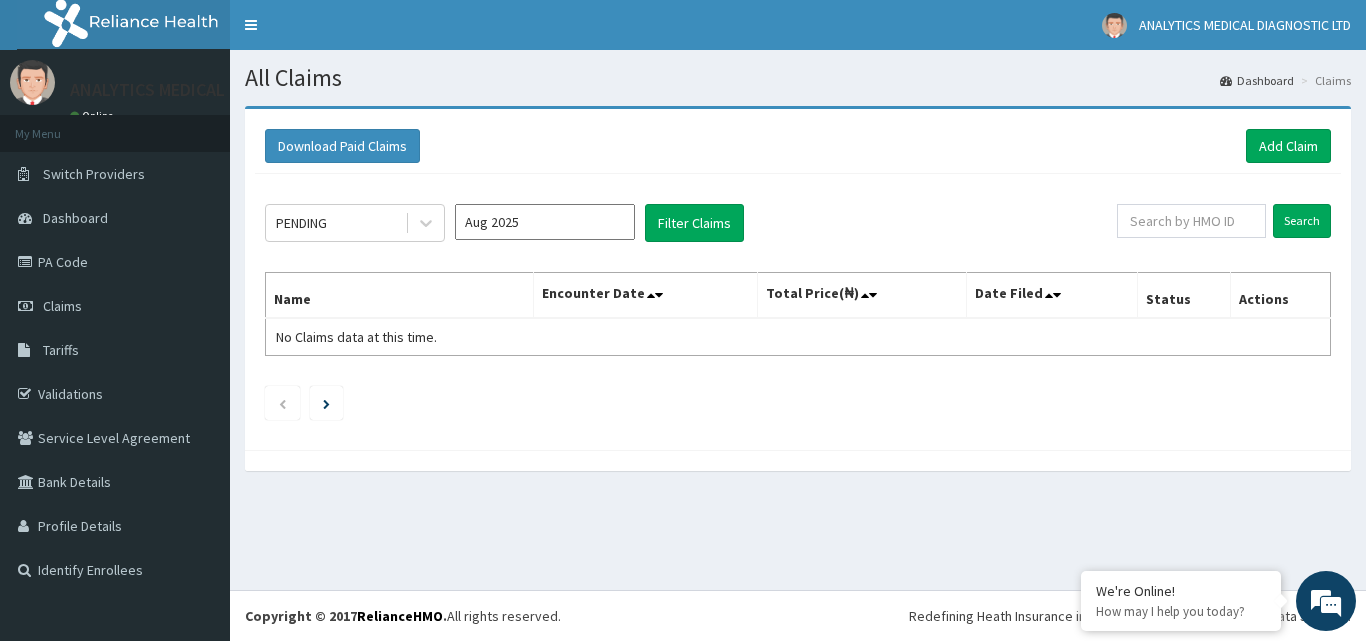 scroll, scrollTop: 0, scrollLeft: 0, axis: both 